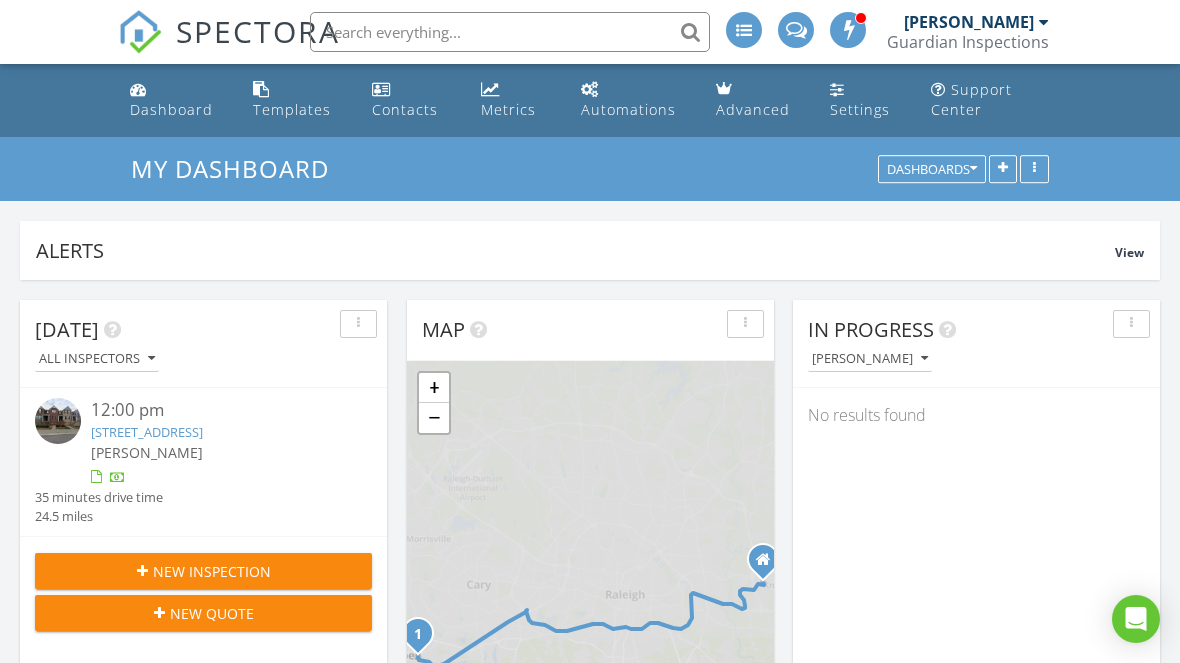 scroll, scrollTop: 0, scrollLeft: 0, axis: both 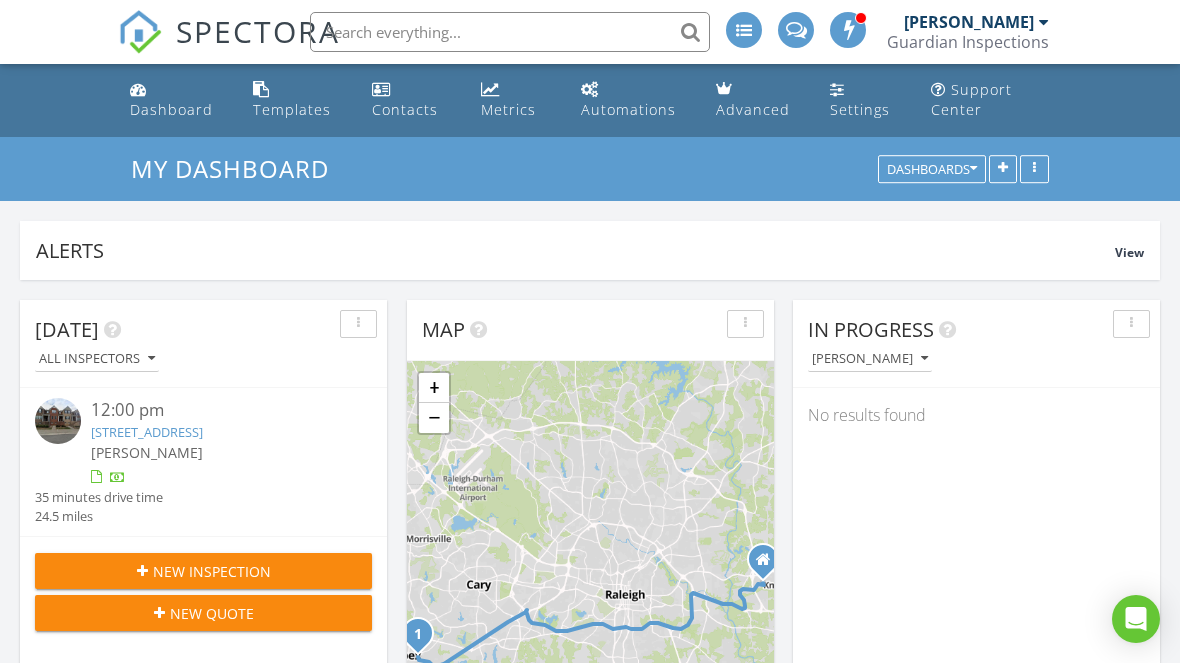 click at bounding box center [510, 32] 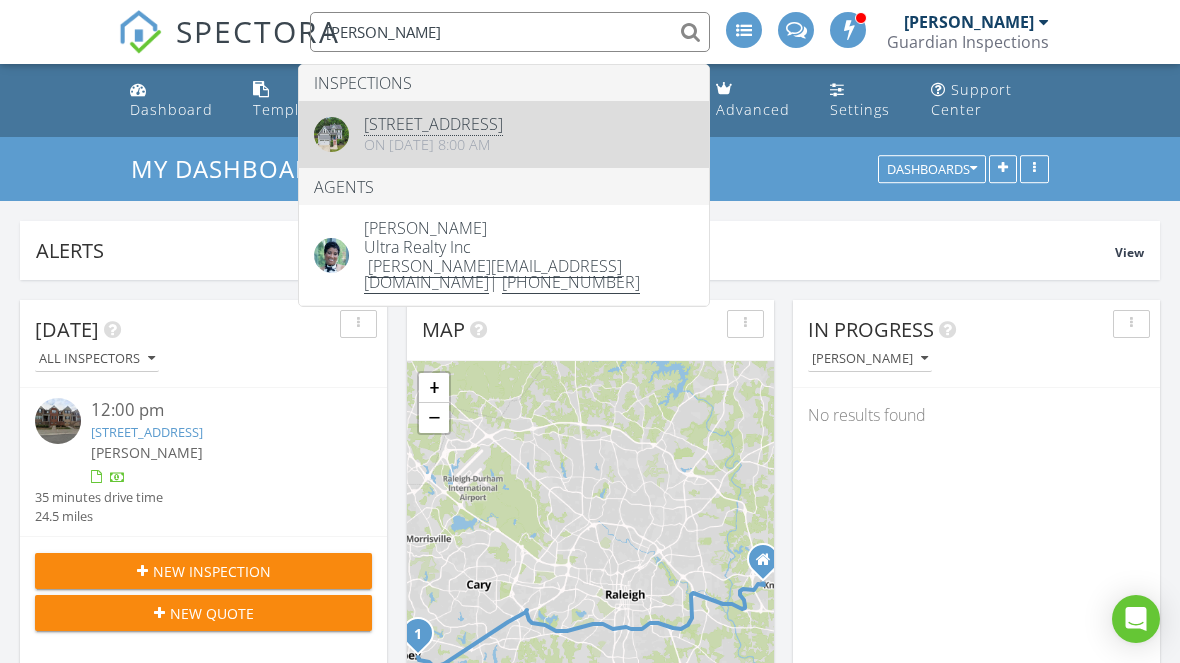 type on "Trice" 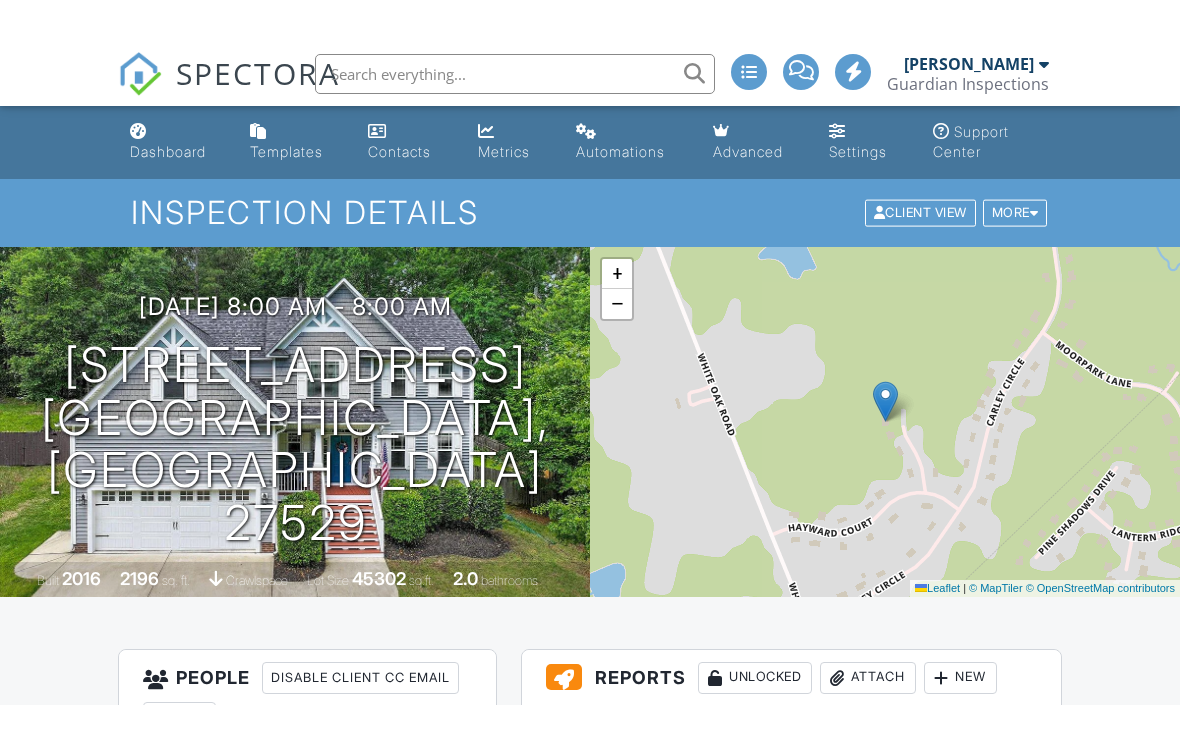 scroll, scrollTop: 364, scrollLeft: 0, axis: vertical 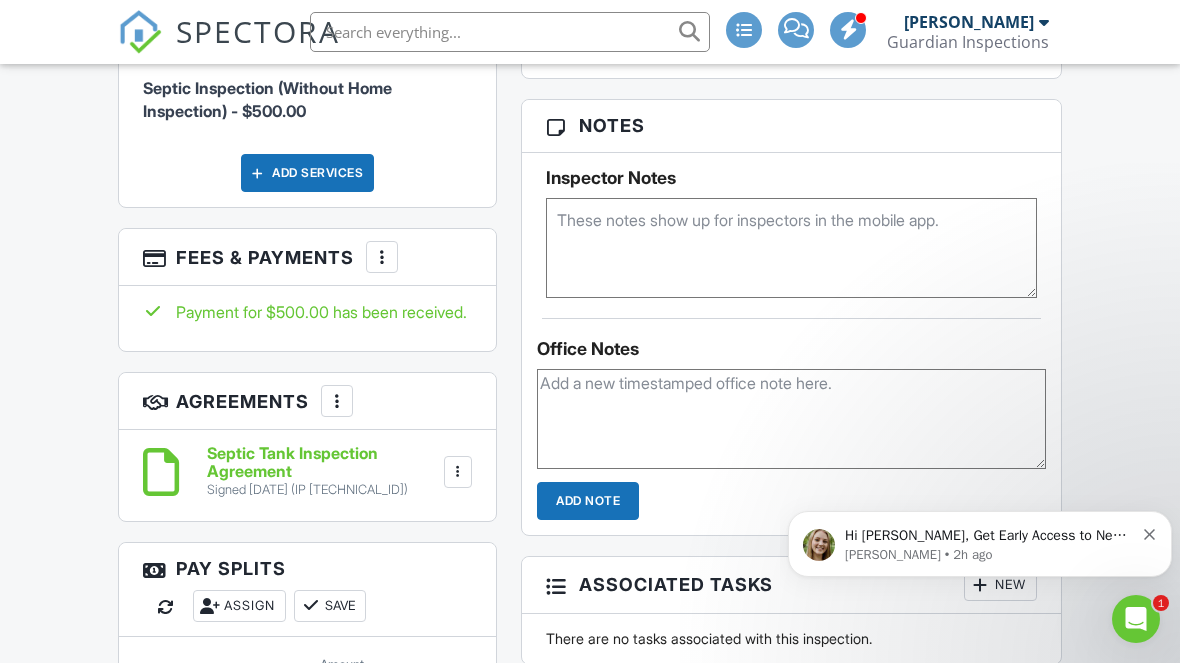 click on "Megan • 2h ago" at bounding box center [989, 555] 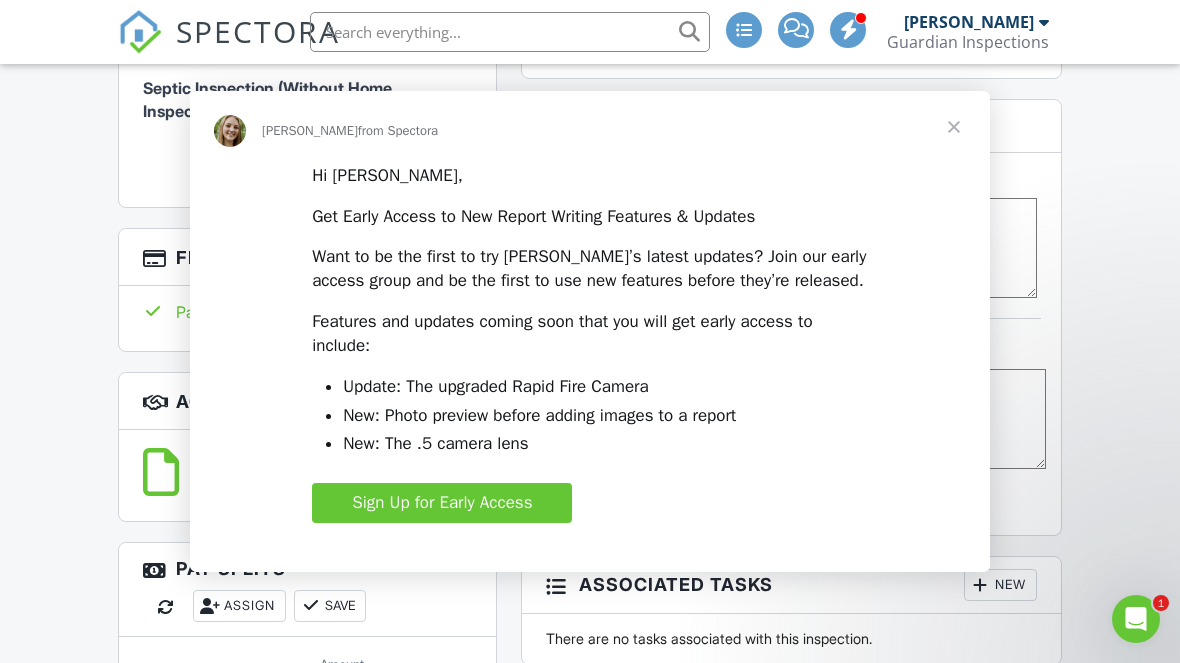 scroll, scrollTop: 0, scrollLeft: 0, axis: both 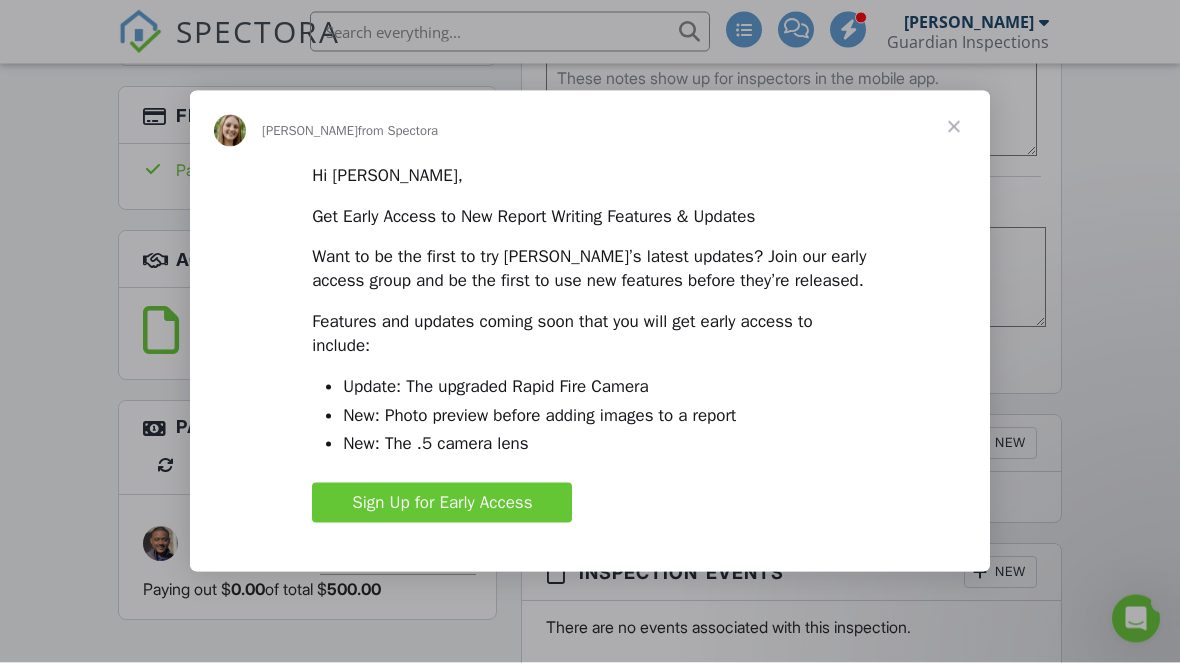 click at bounding box center (954, 127) 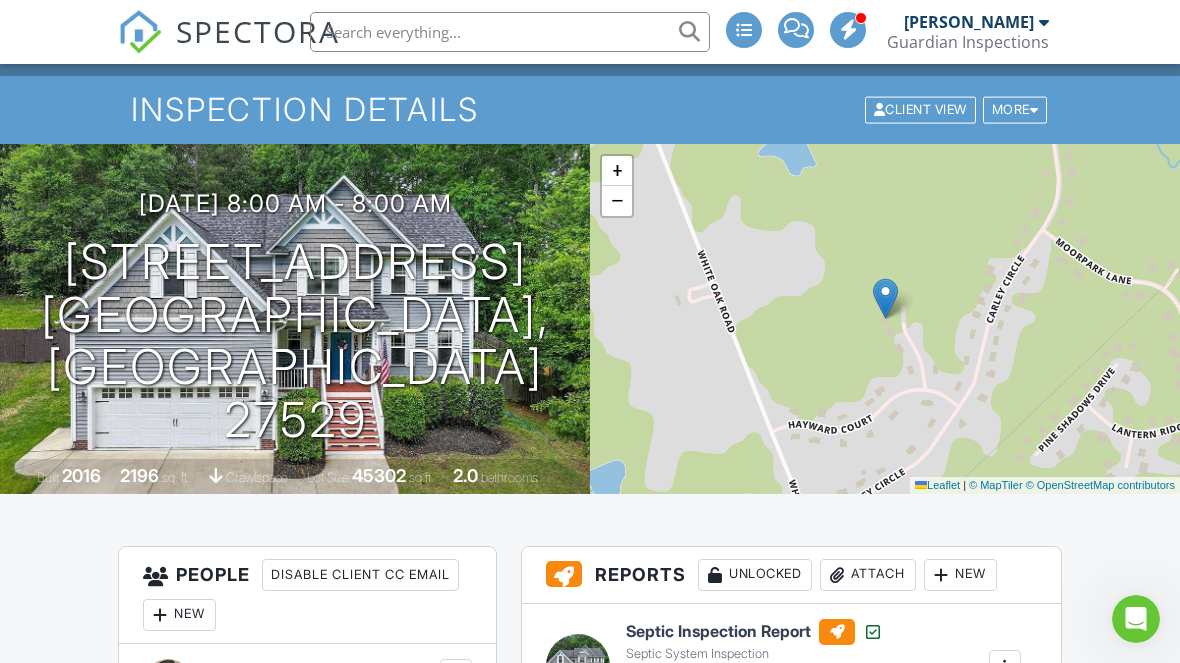scroll, scrollTop: 0, scrollLeft: 0, axis: both 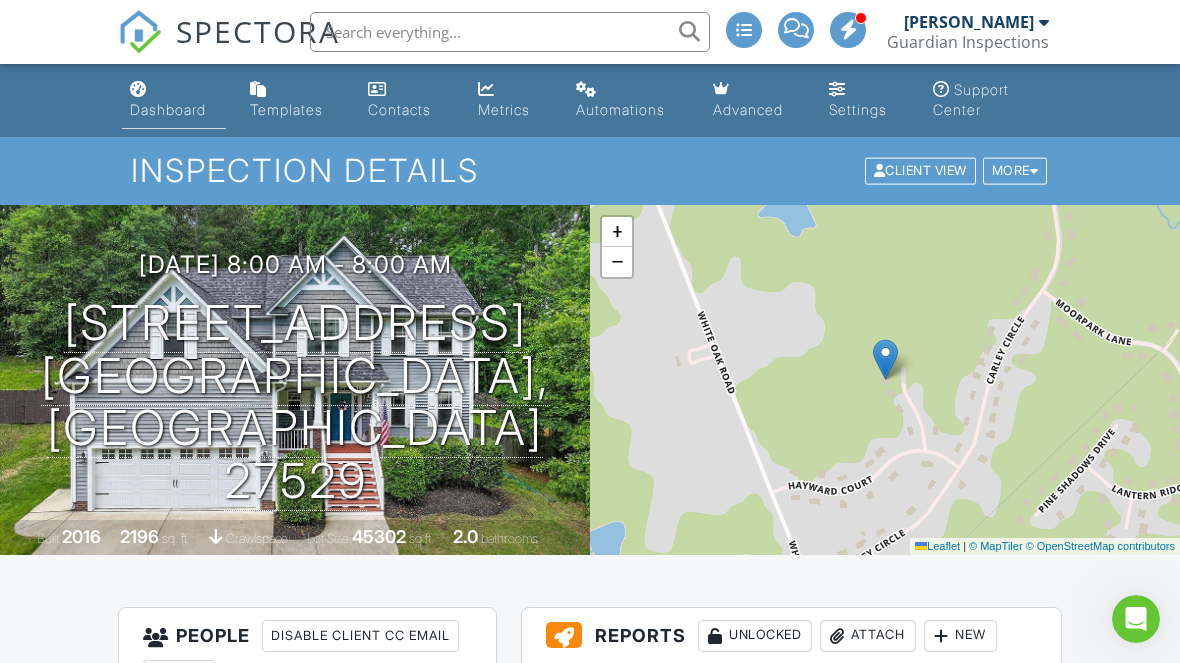 click on "Dashboard" at bounding box center (168, 109) 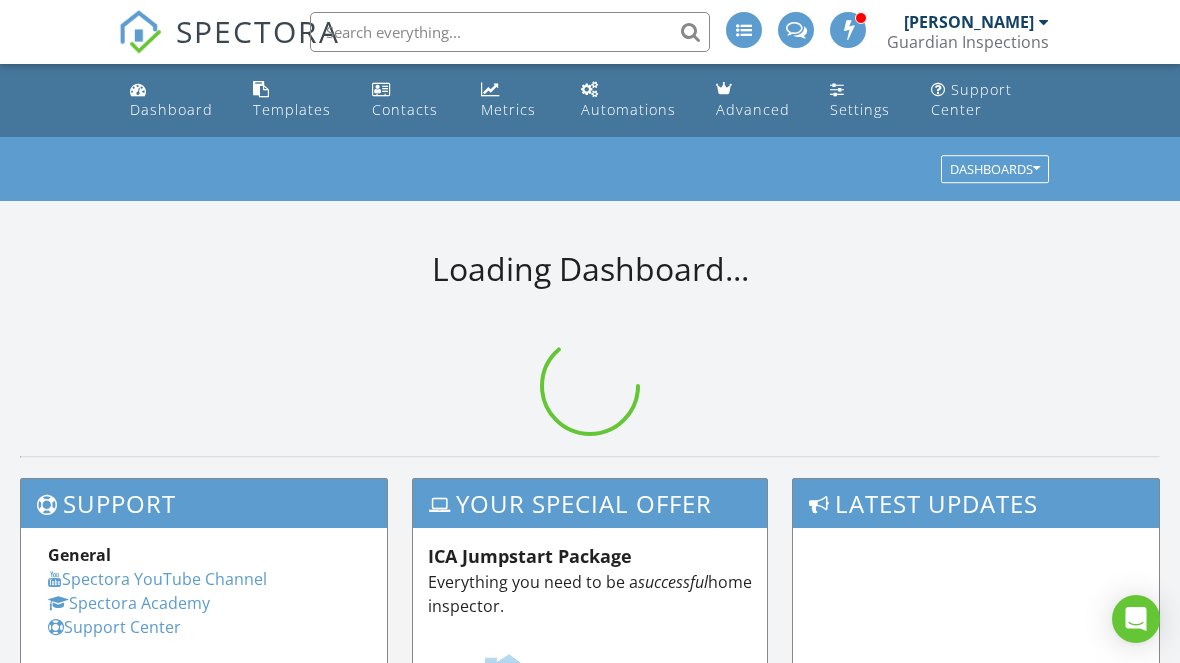 scroll, scrollTop: 0, scrollLeft: 0, axis: both 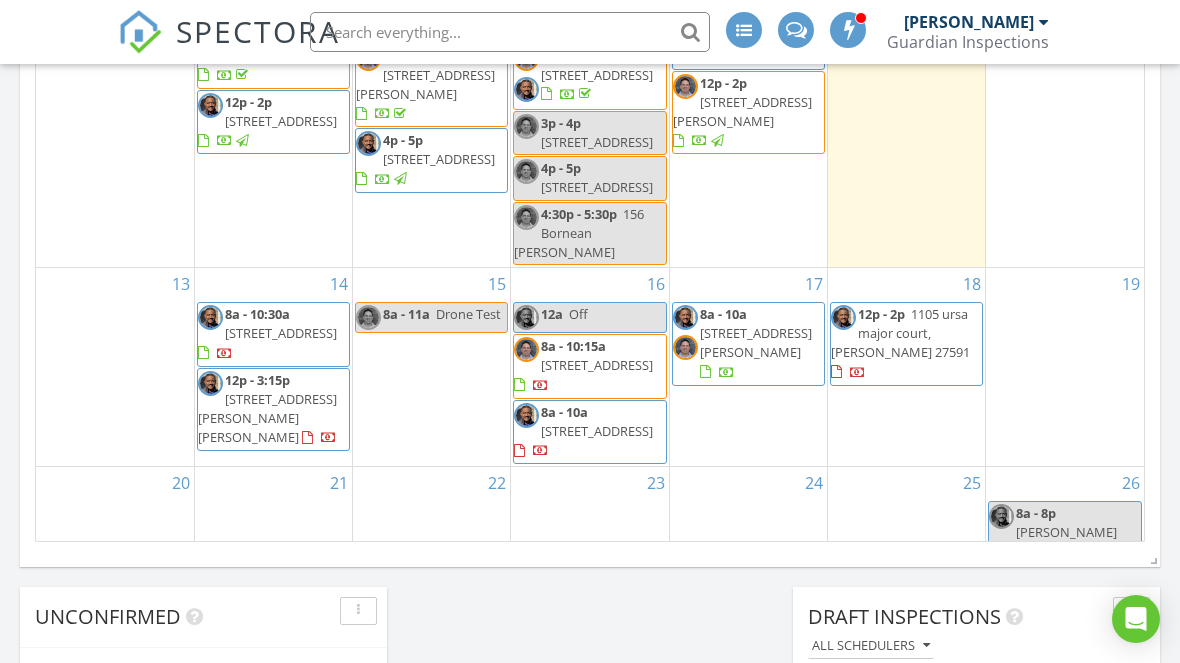 click on "18
12p - 2p
1105 ursa major court, wendell 27591" at bounding box center [906, 367] 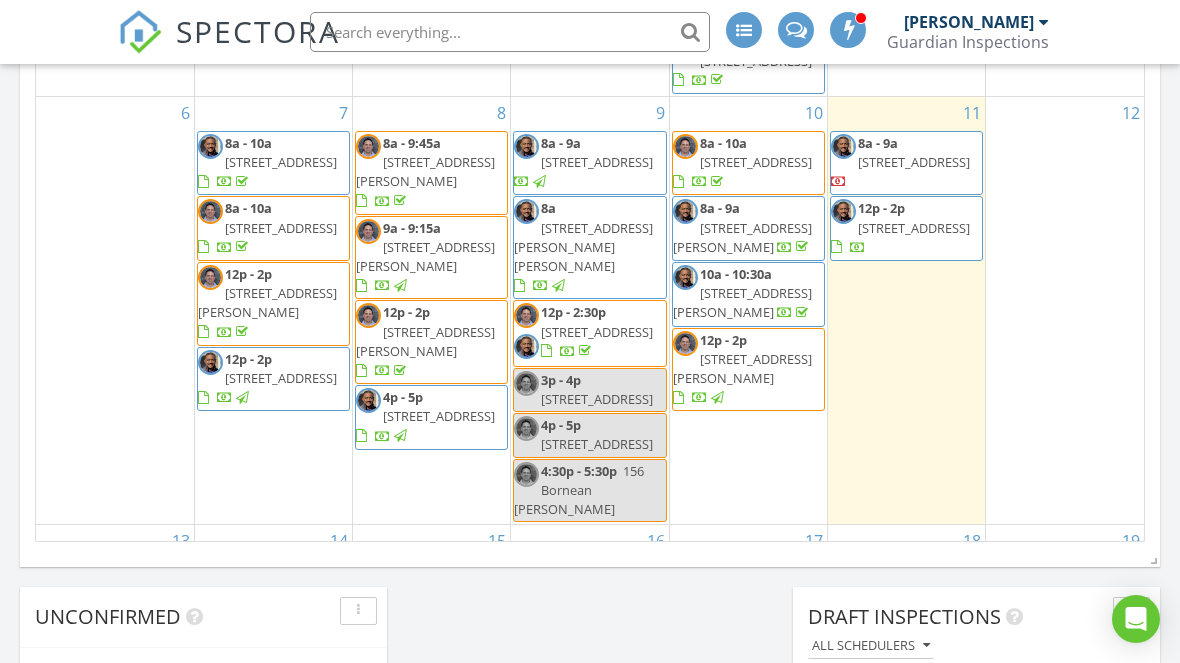 scroll, scrollTop: 47, scrollLeft: 0, axis: vertical 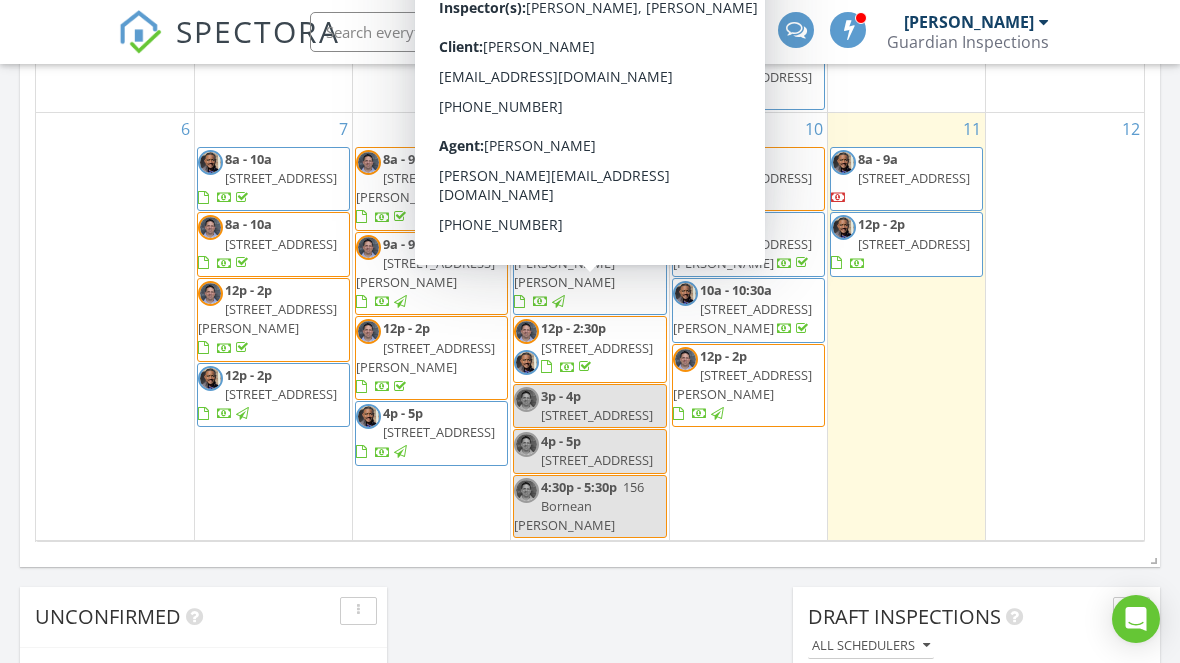 click on "[STREET_ADDRESS]" at bounding box center (597, 348) 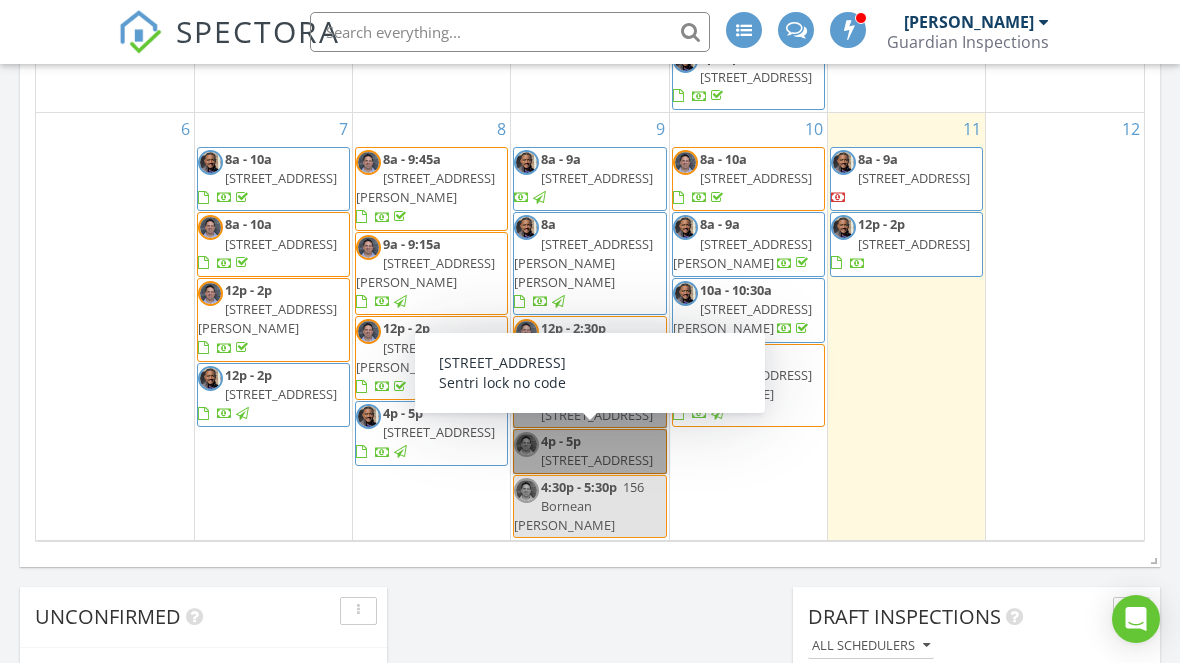 click on "4p - 5p
3814 Tyler Bluff Lane Raleigh" at bounding box center [589, 451] 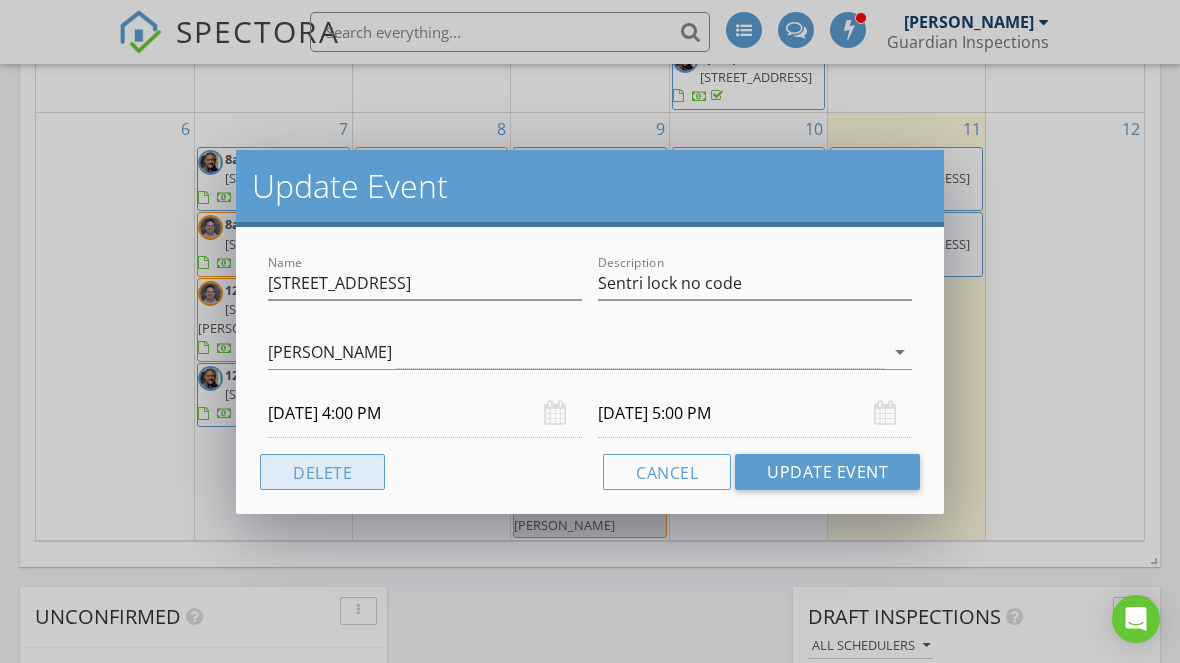 click on "Delete" at bounding box center (322, 472) 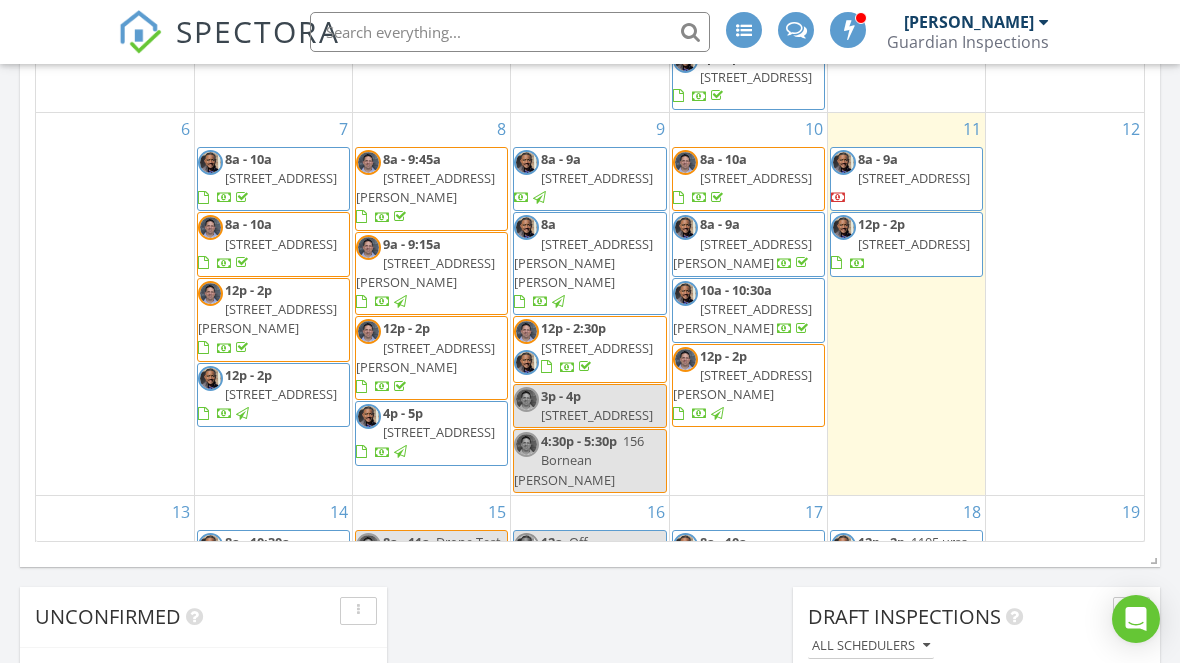 scroll, scrollTop: 0, scrollLeft: 0, axis: both 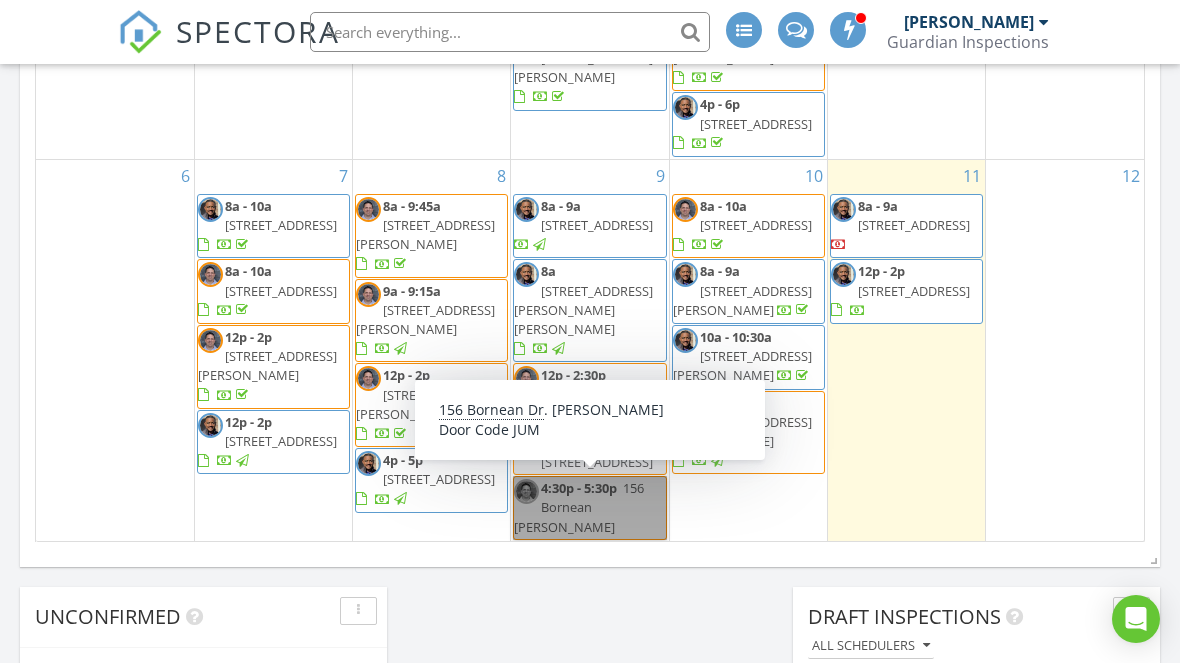 click on "4:30p - 5:30p
156 Bornean Dr. Garner" at bounding box center (589, 508) 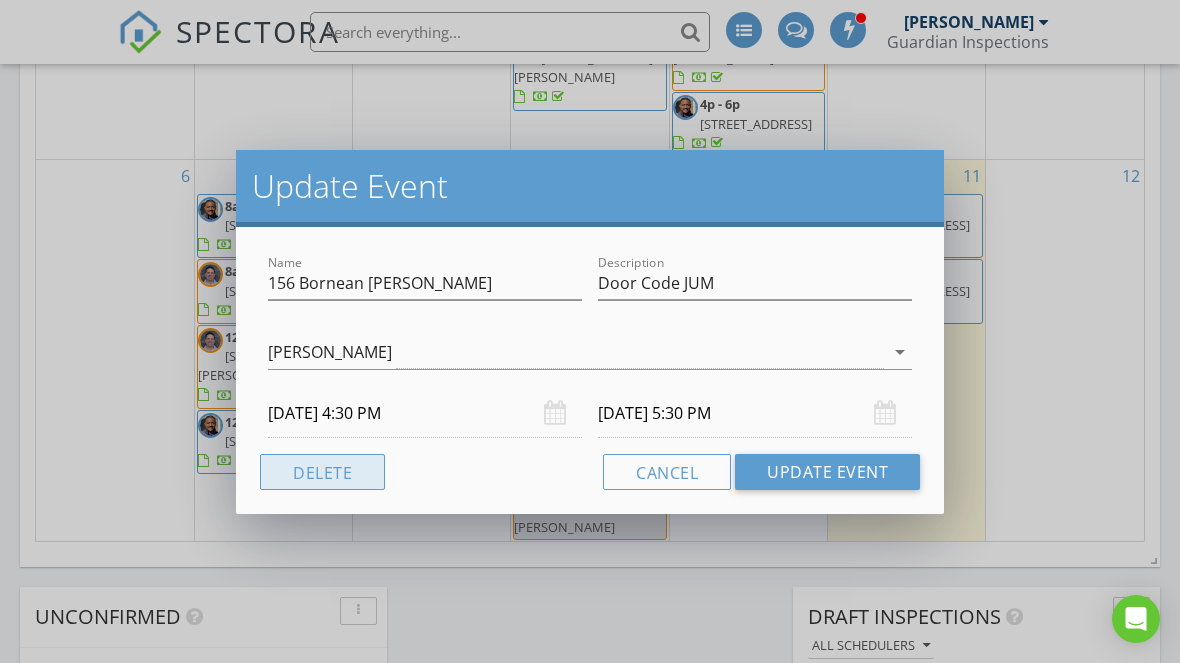 click on "Delete" at bounding box center (322, 472) 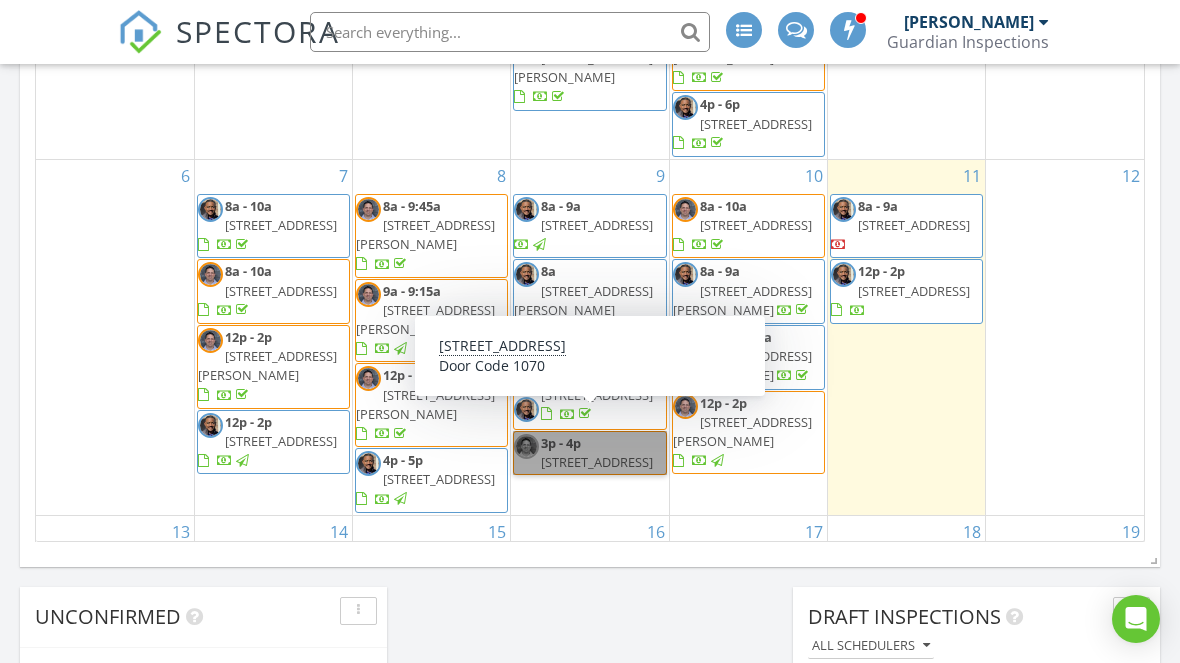 click on "3p - 4p
149 N Serenity Hill Cir Chapel Hill" at bounding box center [589, 453] 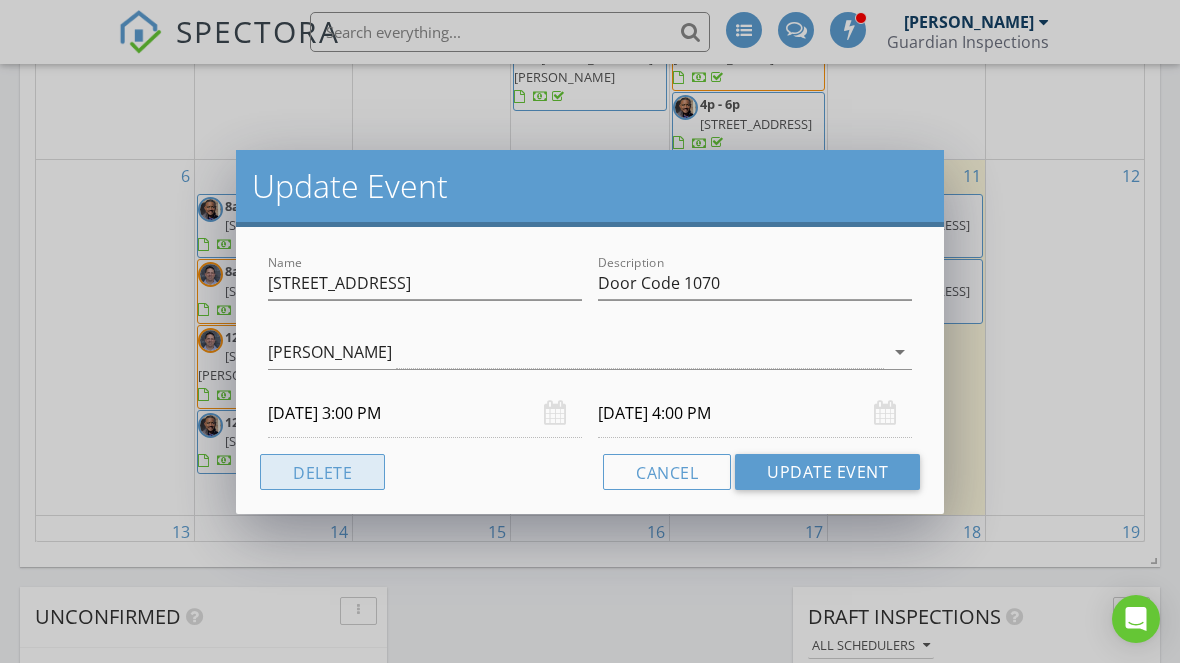 click on "Delete" at bounding box center [322, 472] 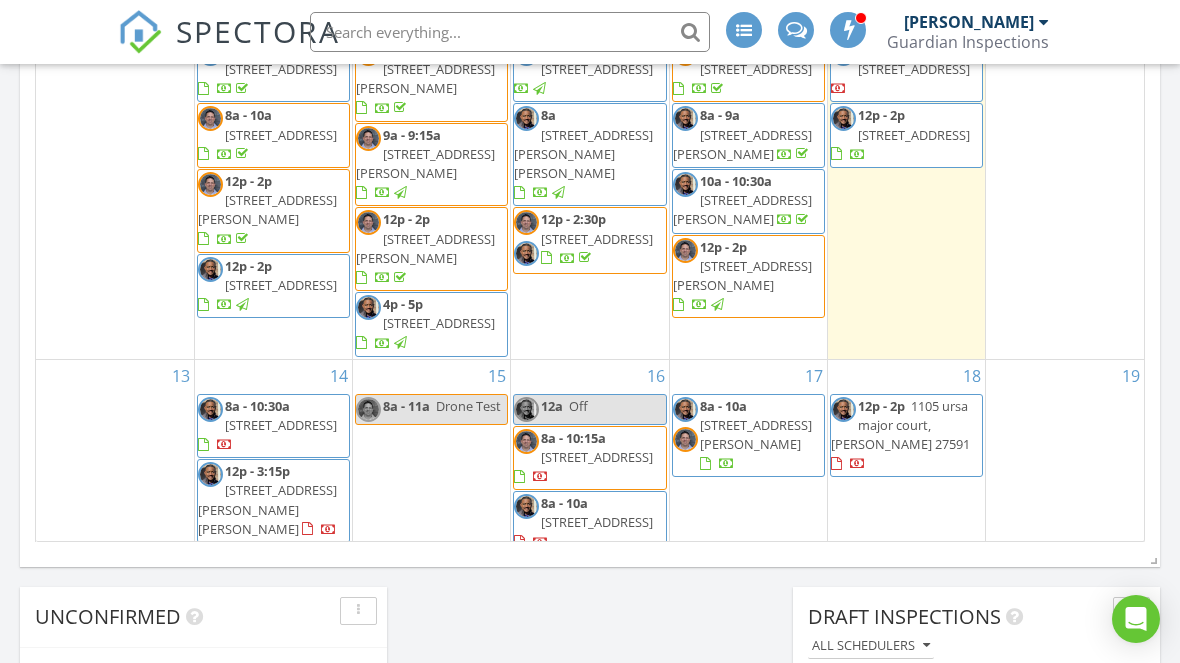 scroll, scrollTop: 157, scrollLeft: 0, axis: vertical 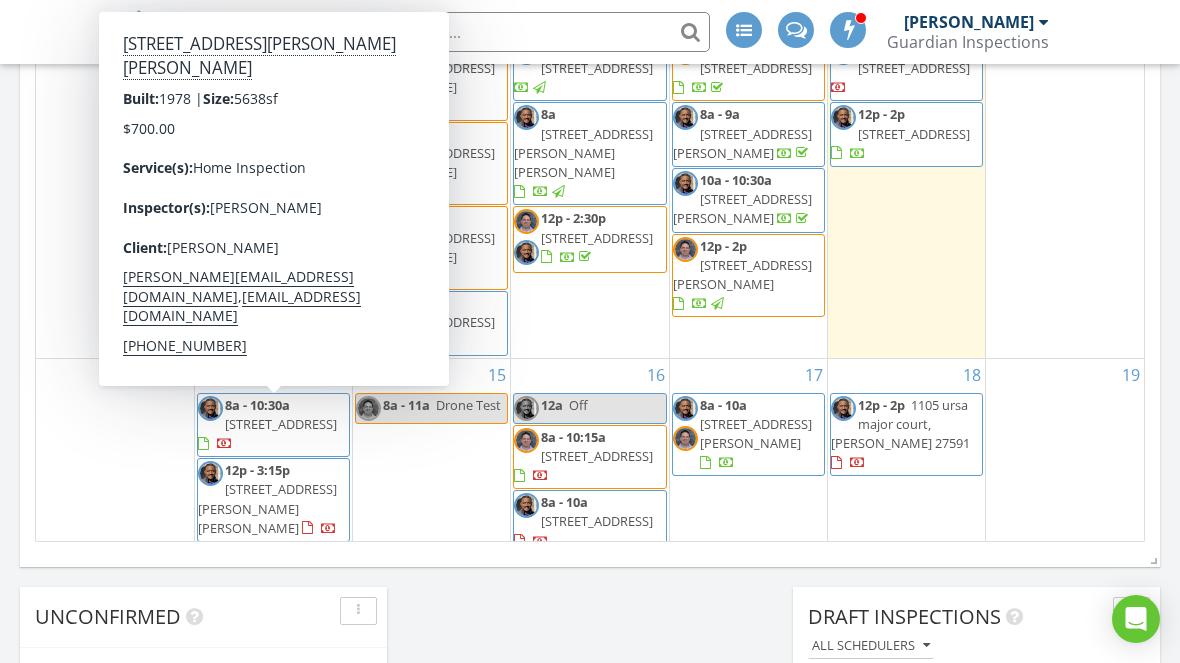click on "502 Ohara St, Clayton 27520" at bounding box center [267, 508] 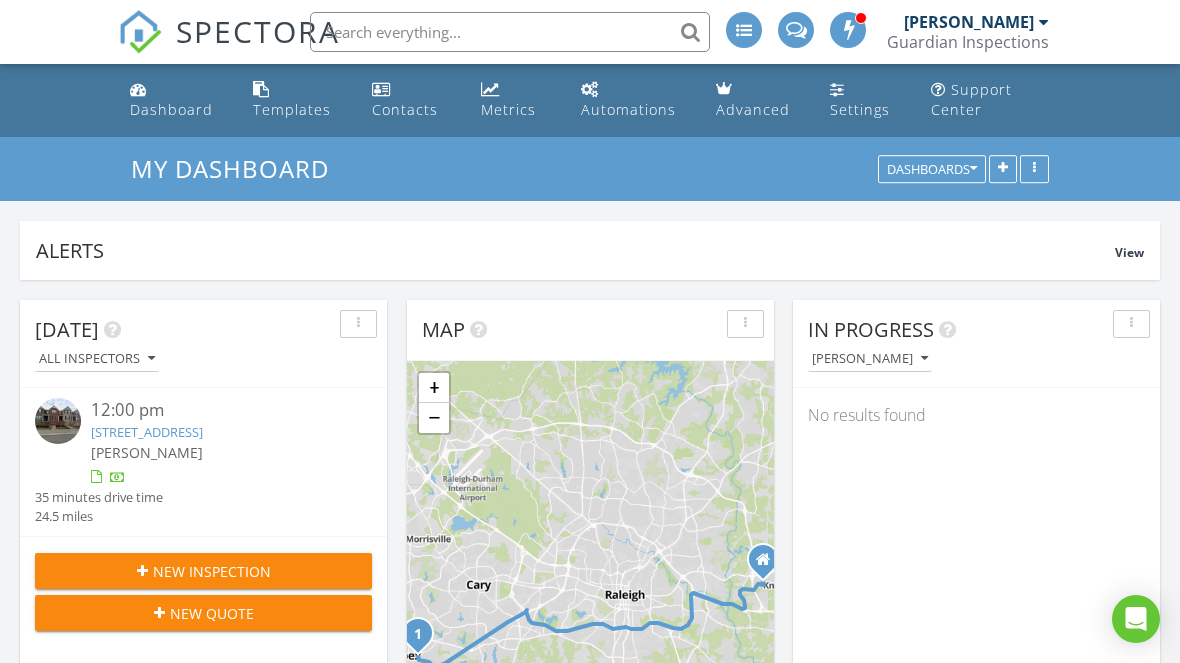 scroll, scrollTop: 583, scrollLeft: 0, axis: vertical 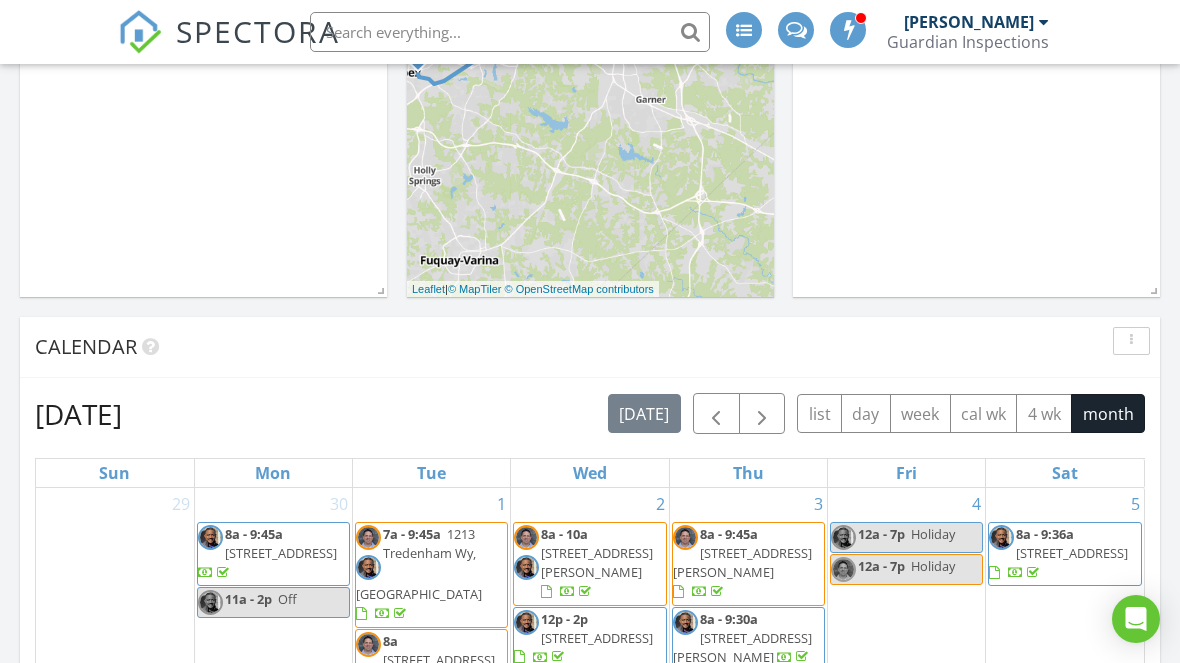 click at bounding box center (510, 32) 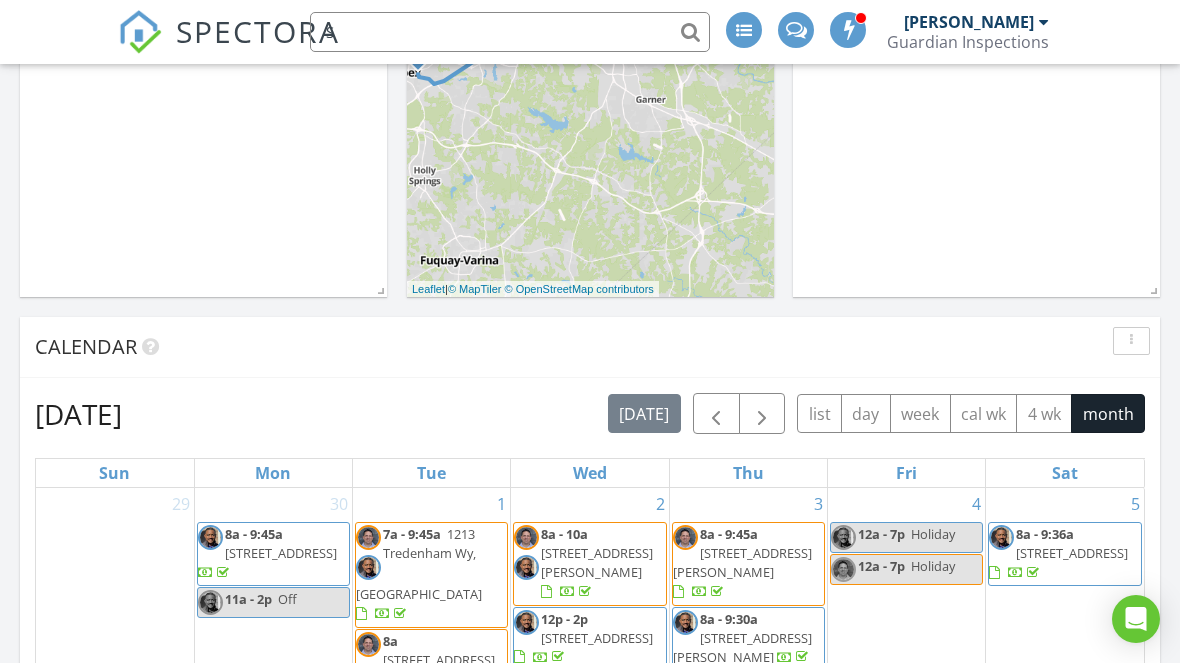 scroll, scrollTop: 582, scrollLeft: 0, axis: vertical 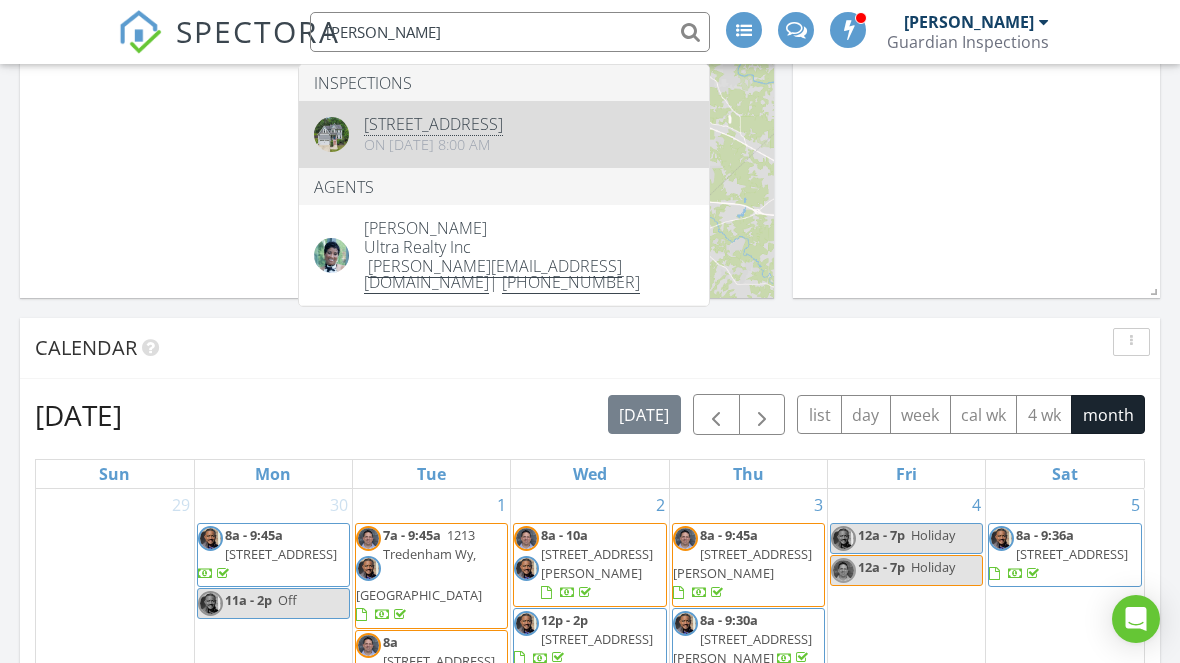 type on "[PERSON_NAME]" 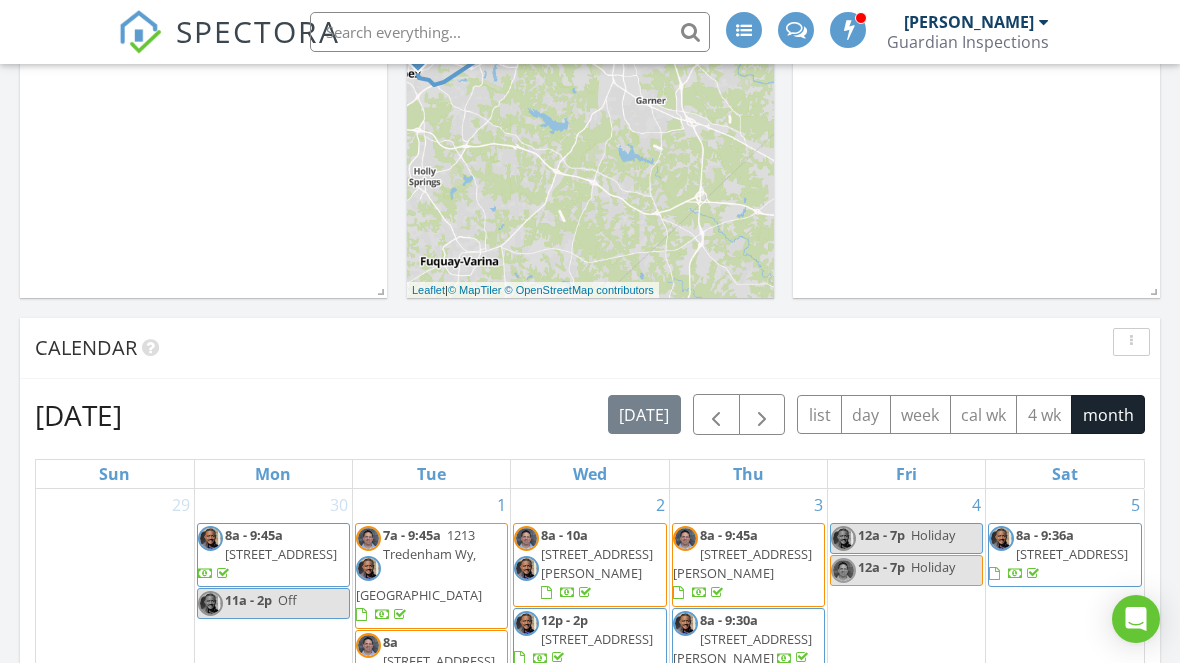 click on "1 + − [GEOGRAPHIC_DATA], [PERSON_NAME][GEOGRAPHIC_DATA];I [GEOGRAPHIC_DATA];US 64 West 39.4 km, 35 min Head south on [GEOGRAPHIC_DATA] 150 m Turn right onto Laurens Way 500 m Turn left onto [GEOGRAPHIC_DATA] 1.5 km Turn left onto [PERSON_NAME][GEOGRAPHIC_DATA] 2 km Take the ramp on the right 550 m Merge left onto I 87 South;US 64 West;US 264 West (I 87) 4 km Keep left towards I 440 East: [PERSON_NAME] 1.5 km Merge left onto I 87 South;I 440 East;US 64 West (I 87) 4 km Continue onto [PERSON_NAME][GEOGRAPHIC_DATA];I [GEOGRAPHIC_DATA];US 64 West (I 40) 10 km Take the ramp towards I 440 East: [GEOGRAPHIC_DATA] 400 m Keep left towards US 1 South: [PERSON_NAME] 600 m Keep right towards US 1 South: [PERSON_NAME] 500 m Keep left towards US 1 South: [GEOGRAPHIC_DATA] 600 m Keep left towards US 1 South: Apex 600 m Keep left towards US 1 South: Apex 200 m Merge left onto [PERSON_NAME][GEOGRAPHIC_DATA] (US 1) 8 km Take exit 96 towards [GEOGRAPHIC_DATA] 250 m Turn left onto [GEOGRAPHIC_DATA] (SR 1010) 1.5 km Turn right onto [GEOGRAPHIC_DATA] 250 m Turn left onto [GEOGRAPHIC_DATA] 80 m Turn left onto [GEOGRAPHIC_DATA] 30 m Turn right 30 m 0 m" at bounding box center [590, 38] 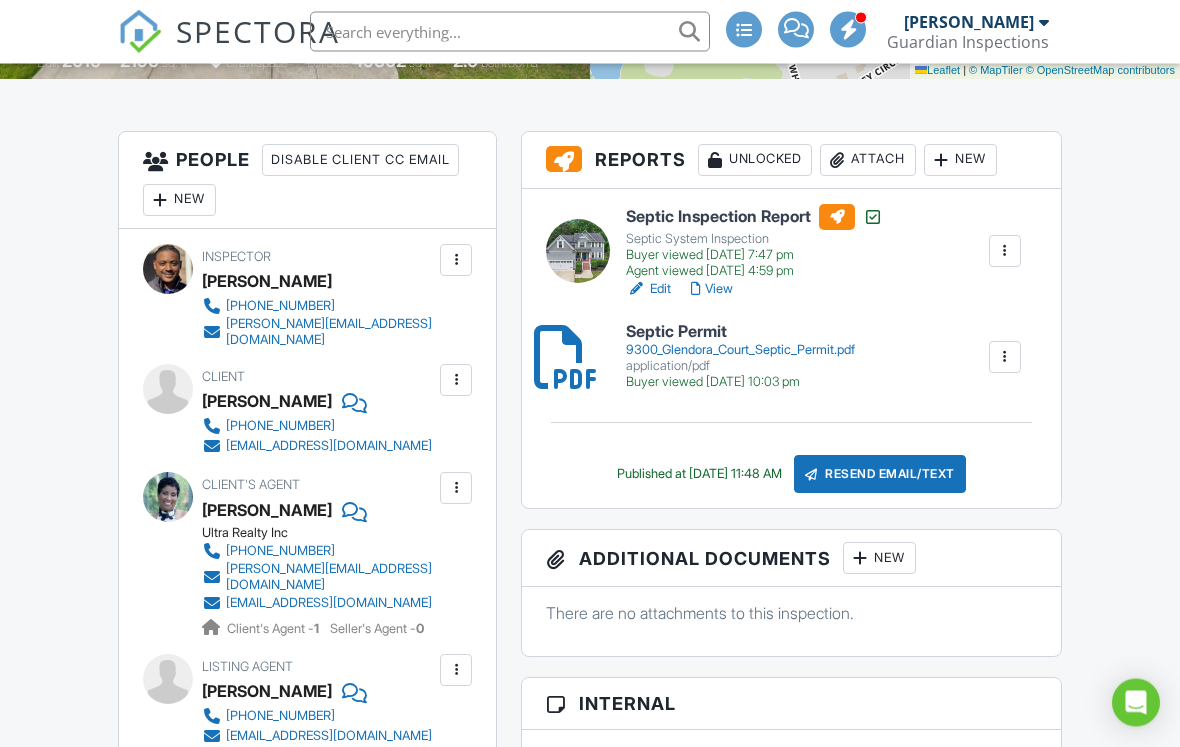scroll, scrollTop: 0, scrollLeft: 0, axis: both 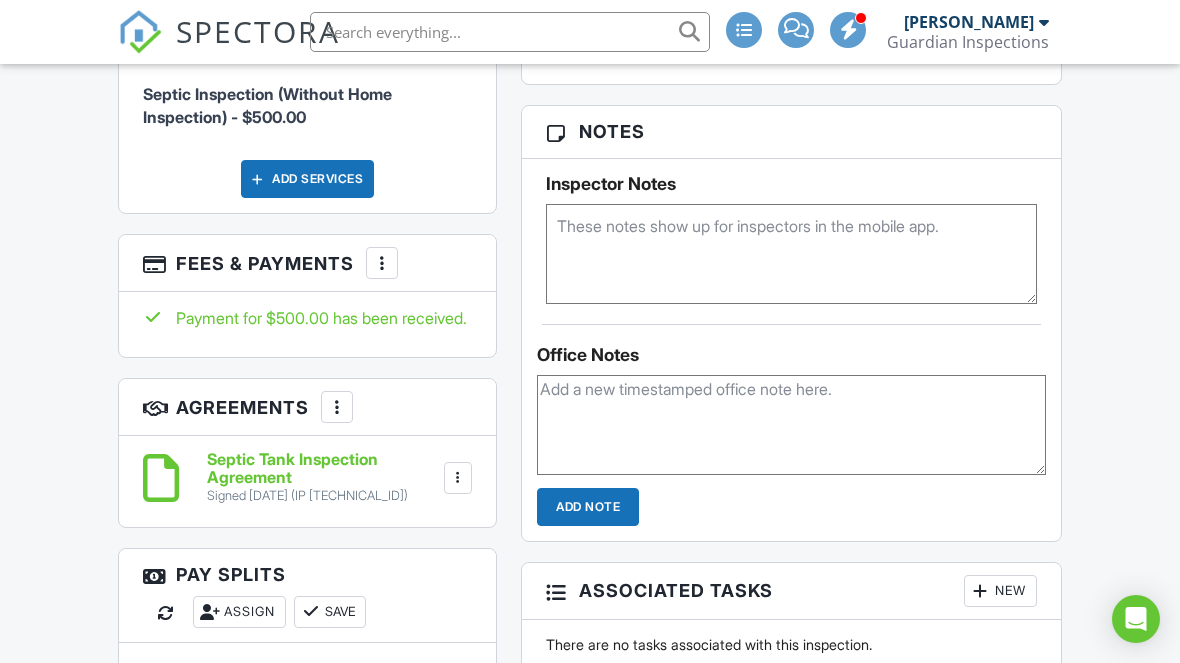 click at bounding box center (382, 263) 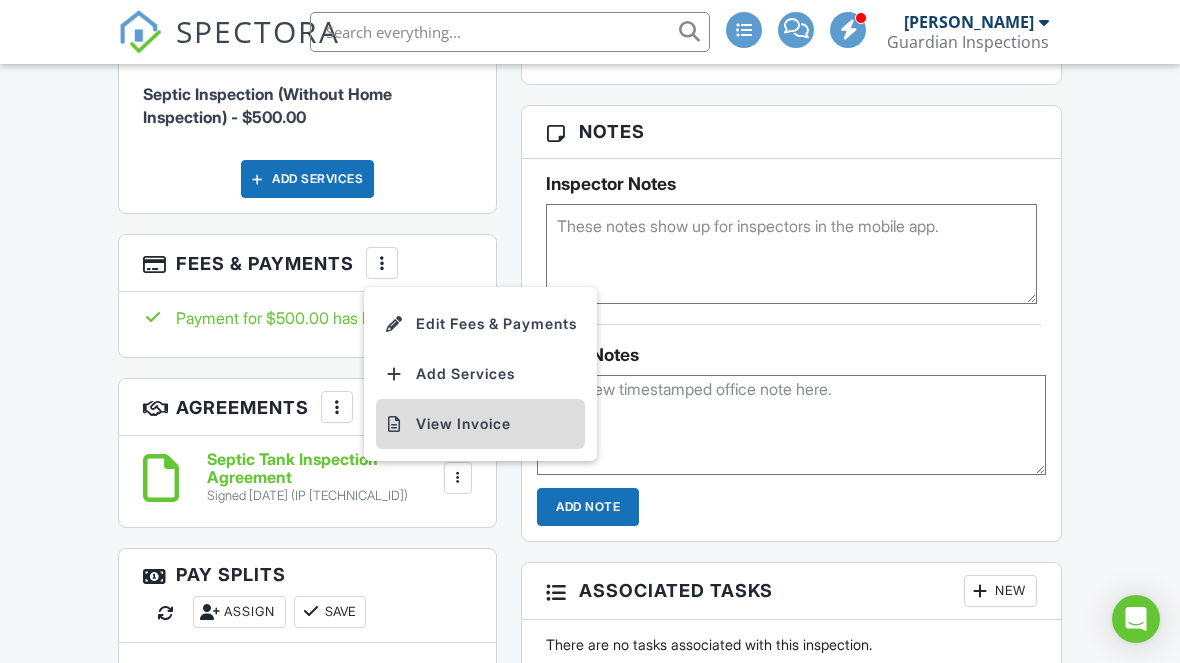 click on "View Invoice" at bounding box center [480, 424] 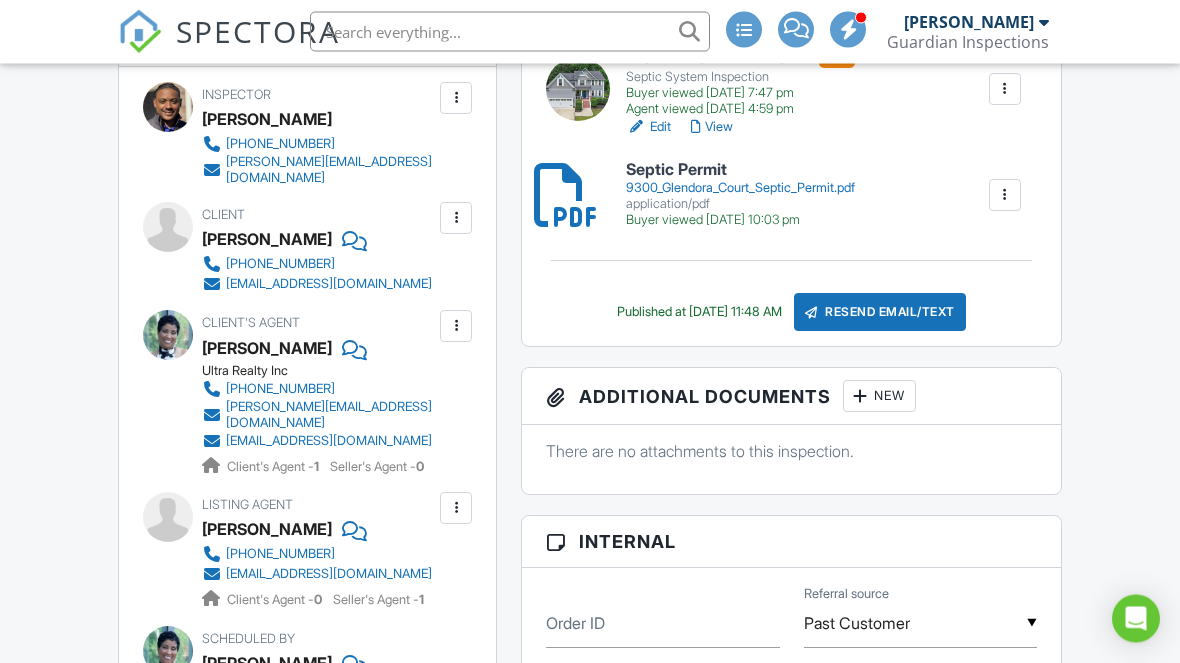 scroll, scrollTop: 619, scrollLeft: 0, axis: vertical 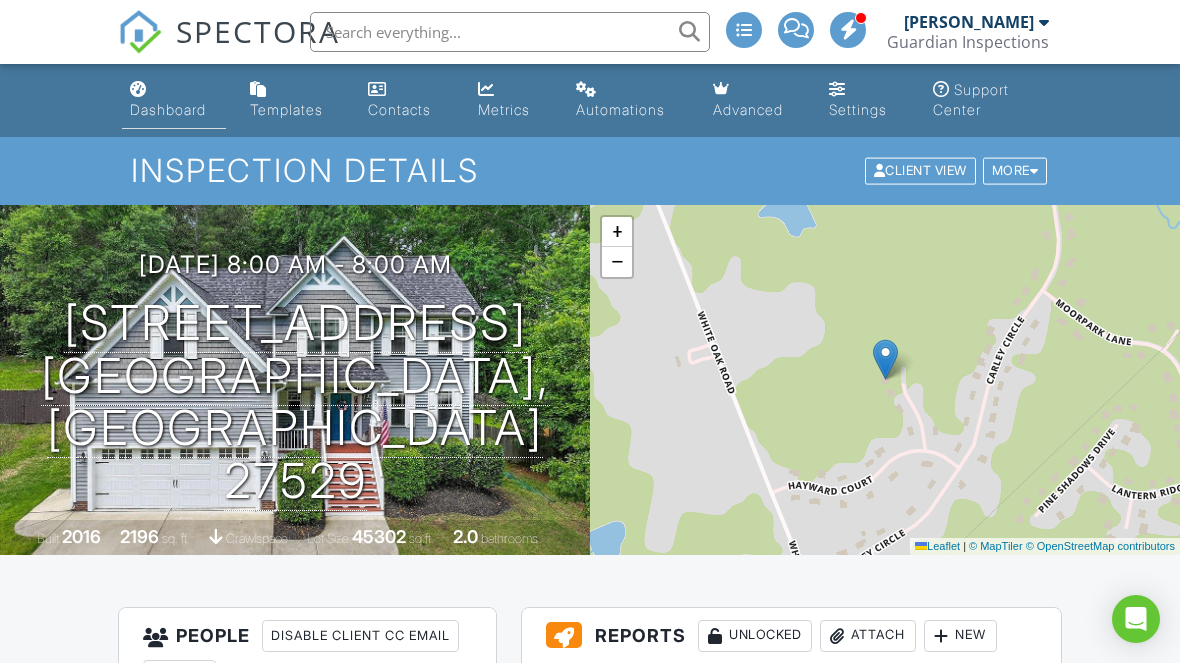 click on "Dashboard" at bounding box center (174, 100) 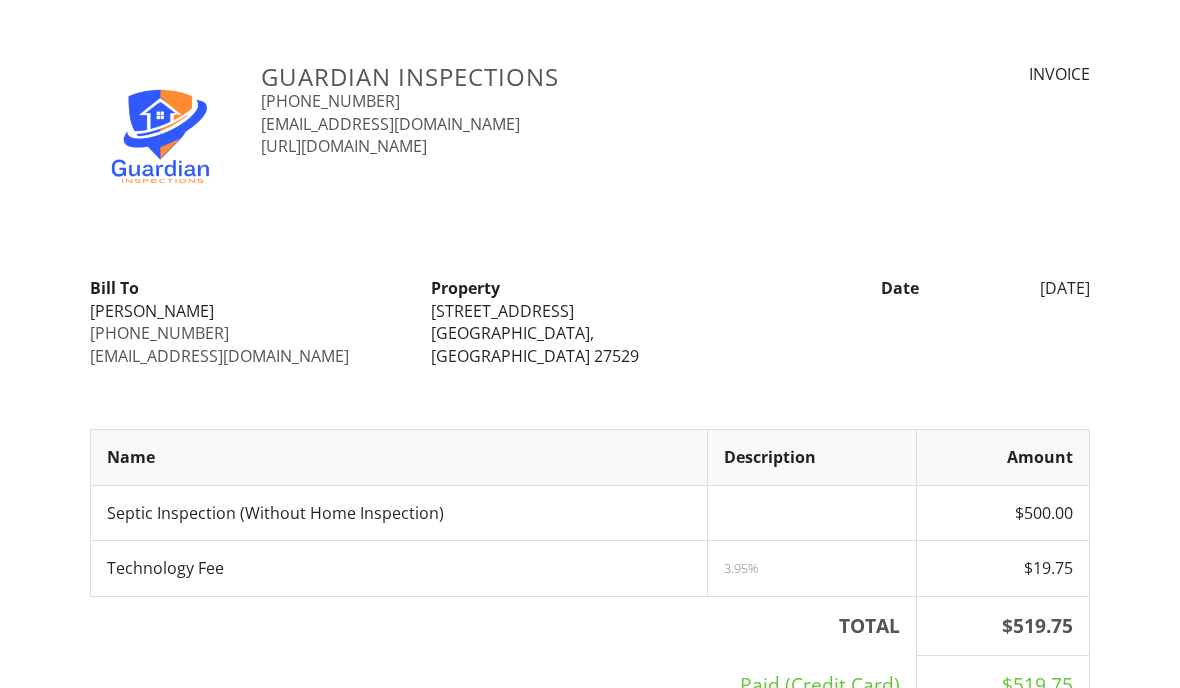 scroll, scrollTop: 0, scrollLeft: 0, axis: both 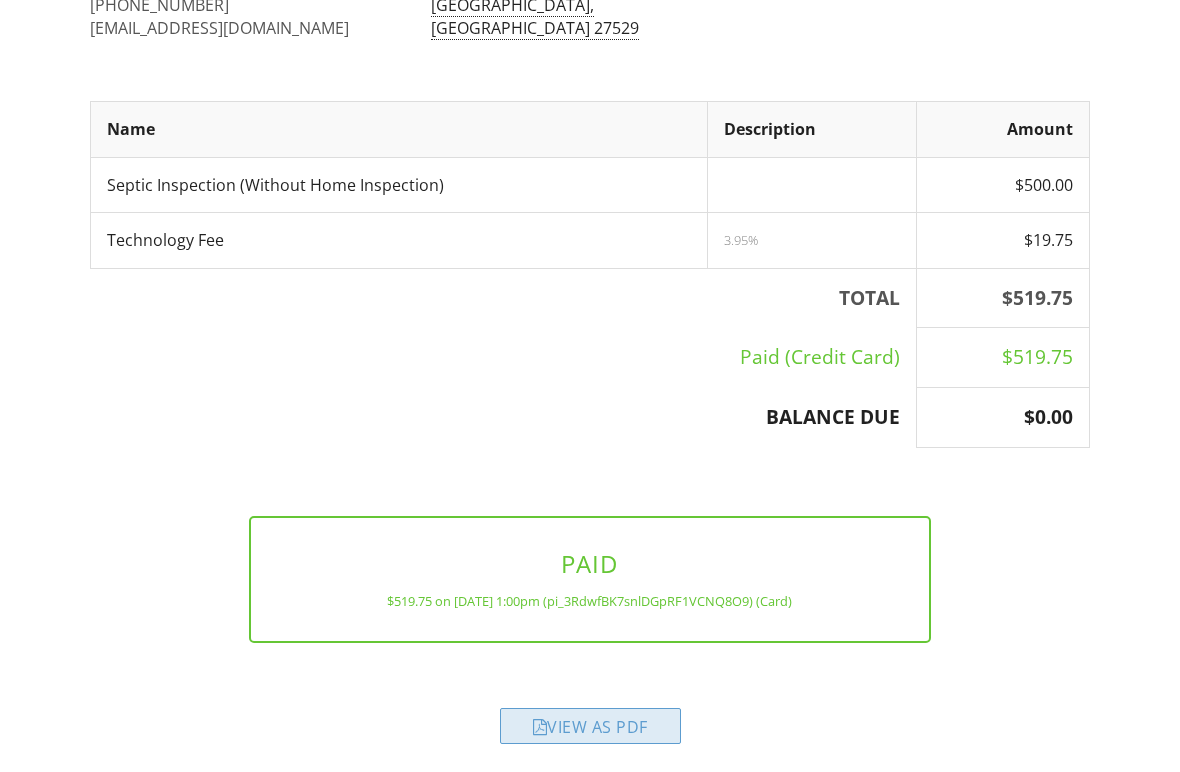 click on "View as PDF" at bounding box center (590, 726) 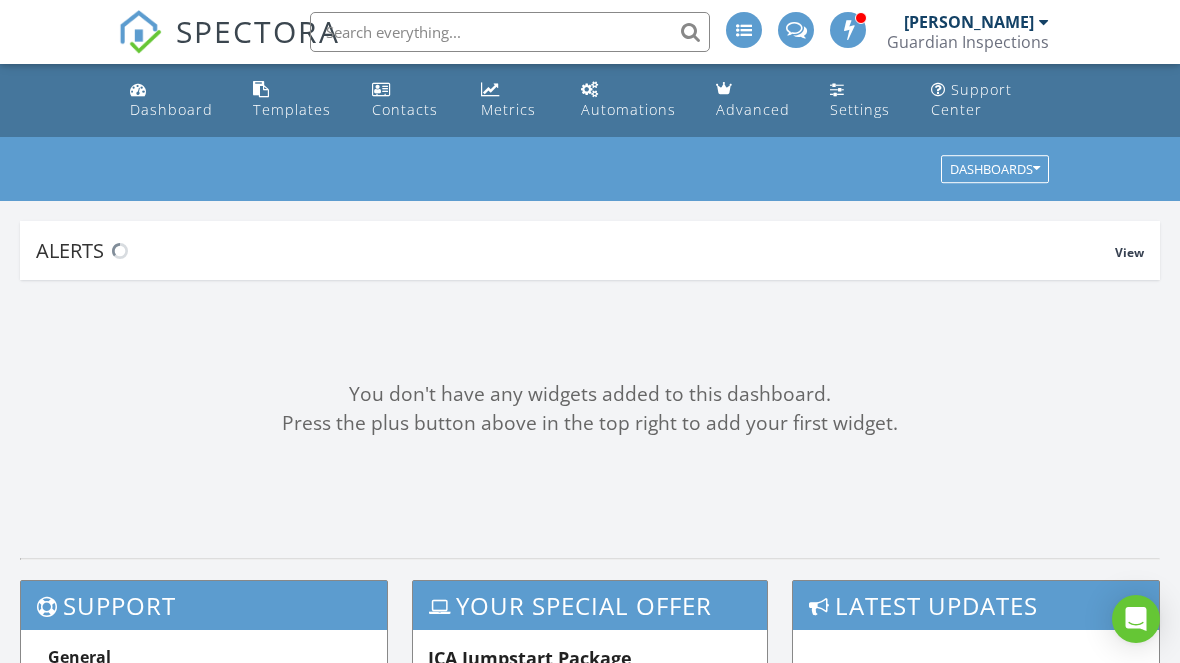 scroll, scrollTop: 0, scrollLeft: 0, axis: both 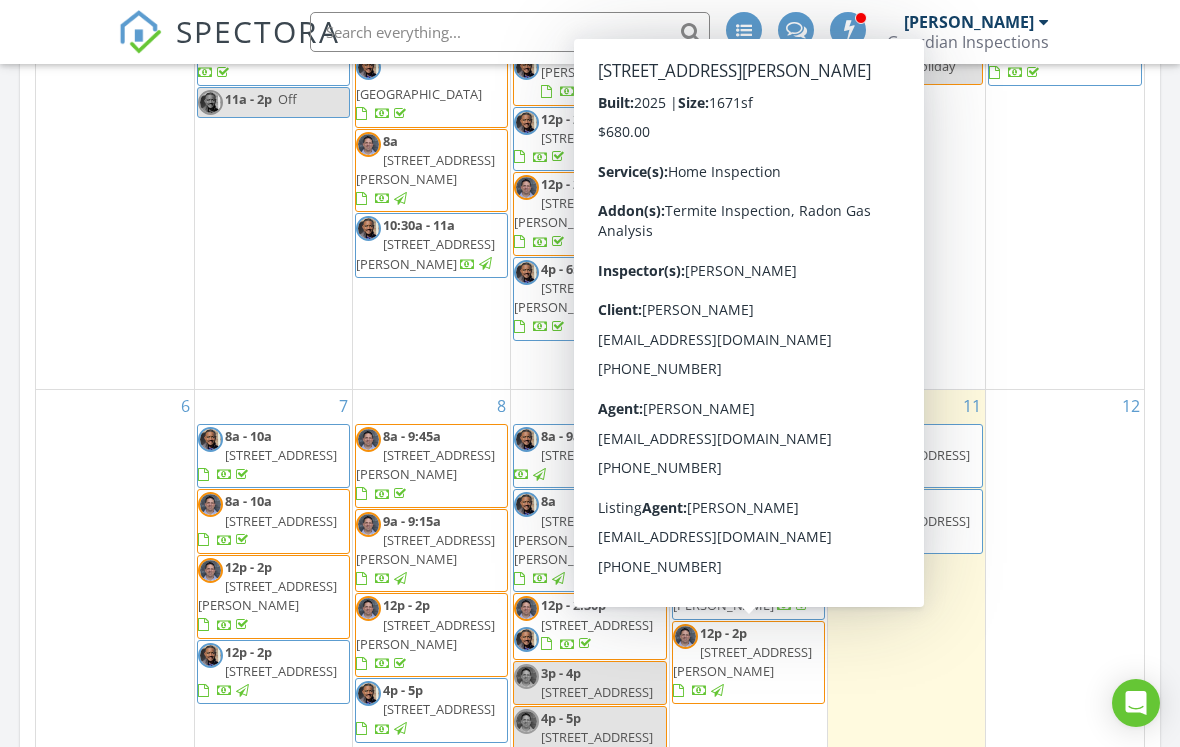 click on "[STREET_ADDRESS][PERSON_NAME]" at bounding box center (742, 661) 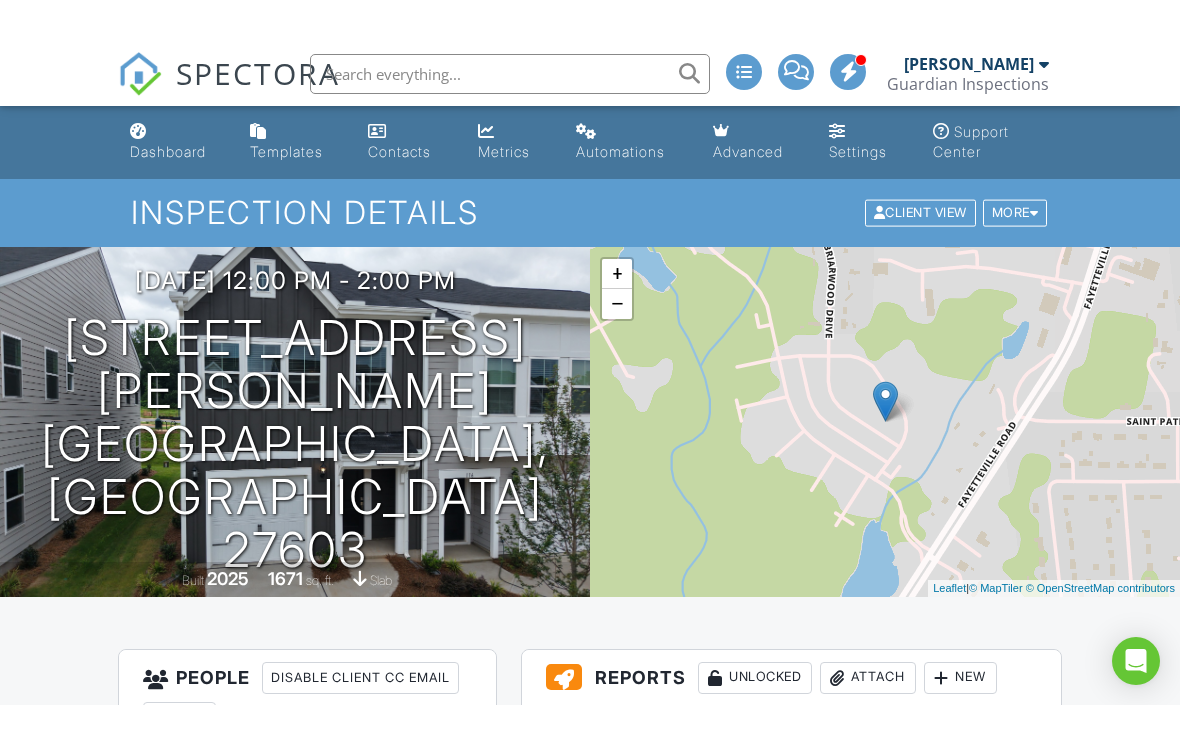 scroll, scrollTop: 298, scrollLeft: 0, axis: vertical 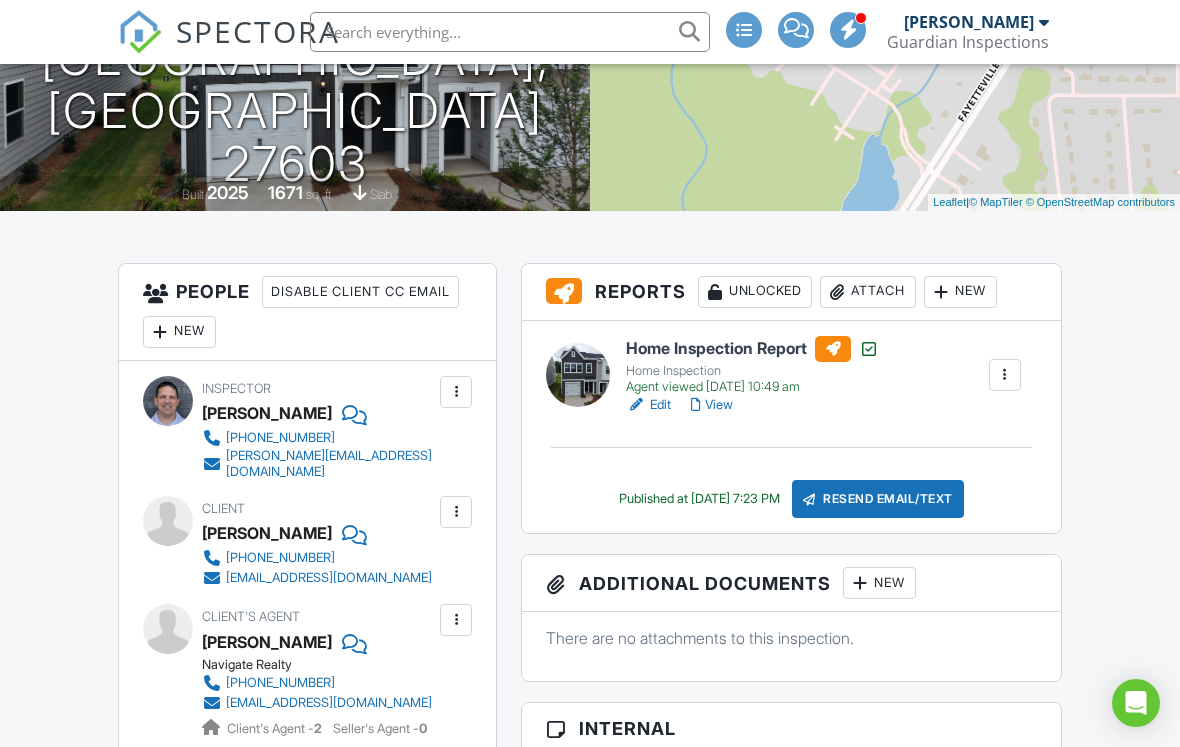 click on "Attach" at bounding box center [868, 292] 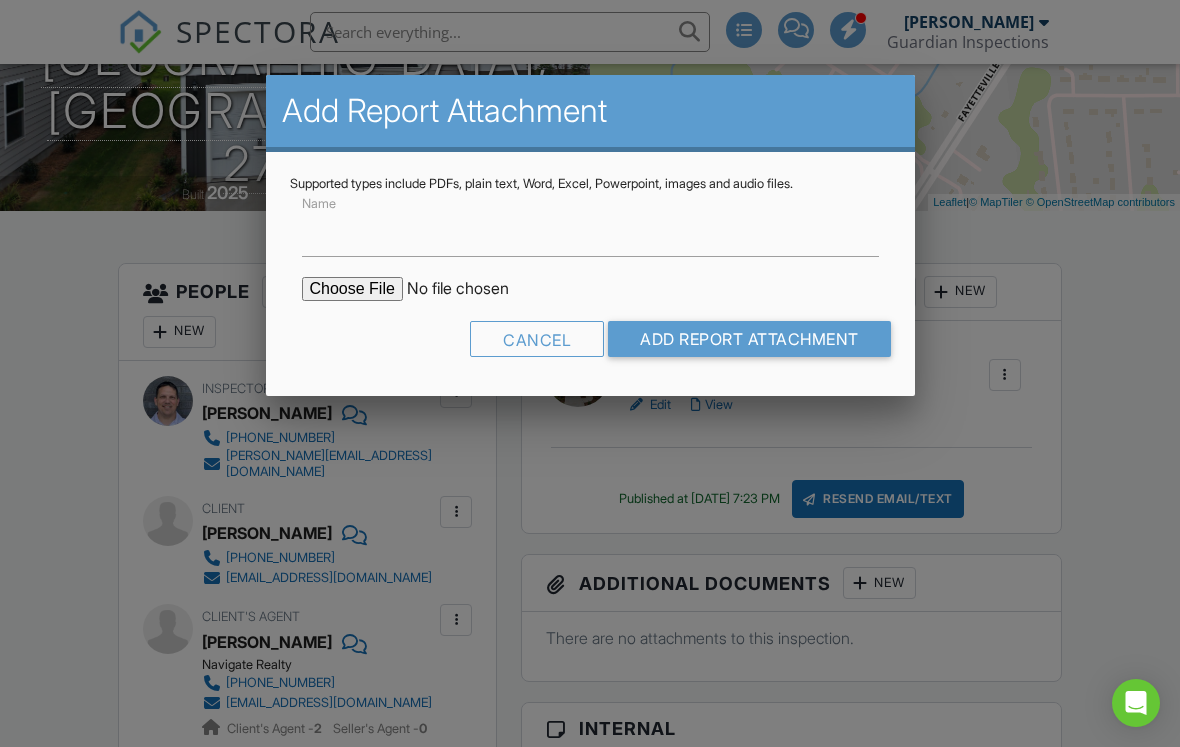 click at bounding box center (472, 289) 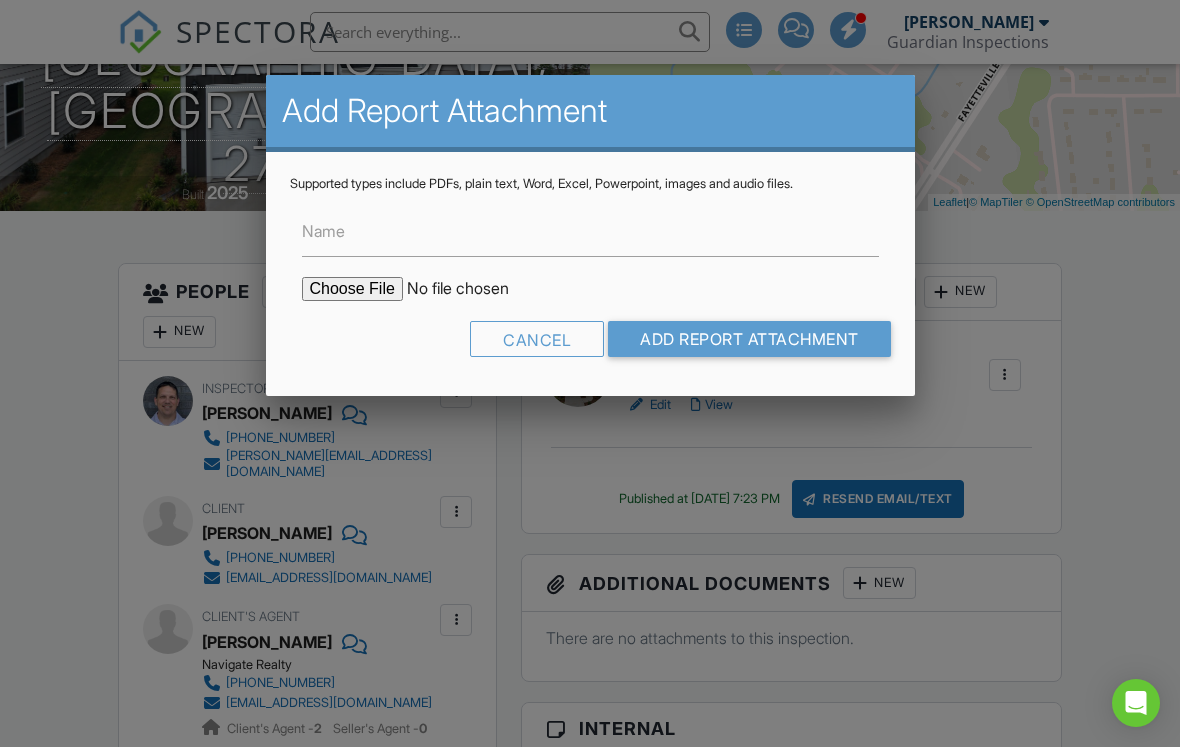 type on "C:\fakepath\120 Central [PERSON_NAME] Way WDIR.pdf" 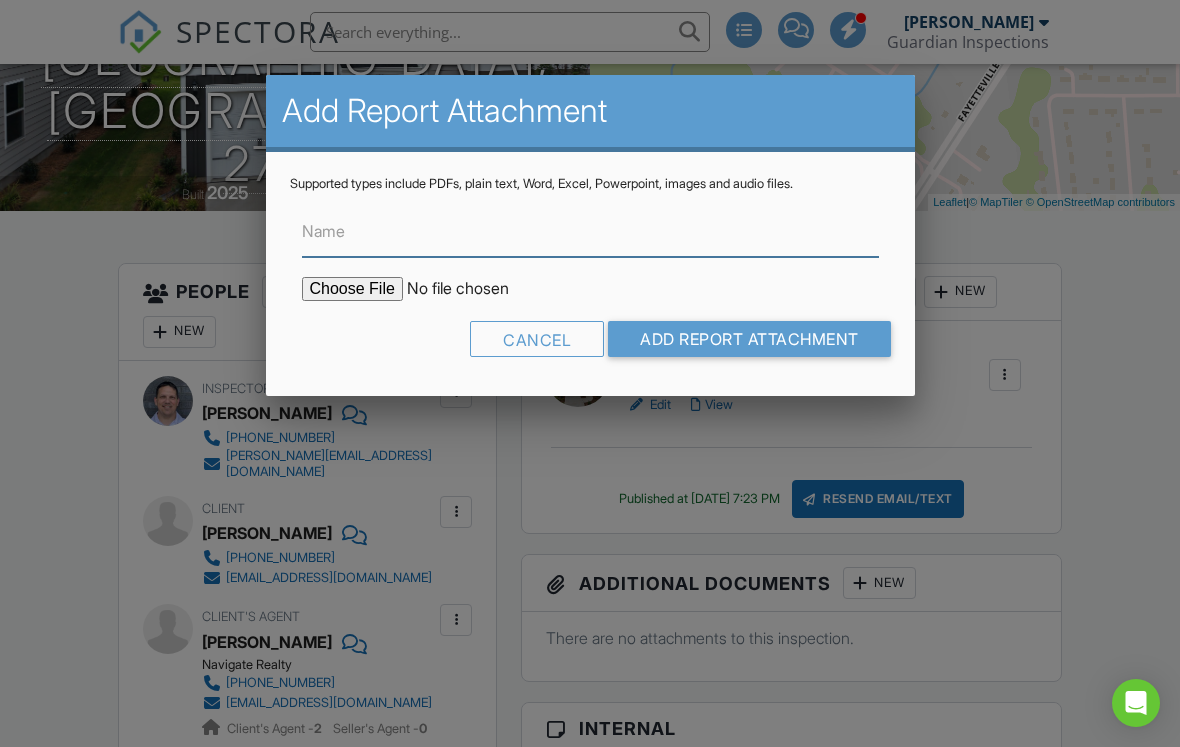 click on "Name" at bounding box center (590, 232) 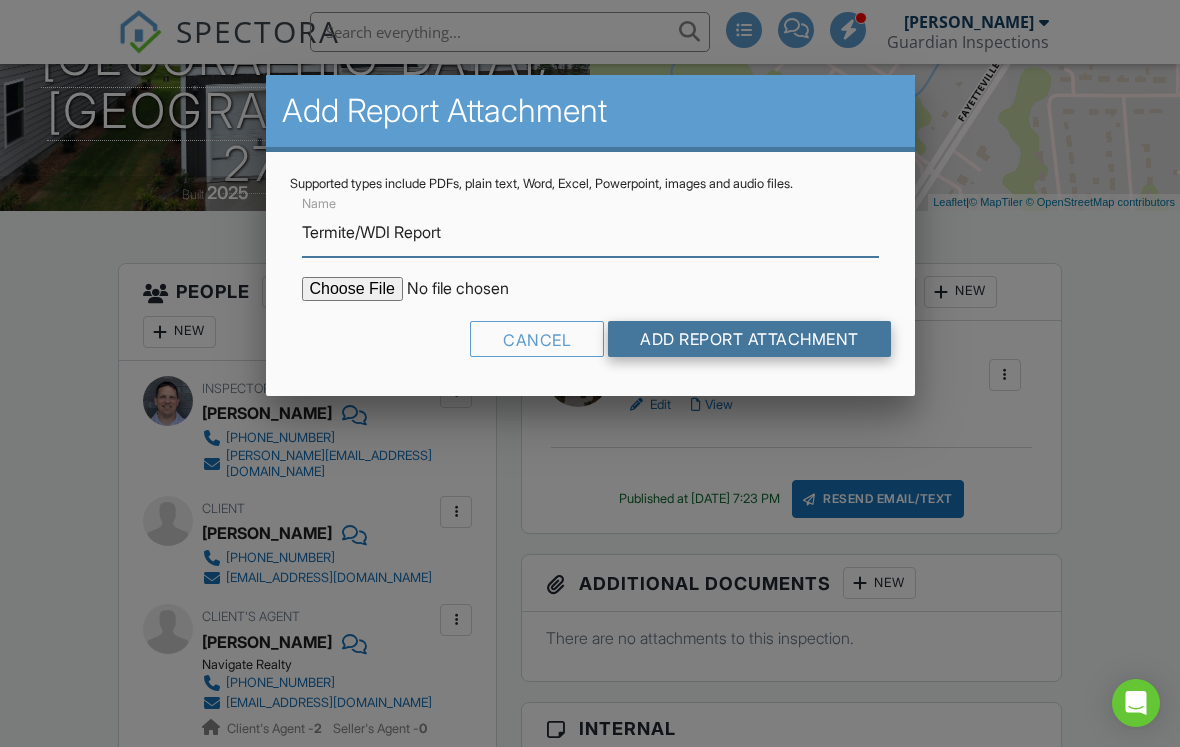 type on "Termite/WDI Report" 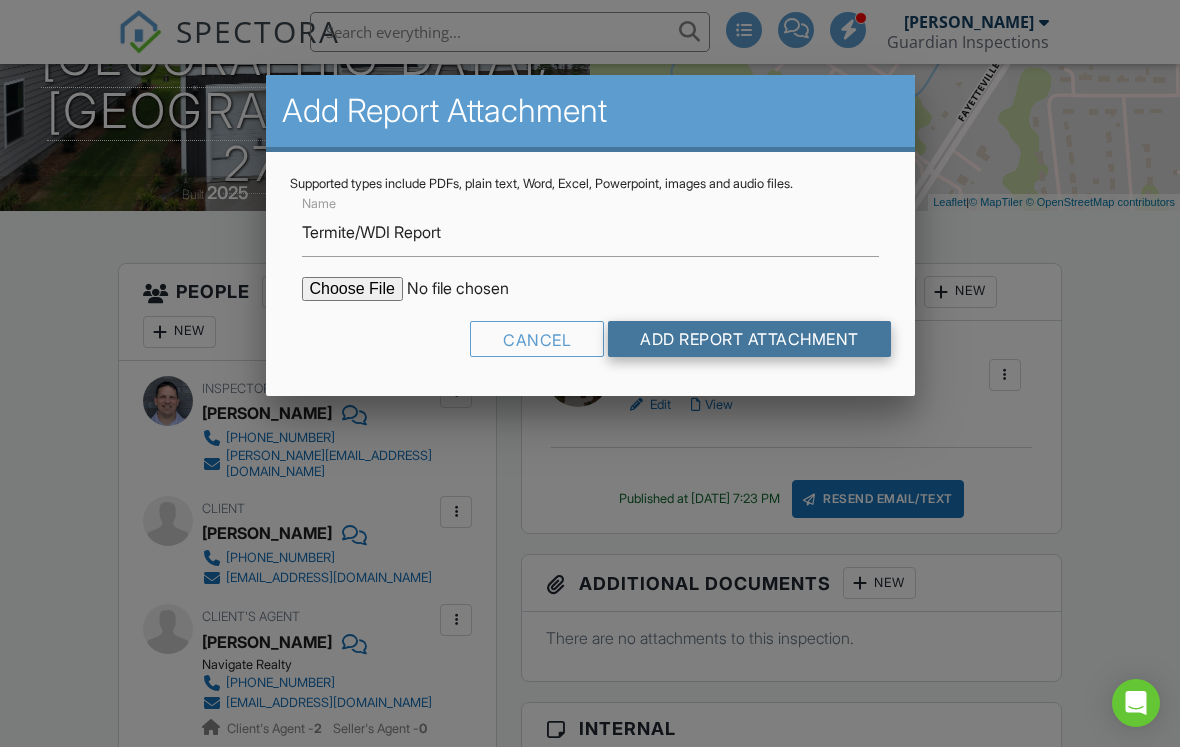 click on "Add Report Attachment" at bounding box center (749, 339) 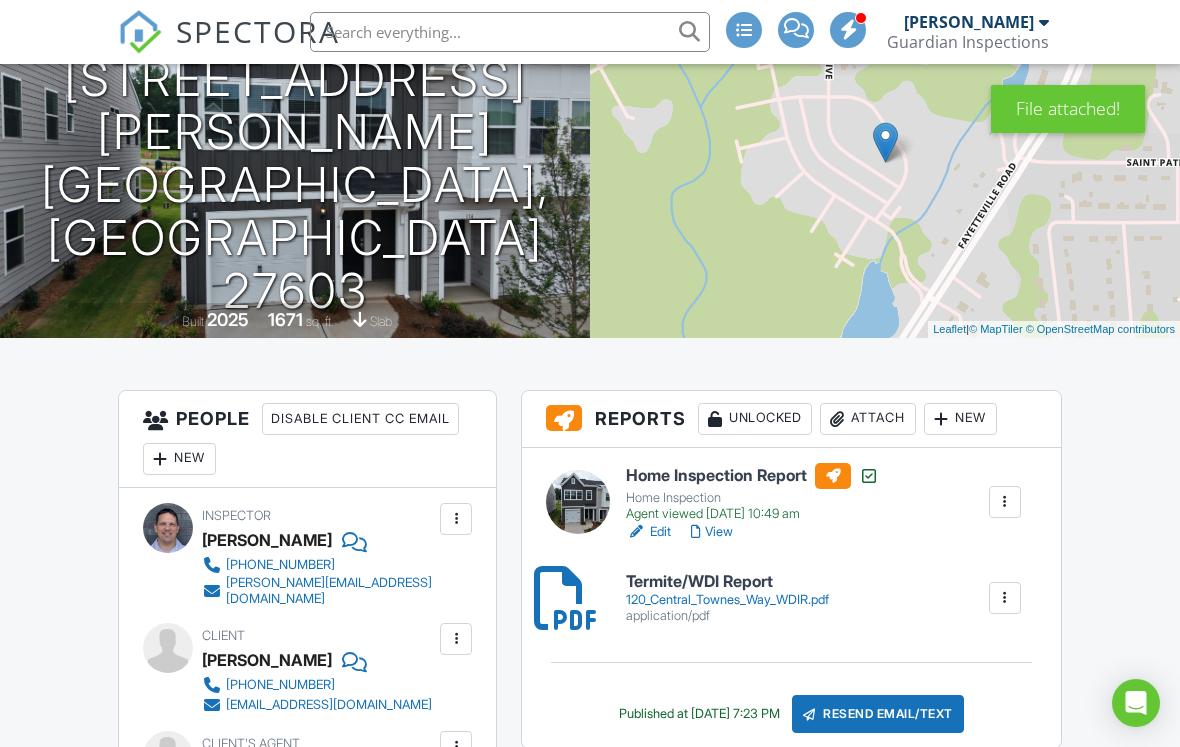 scroll, scrollTop: 243, scrollLeft: 0, axis: vertical 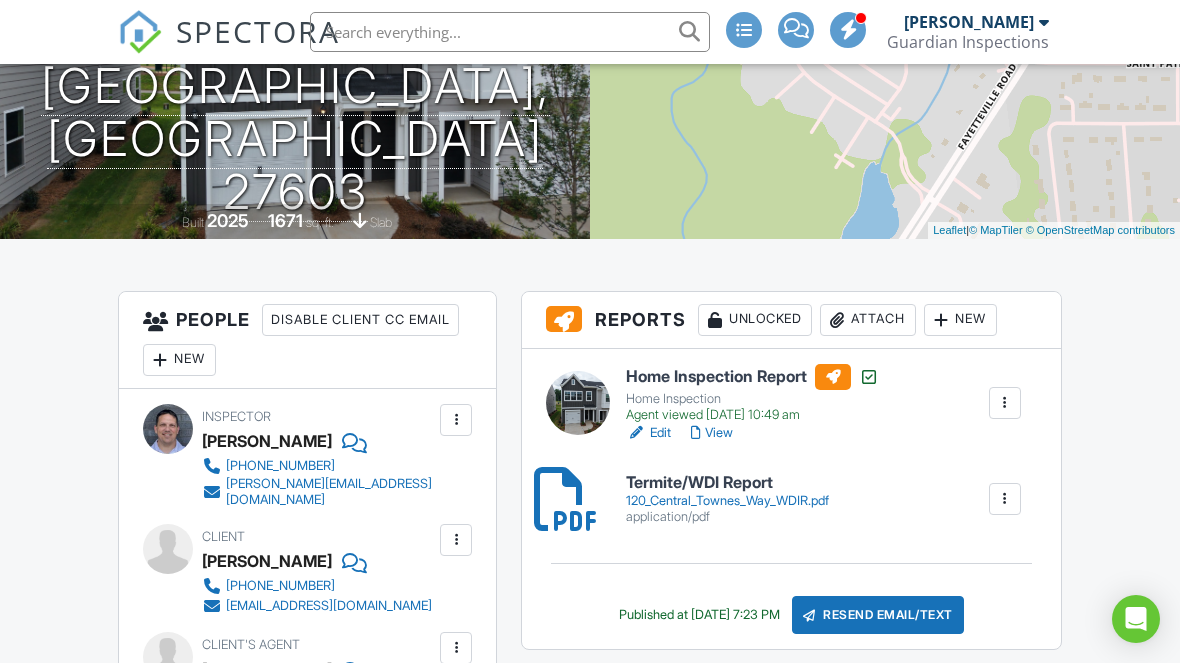 click on "Resend Email/Text" at bounding box center [878, 615] 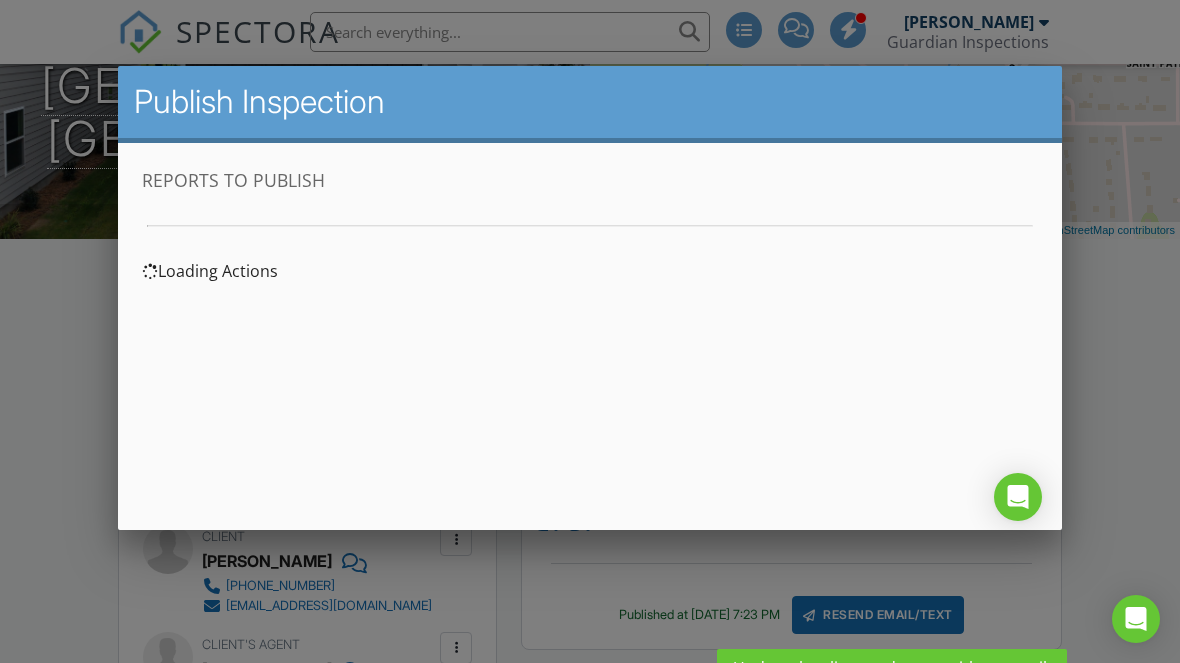 scroll, scrollTop: 0, scrollLeft: 0, axis: both 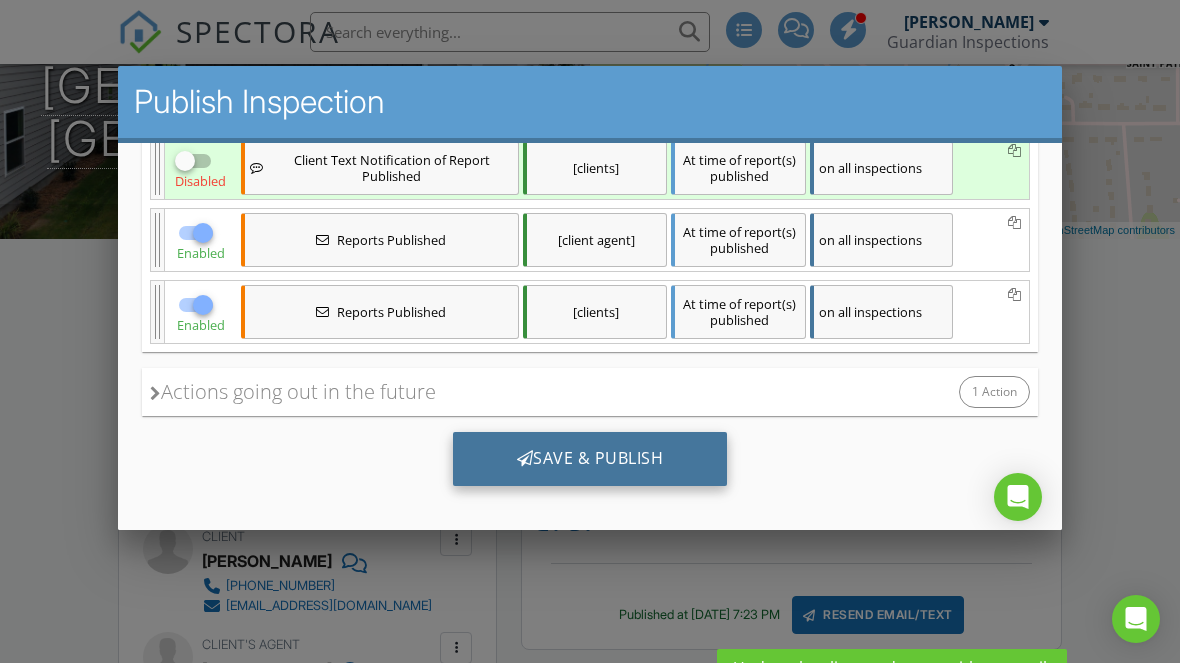 click on "Save & Publish" at bounding box center [590, 459] 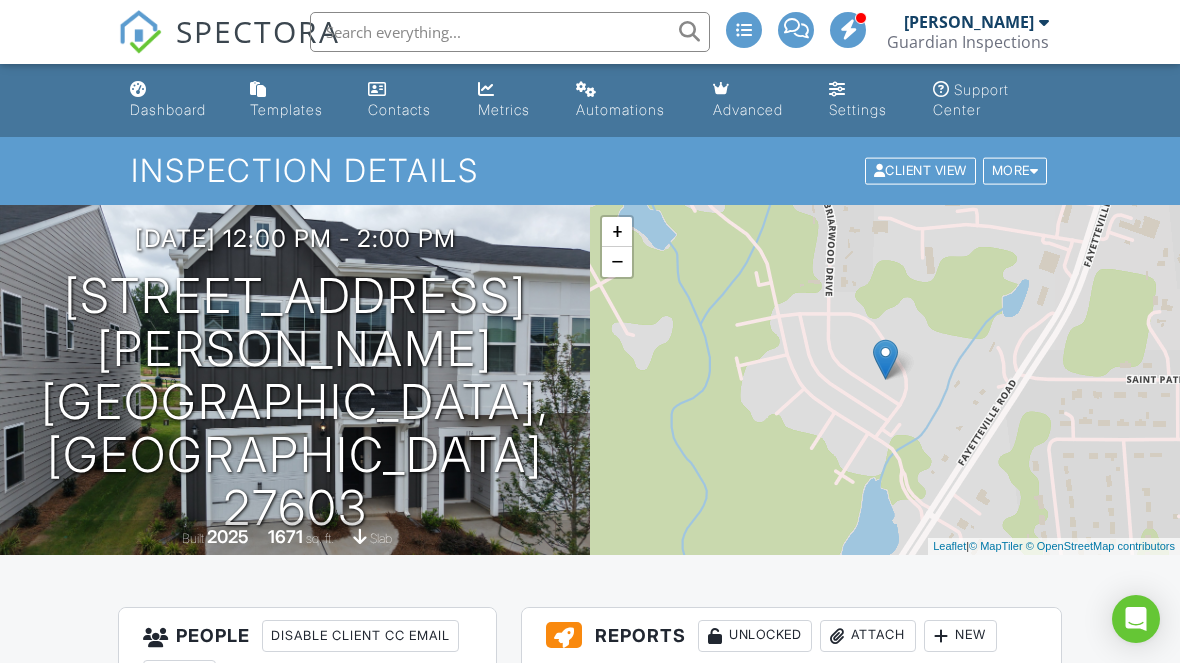 scroll, scrollTop: 0, scrollLeft: 0, axis: both 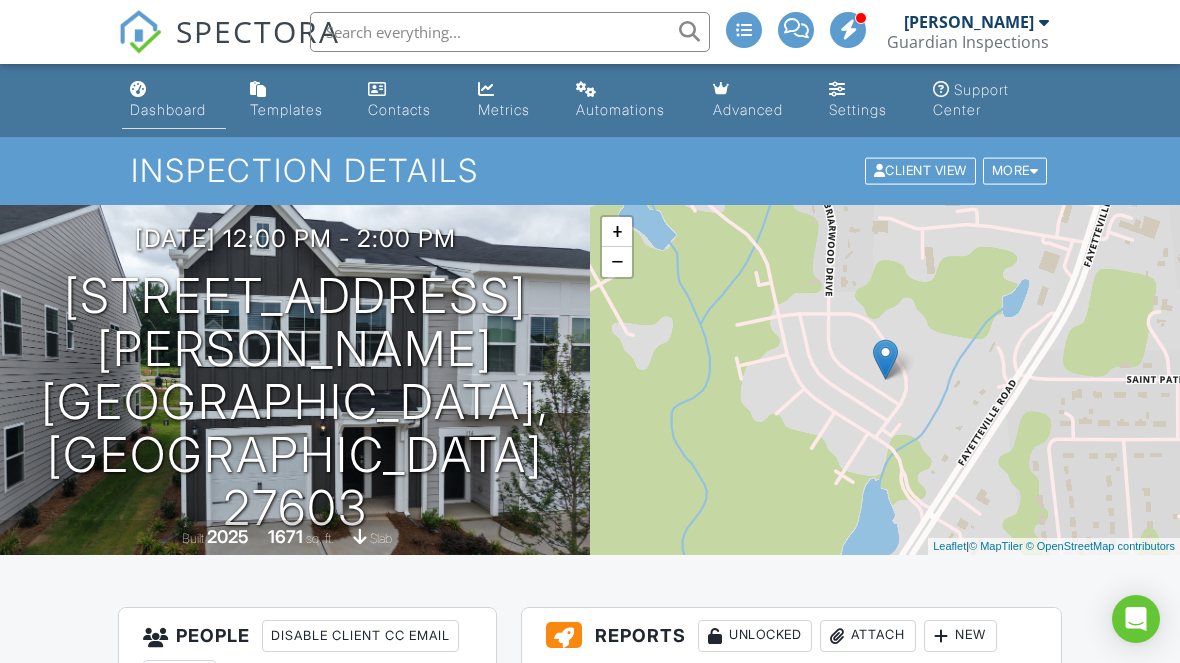 click on "Dashboard" at bounding box center [174, 100] 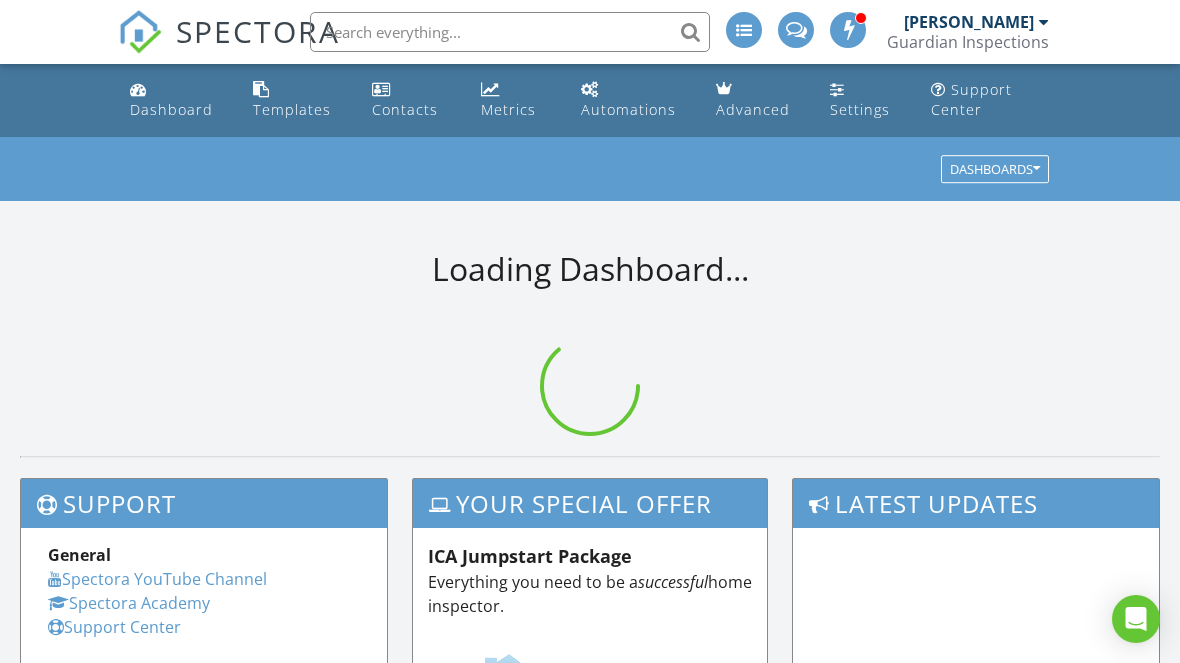 scroll, scrollTop: 0, scrollLeft: 0, axis: both 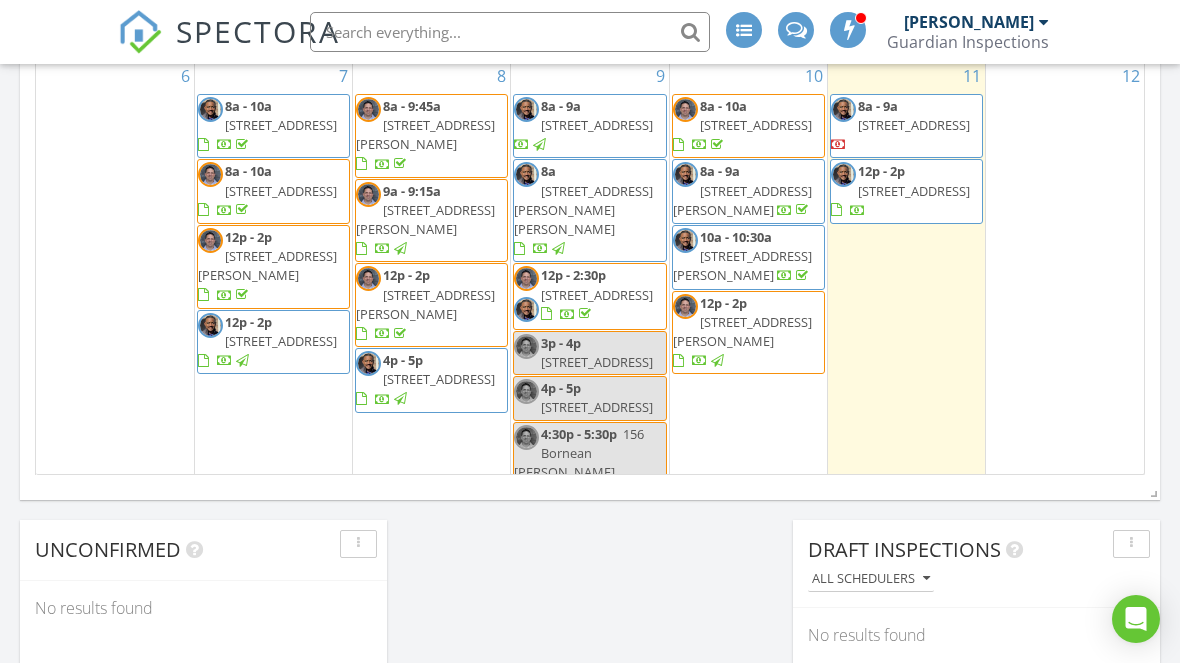 click on "[STREET_ADDRESS]" at bounding box center (597, 295) 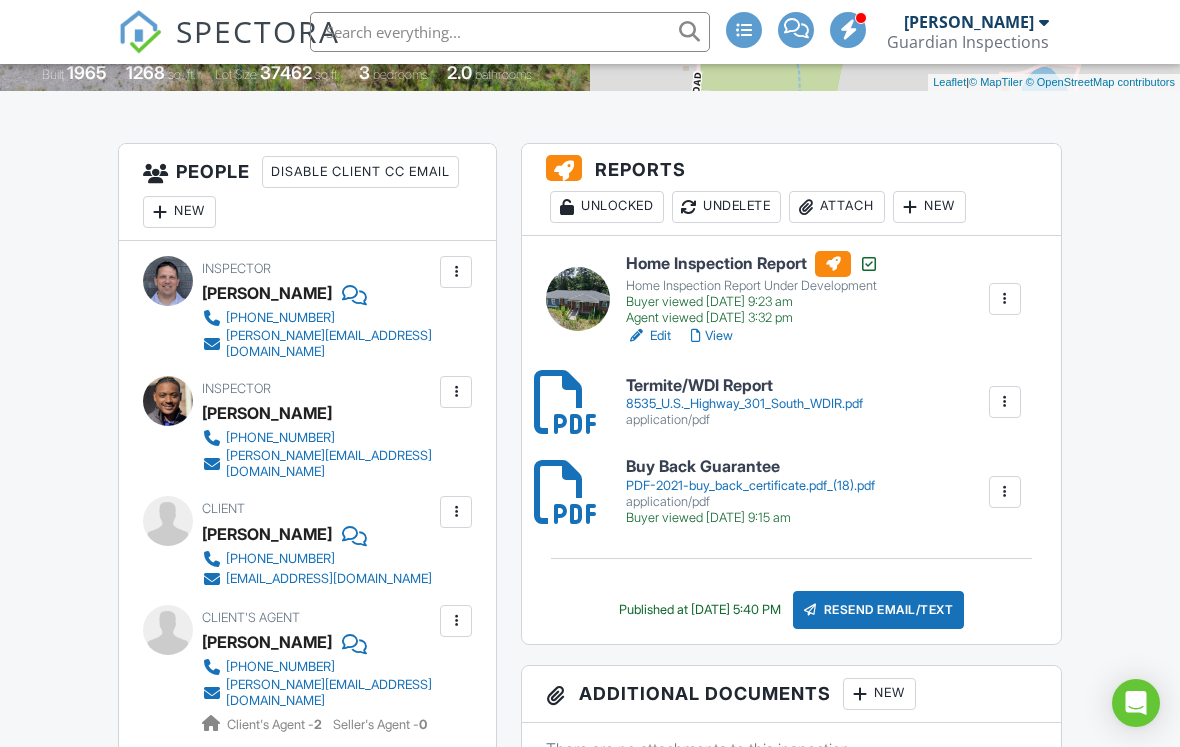 scroll, scrollTop: 464, scrollLeft: 0, axis: vertical 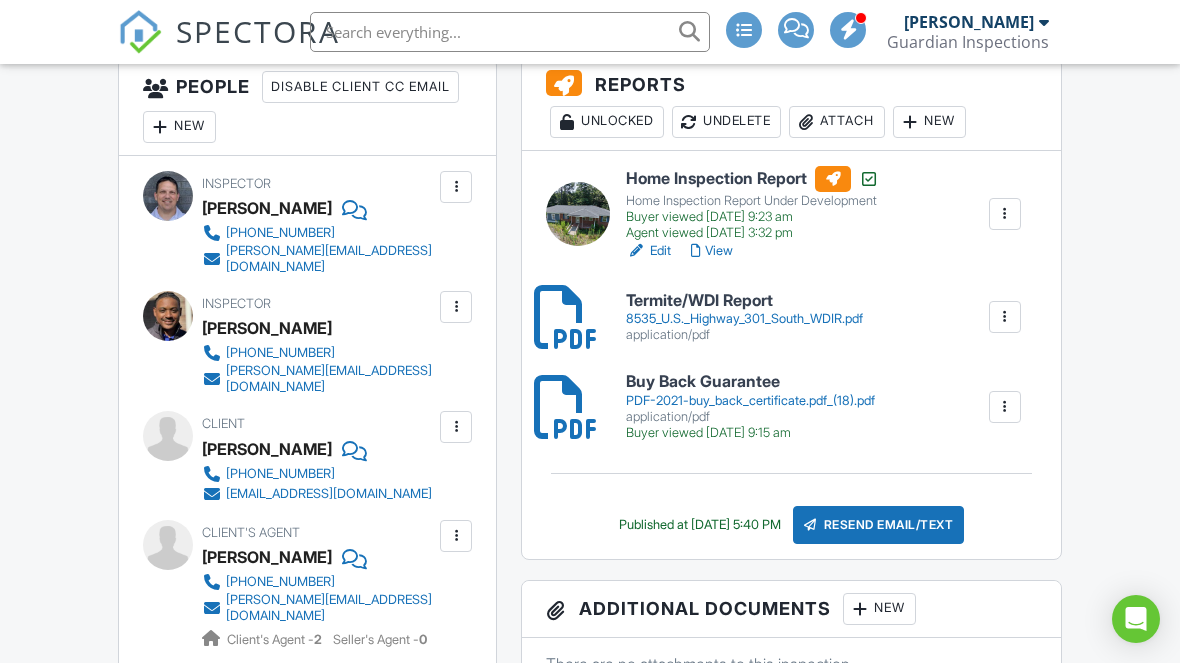 click on "Attach" at bounding box center [837, 122] 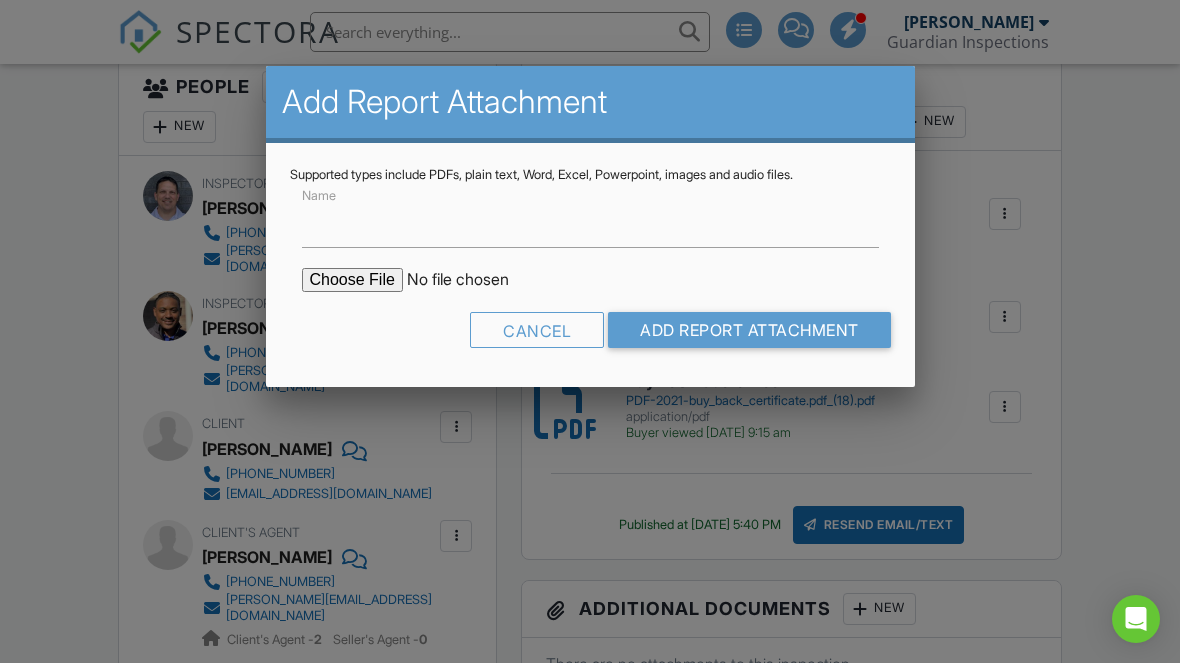 click at bounding box center [472, 280] 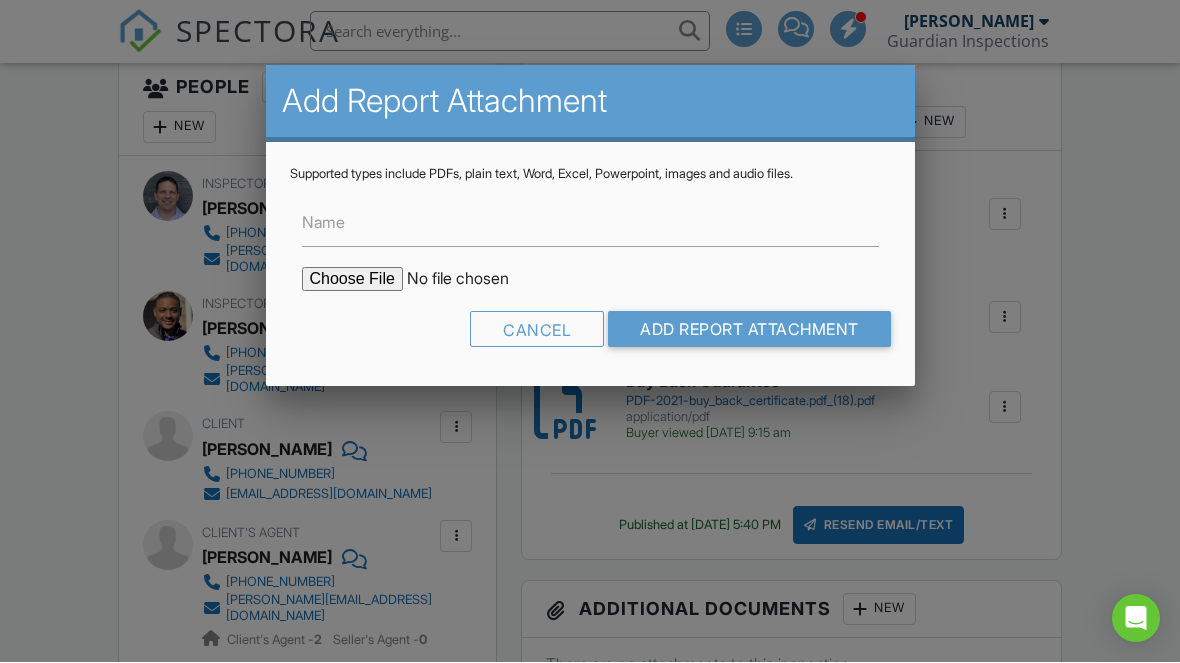 scroll, scrollTop: 549, scrollLeft: 0, axis: vertical 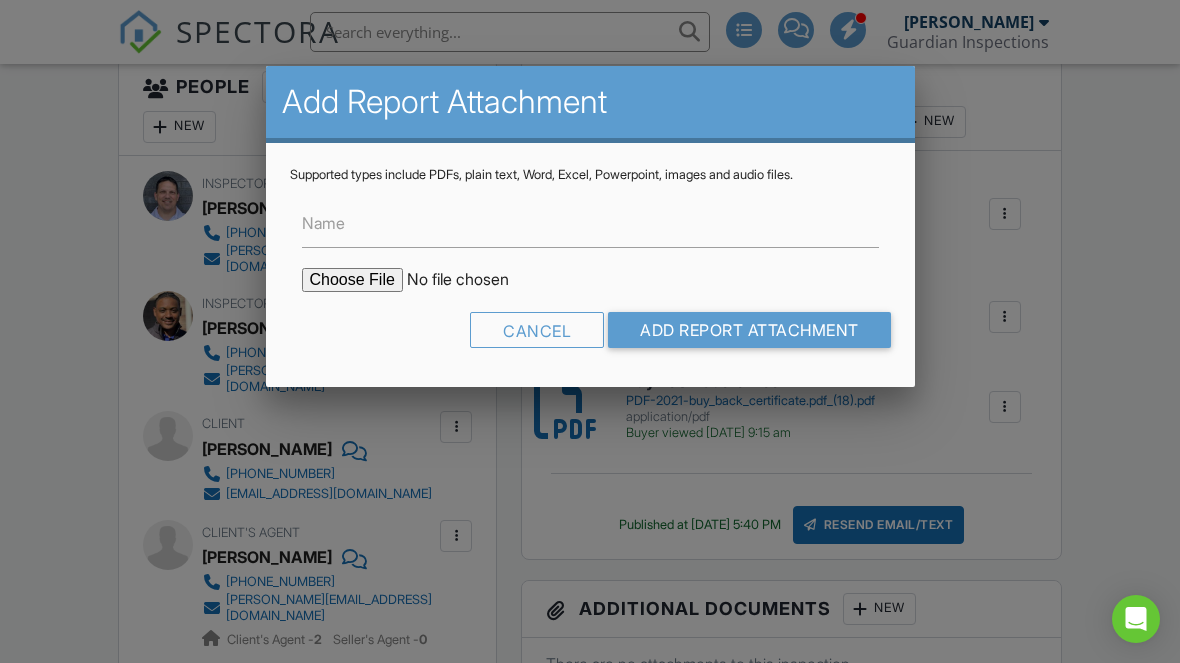 type on "C:\fakepath\8535 U.S. Highway 301 South Estimate.pdf" 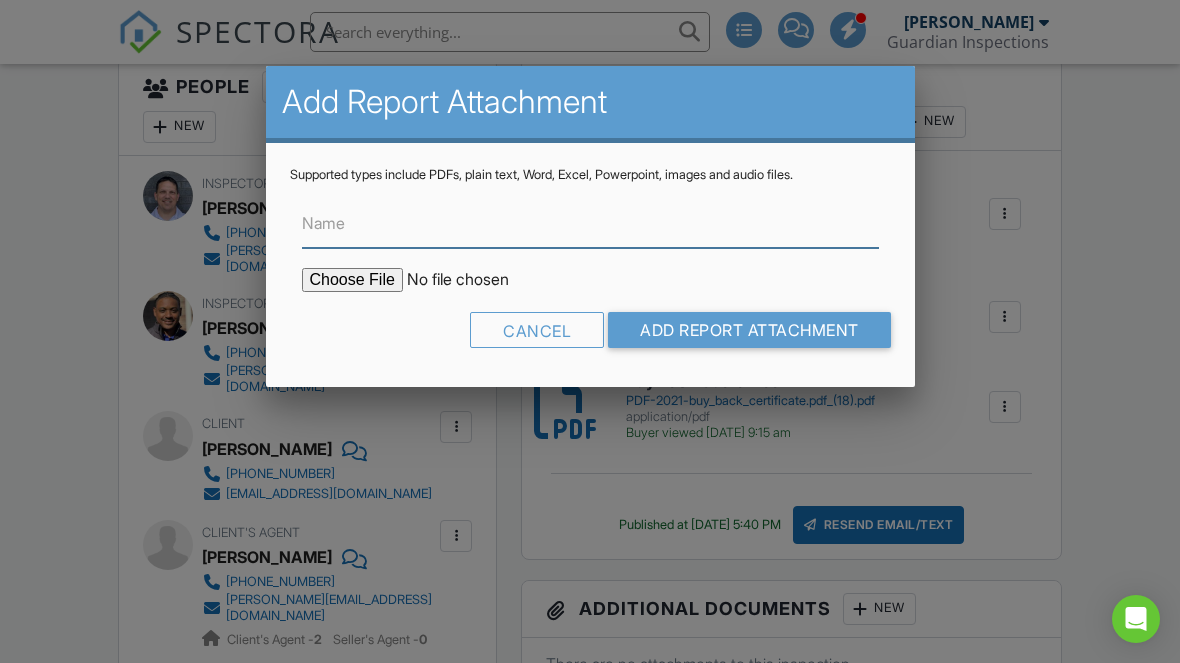 click on "Name" at bounding box center (590, 223) 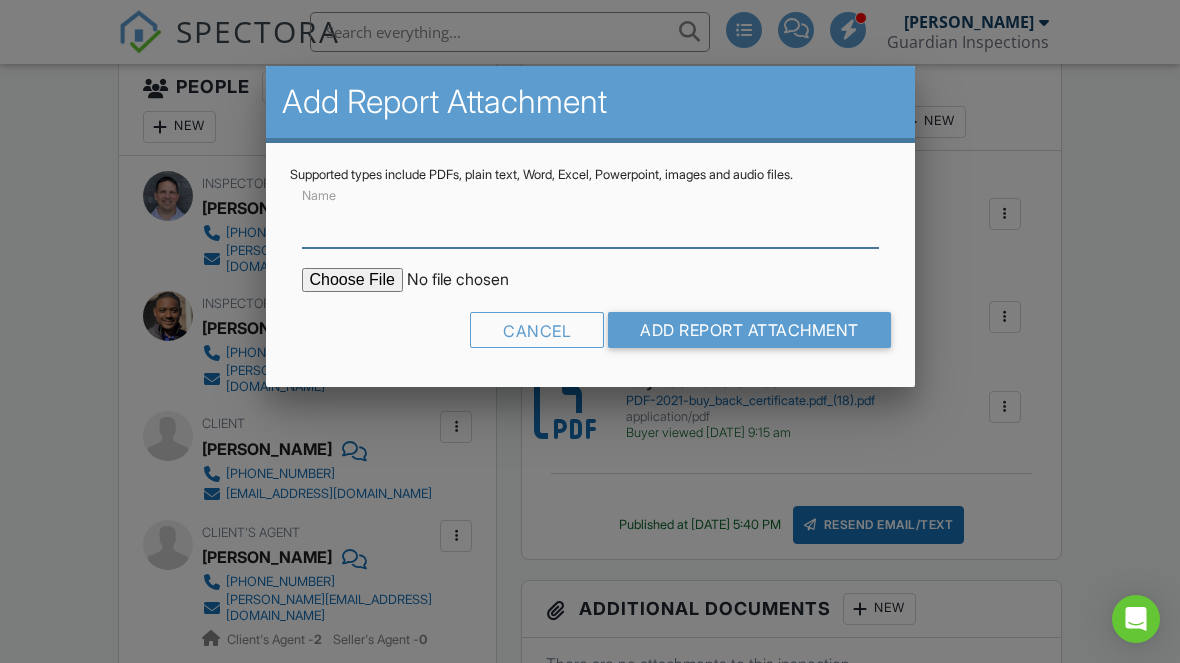 scroll, scrollTop: 548, scrollLeft: 0, axis: vertical 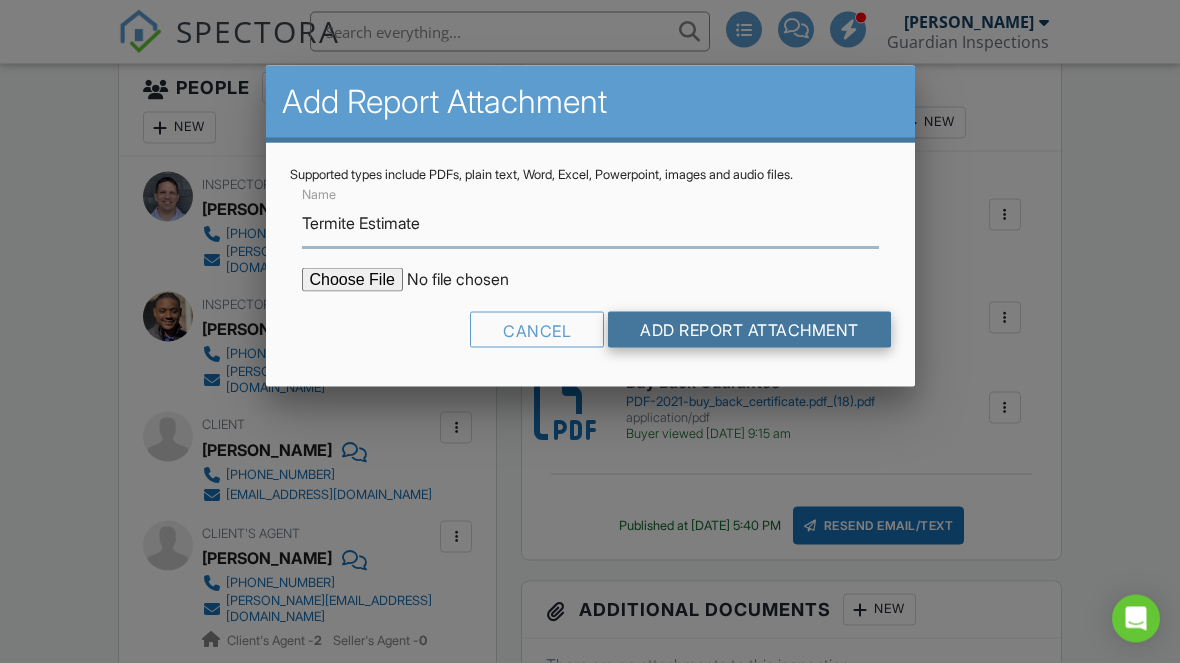 type on "Termite Estimate" 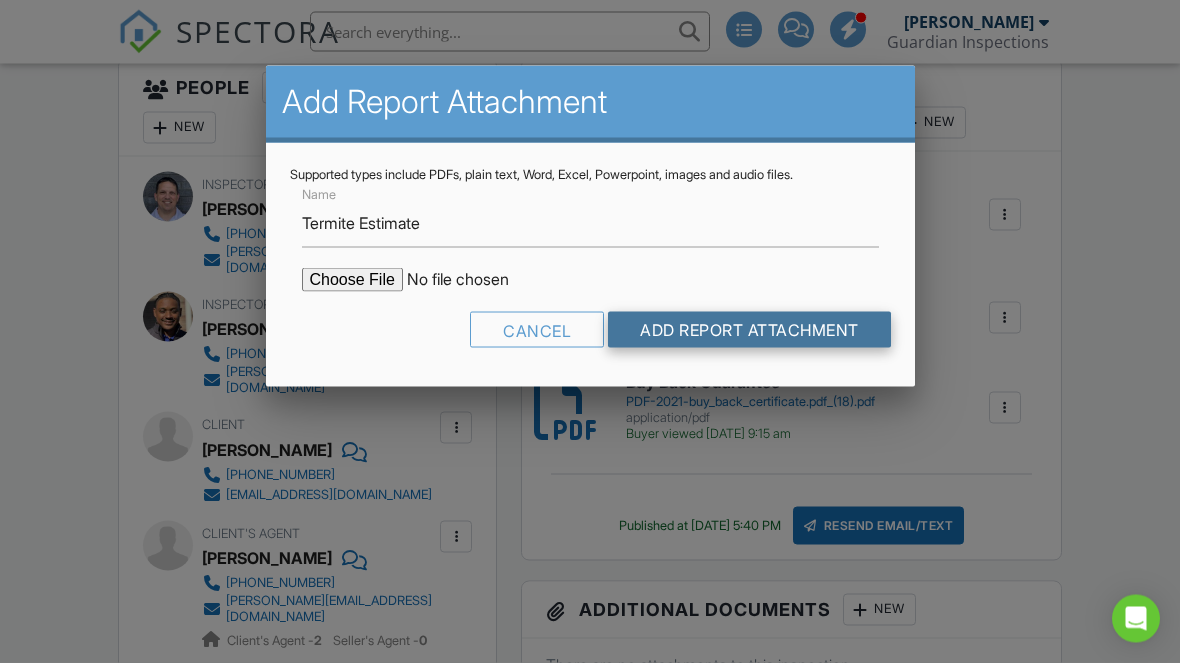 click on "Add Report Attachment" at bounding box center [749, 330] 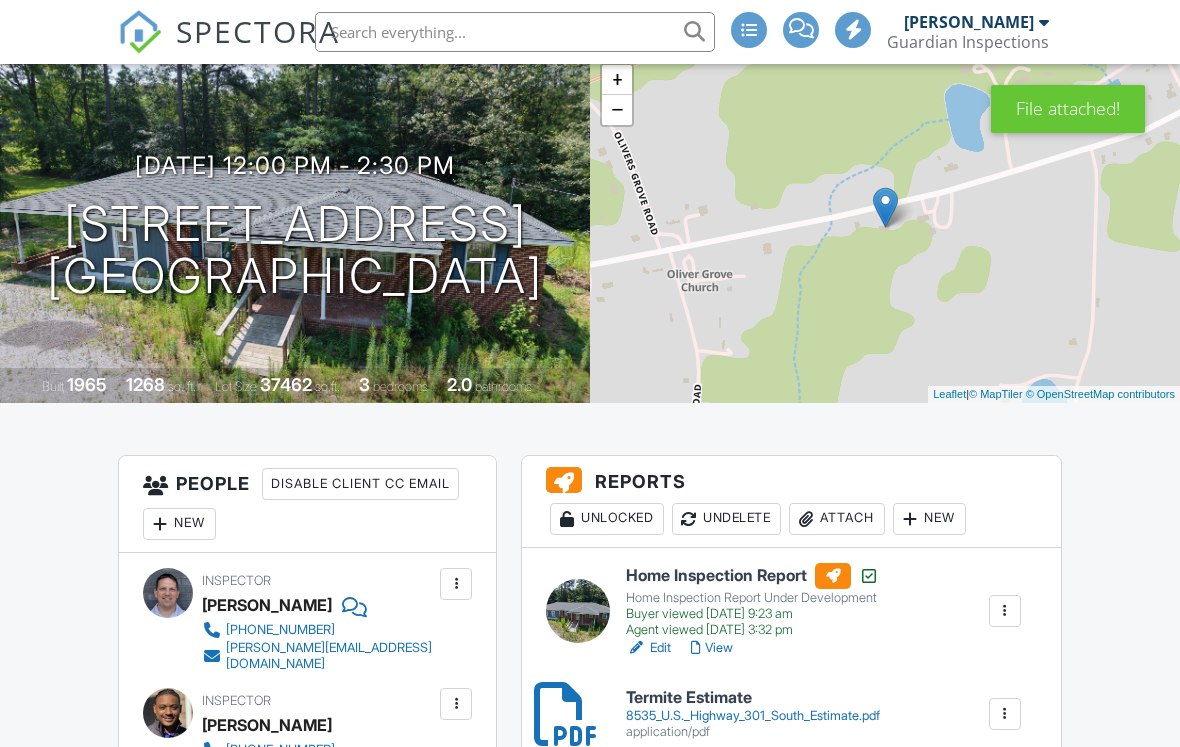 scroll, scrollTop: 451, scrollLeft: 0, axis: vertical 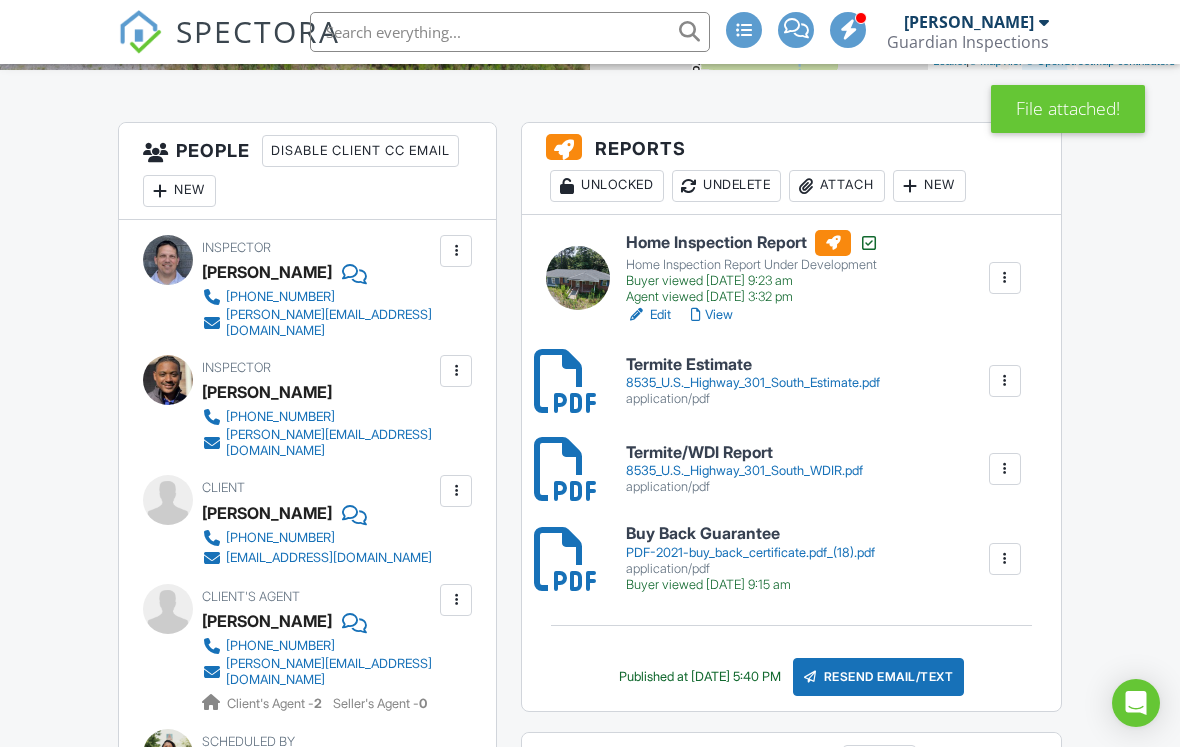 click on "Attach" at bounding box center (837, 186) 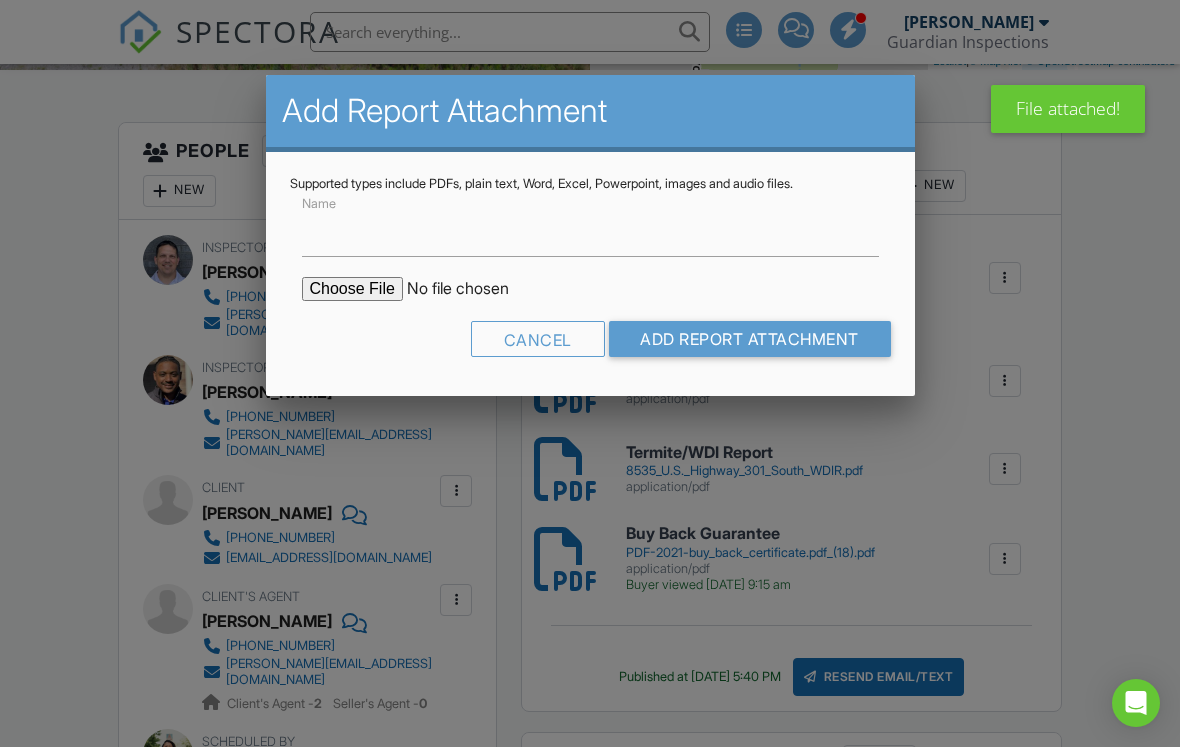 click at bounding box center [472, 289] 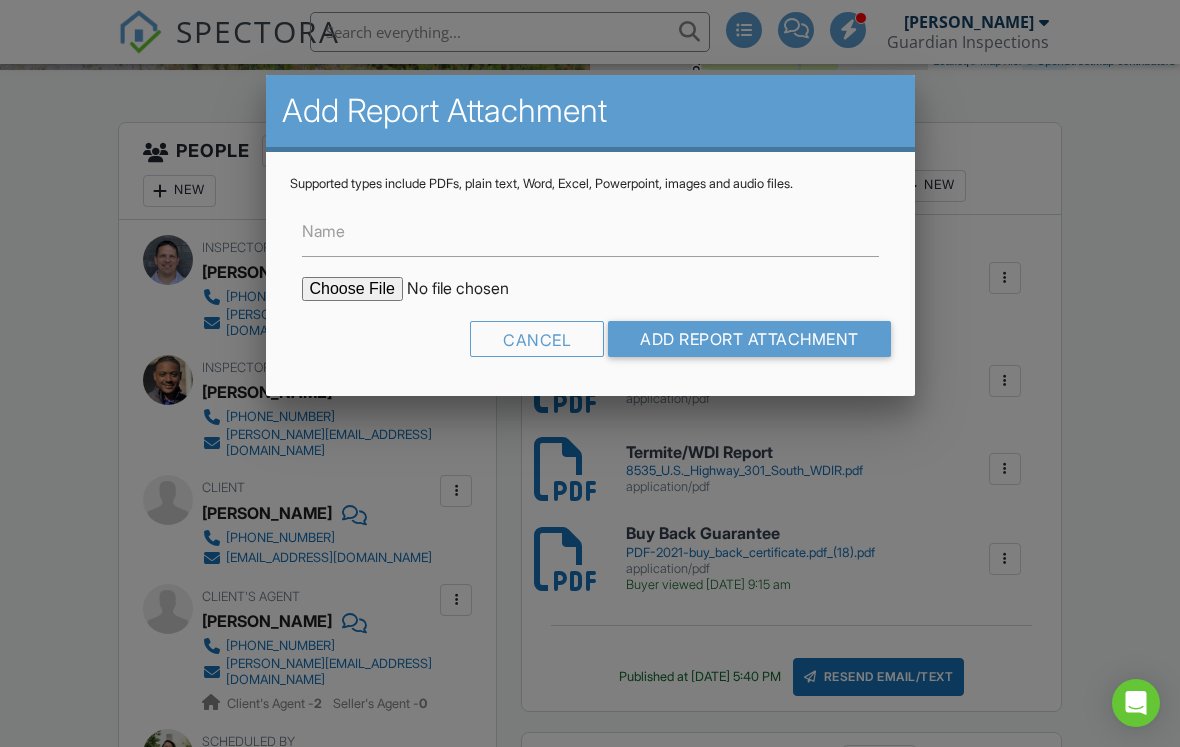 type on "C:\fakepath\[STREET_ADDRESS][GEOGRAPHIC_DATA] Building1 WDIR.pdf" 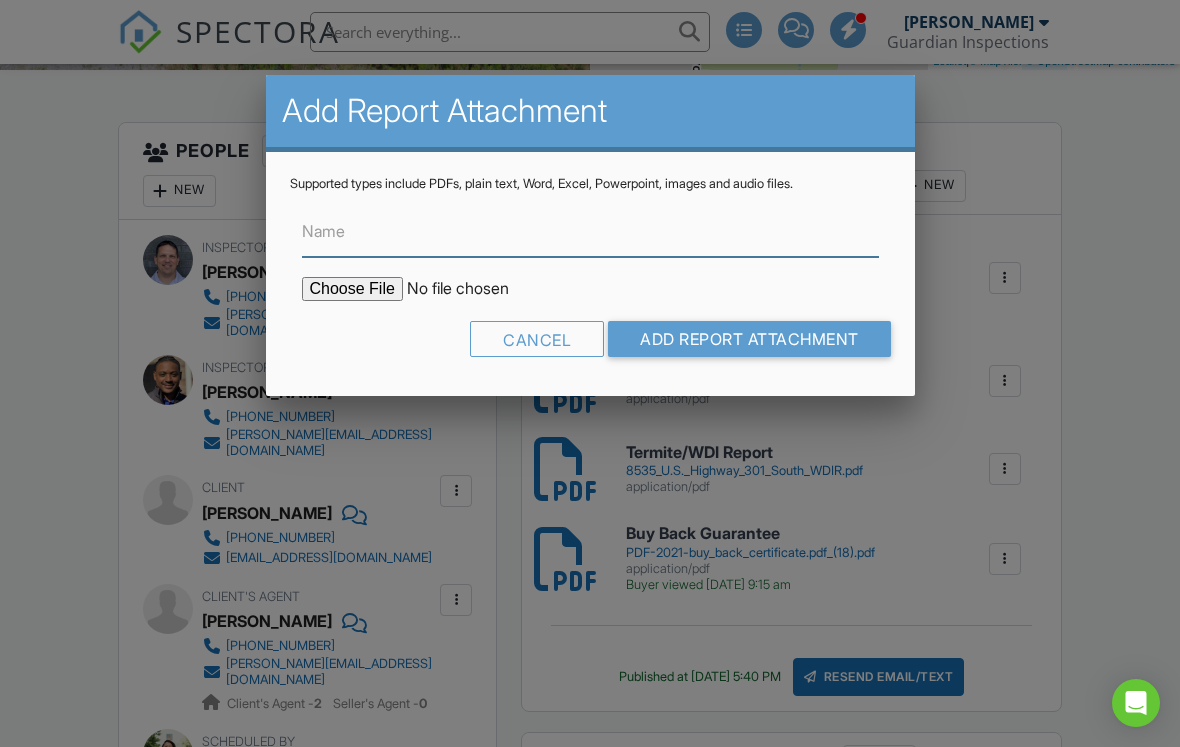 click on "Name" at bounding box center (590, 232) 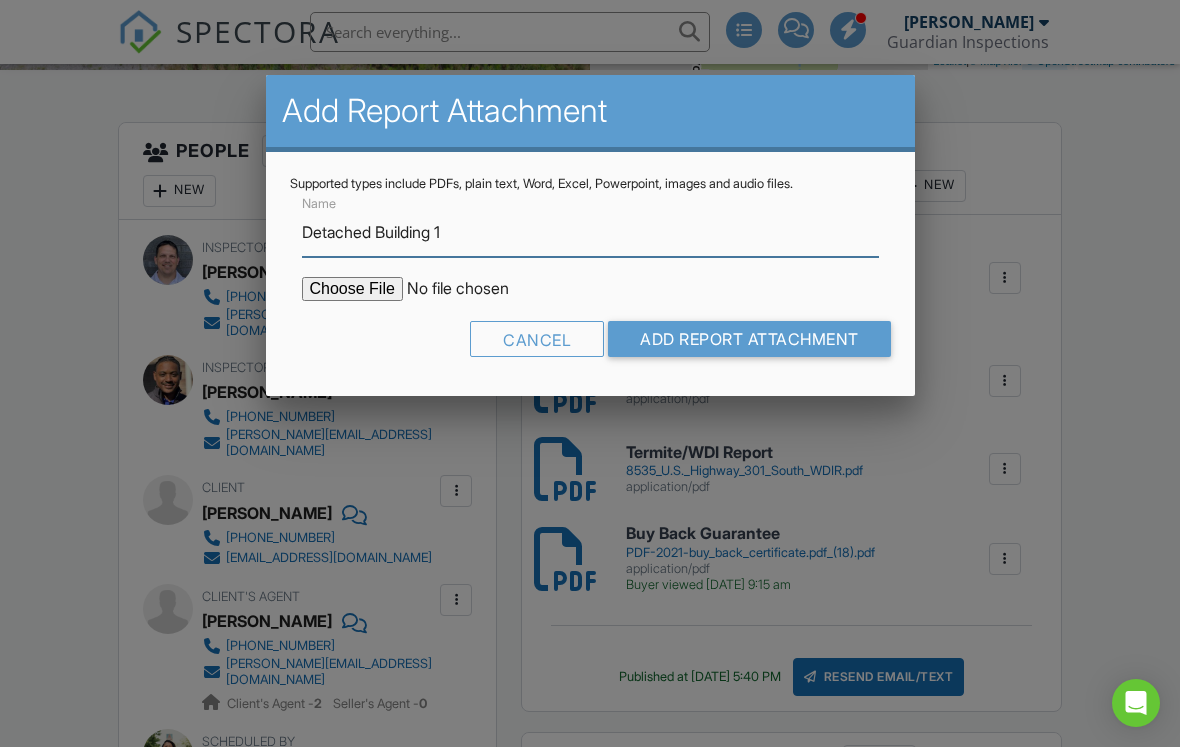 click on "Detached Building 1" at bounding box center (590, 232) 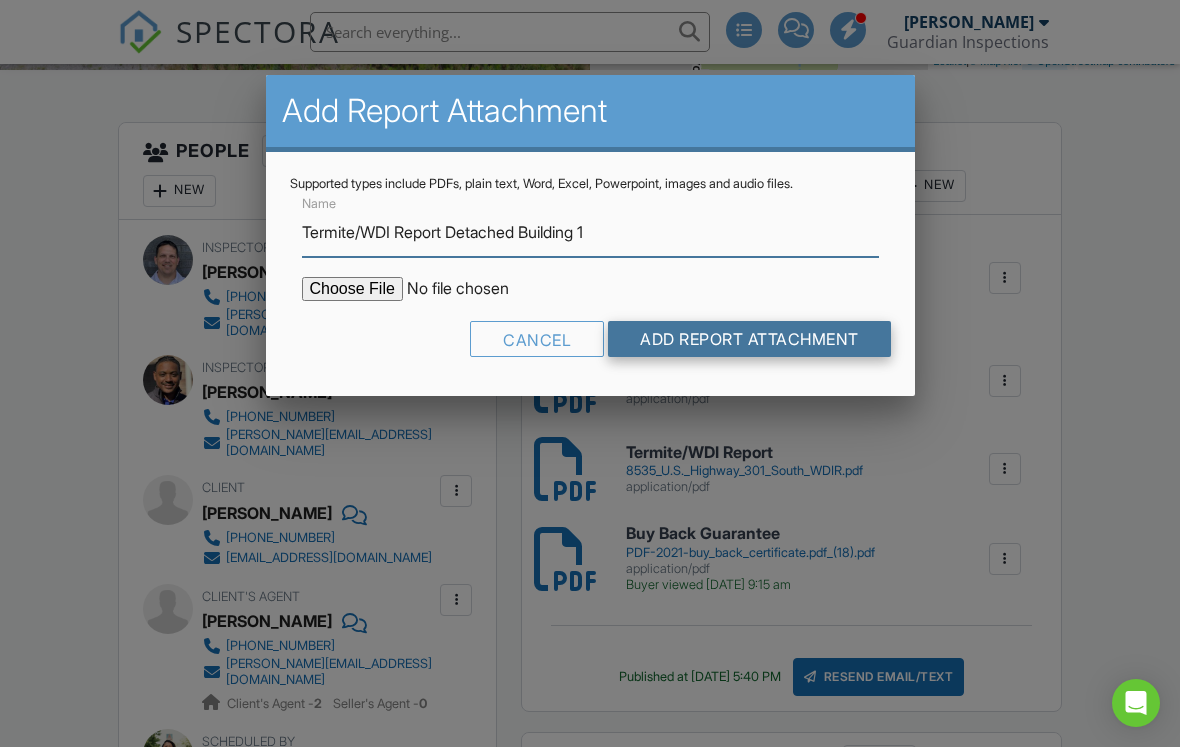 type on "Termite/WDI Report Detached Building 1" 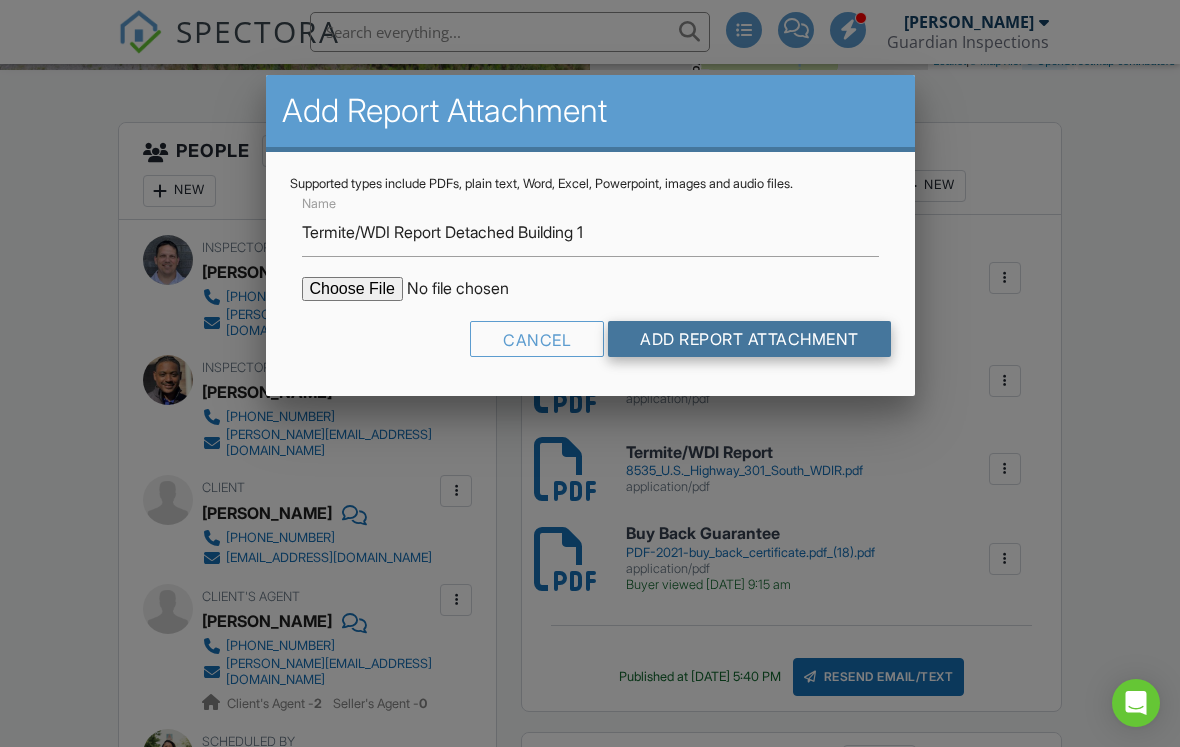 click on "Add Report Attachment" at bounding box center [749, 339] 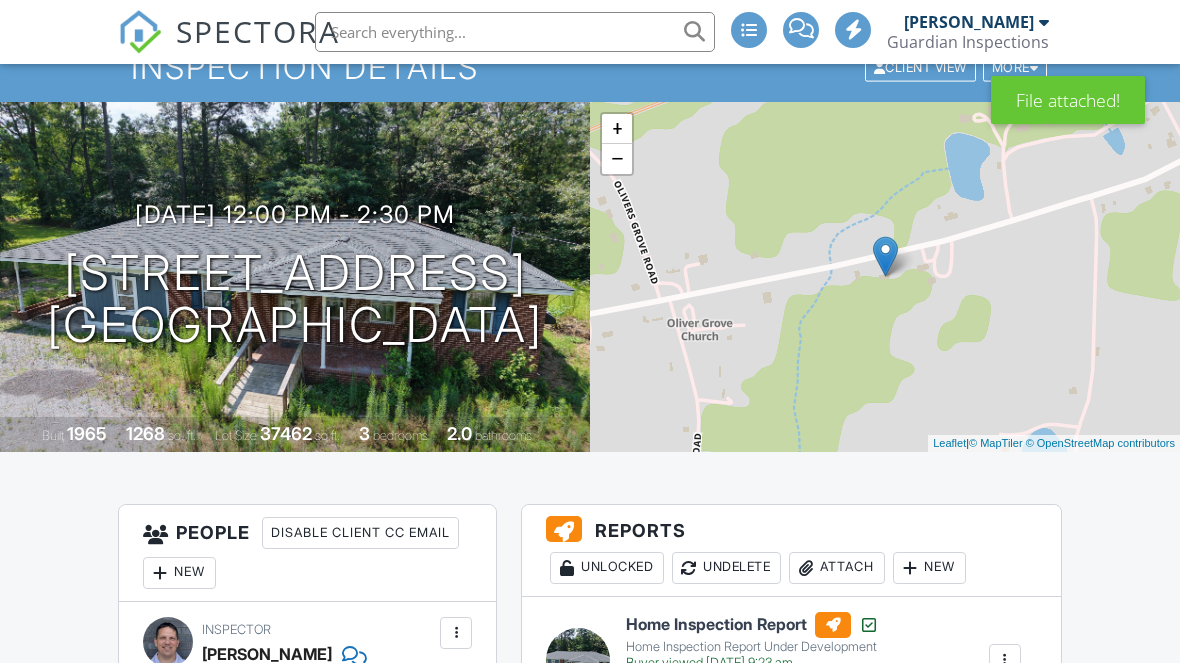 scroll, scrollTop: 2451, scrollLeft: 0, axis: vertical 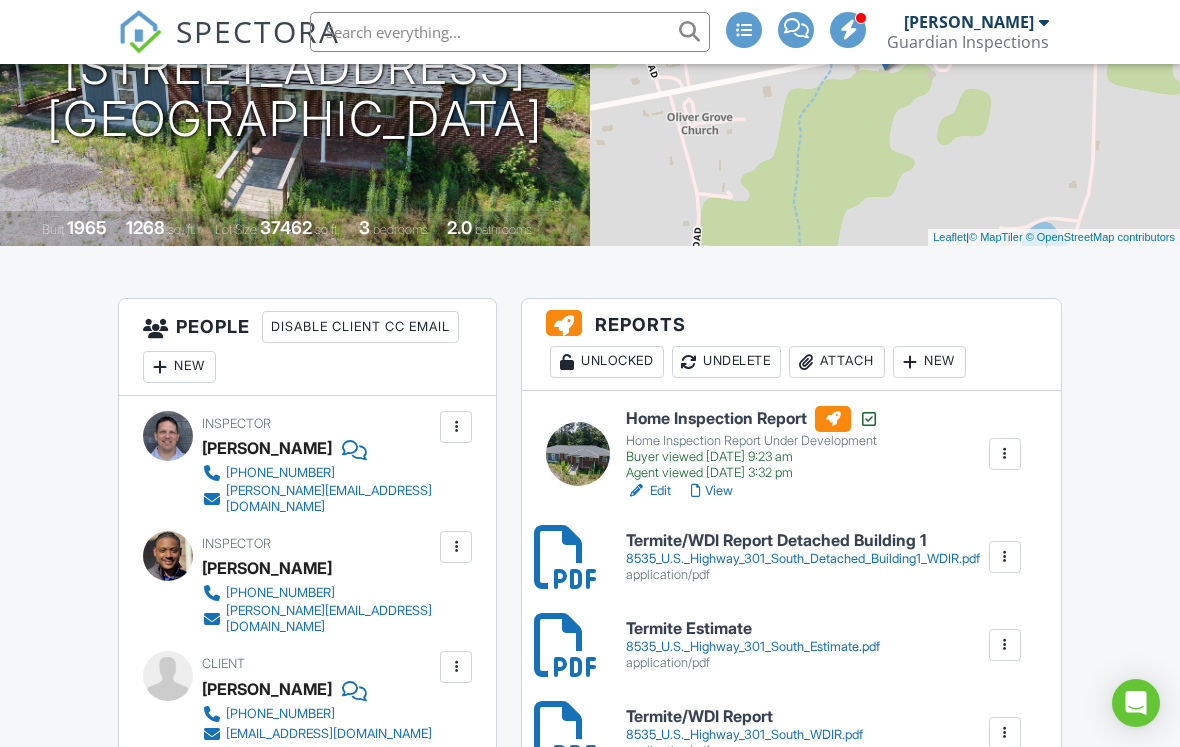 click on "Reports
Unlocked
Undelete
Attach
New" at bounding box center (791, 345) 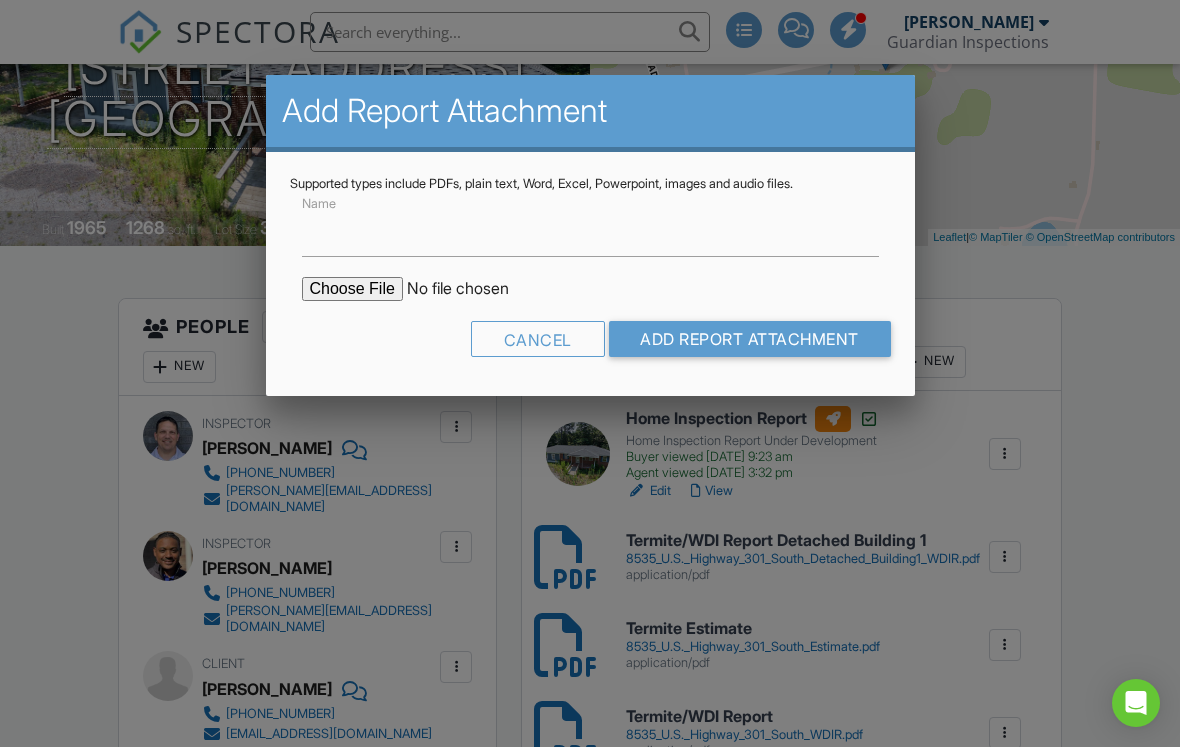 click at bounding box center [472, 289] 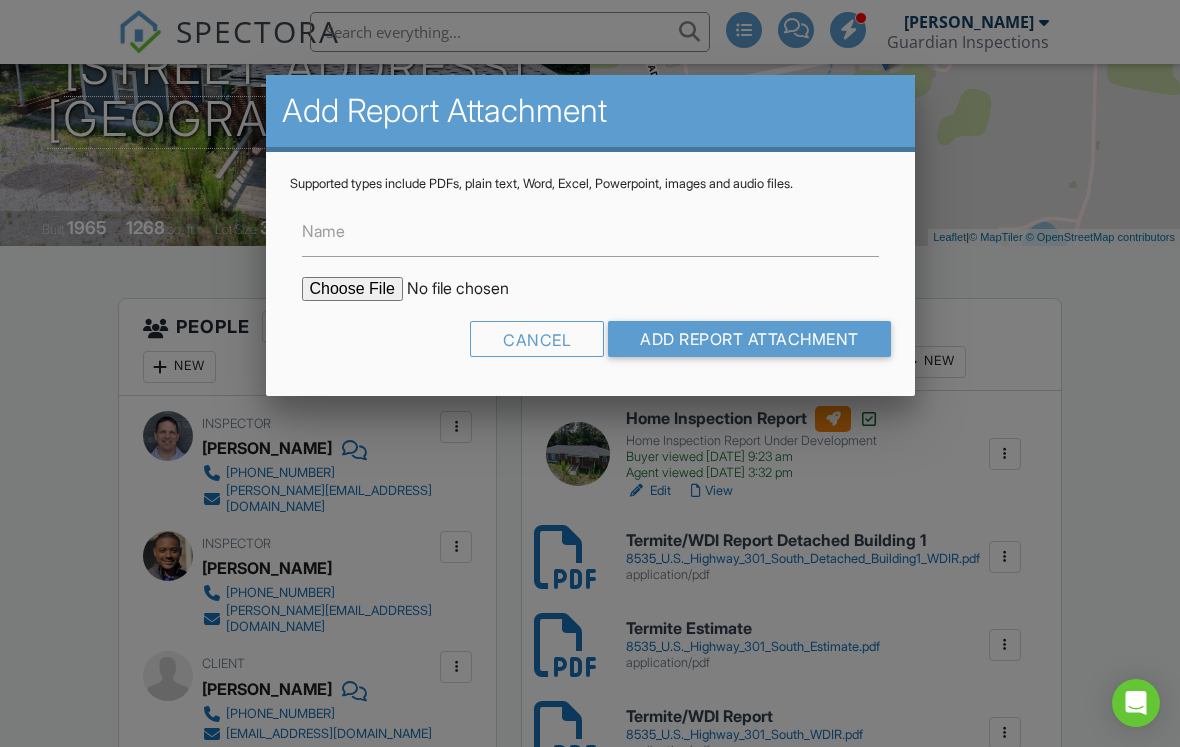 type on "C:\fakepath\8535 U.S. Highway 301 South Detached Building WDIR.pdf" 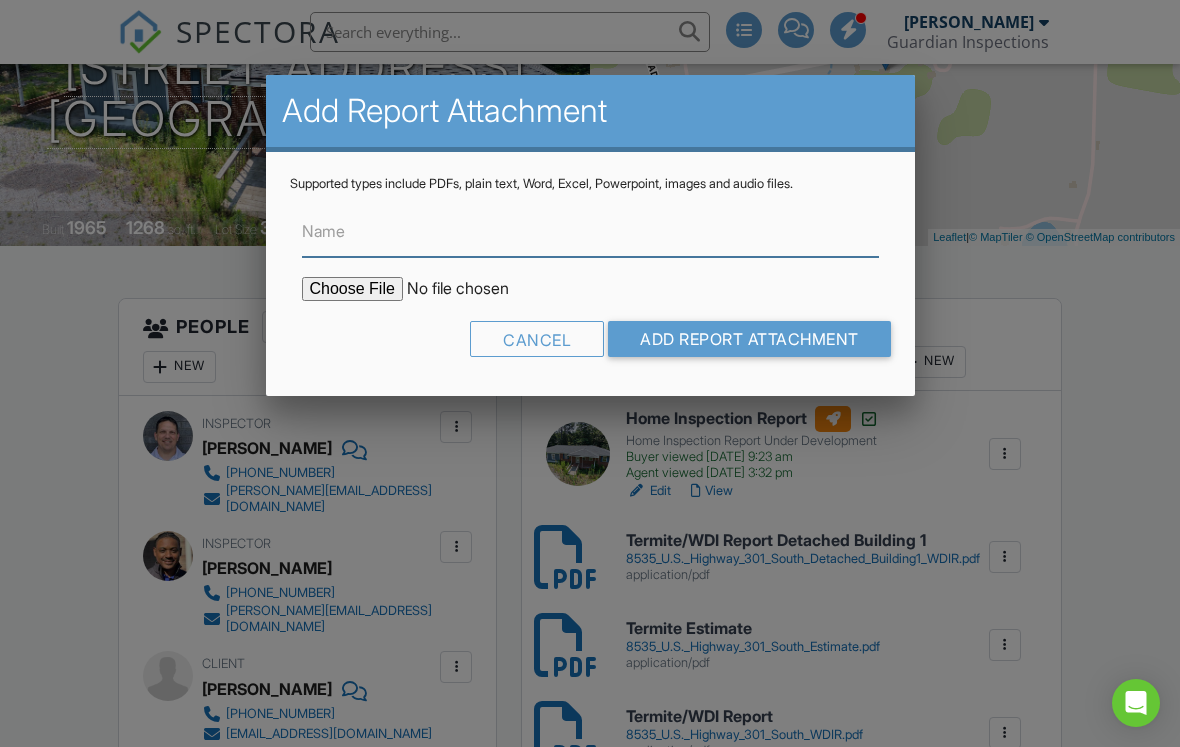 click on "Name" at bounding box center (590, 232) 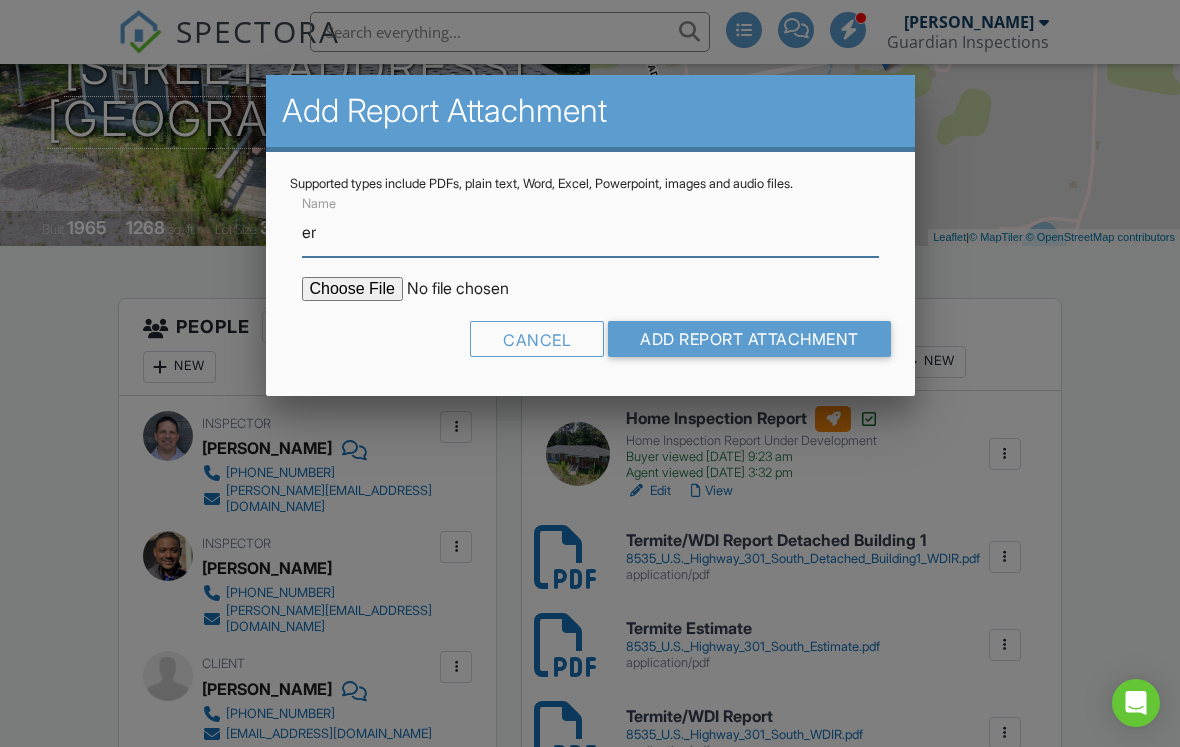 type on "e" 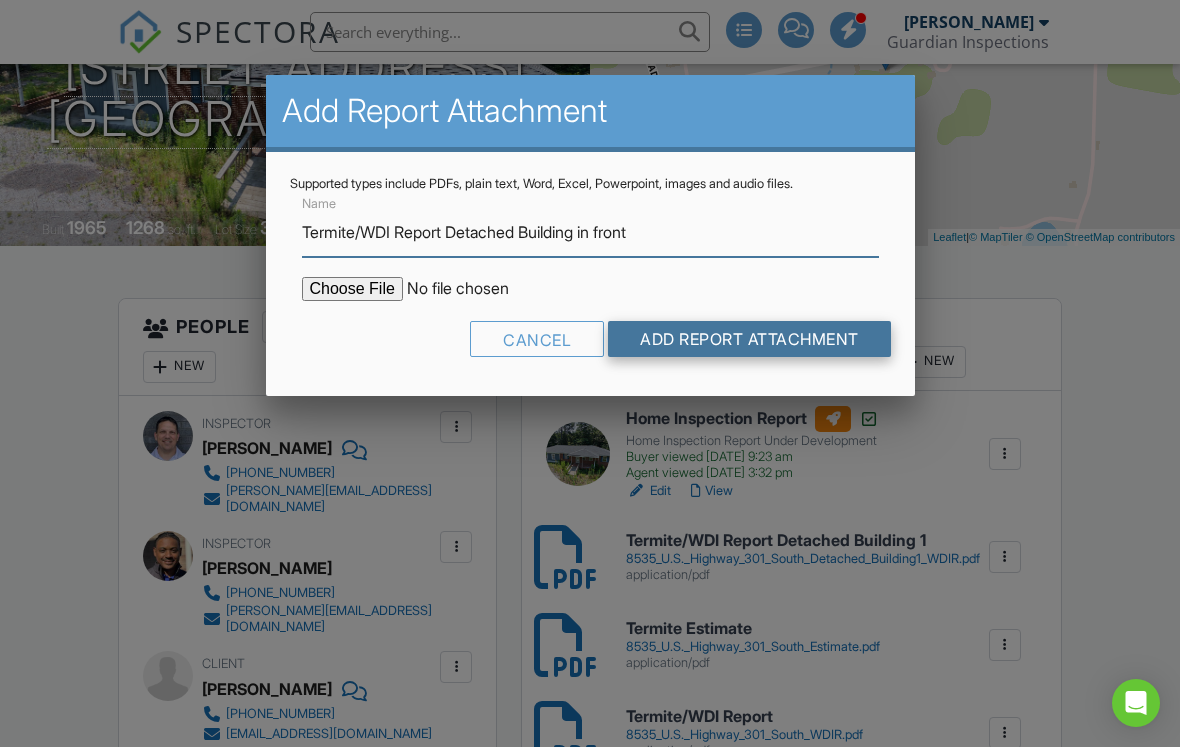 type on "Termite/WDI Report Detached Building in front" 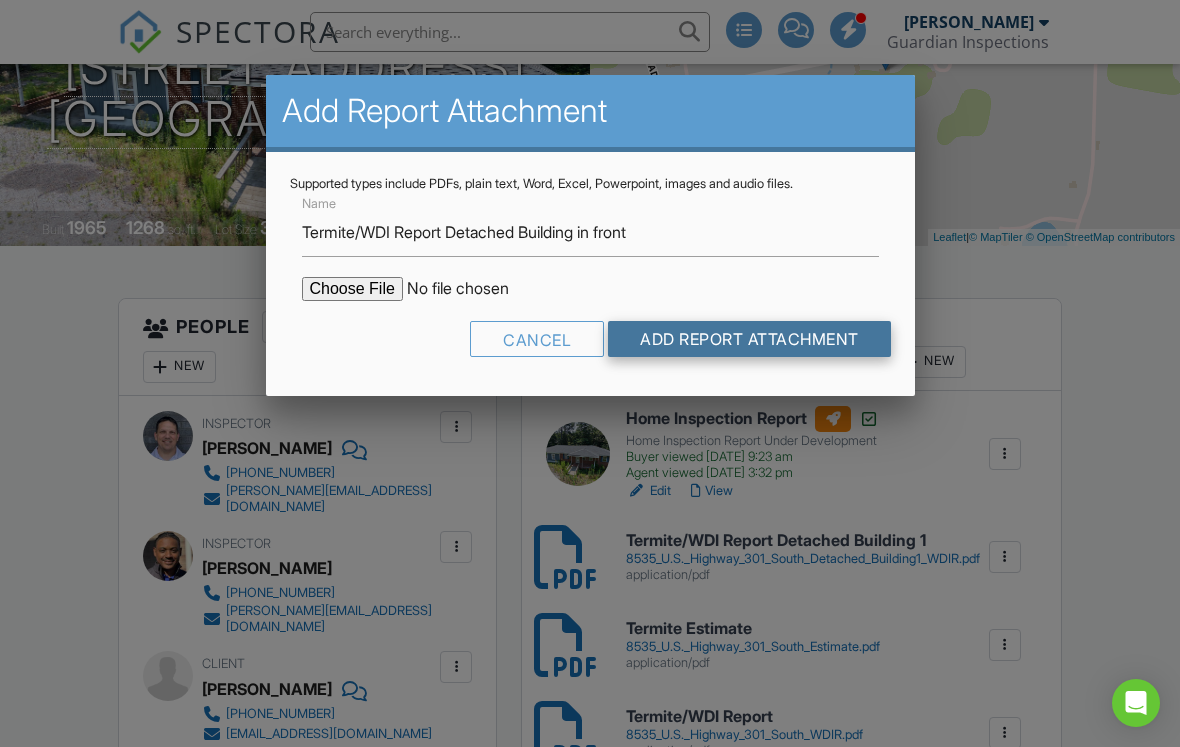 click on "Add Report Attachment" at bounding box center (749, 339) 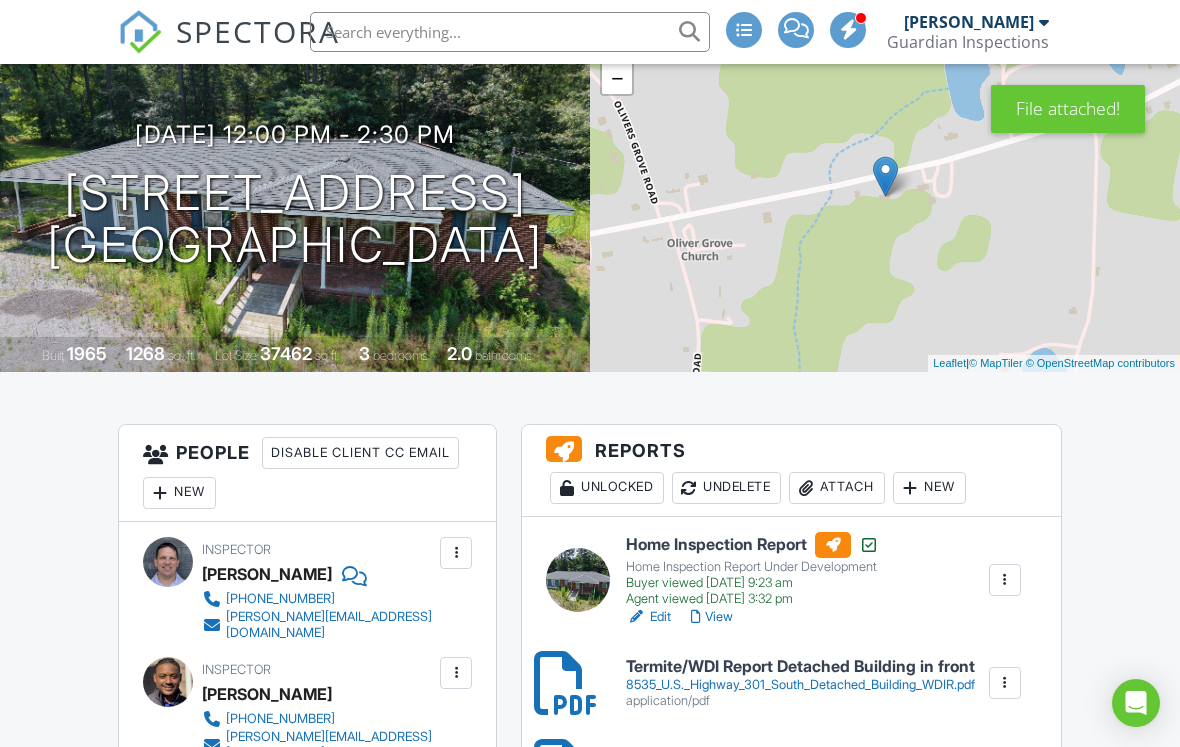 scroll, scrollTop: 239, scrollLeft: 0, axis: vertical 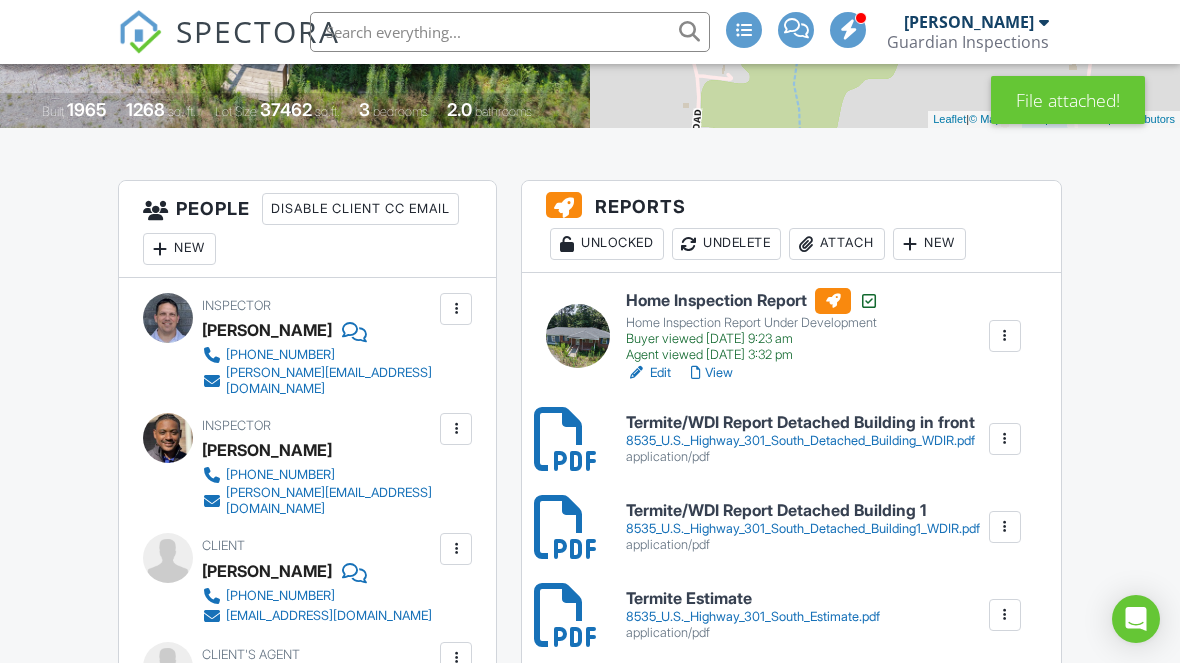click on "View" at bounding box center [712, 373] 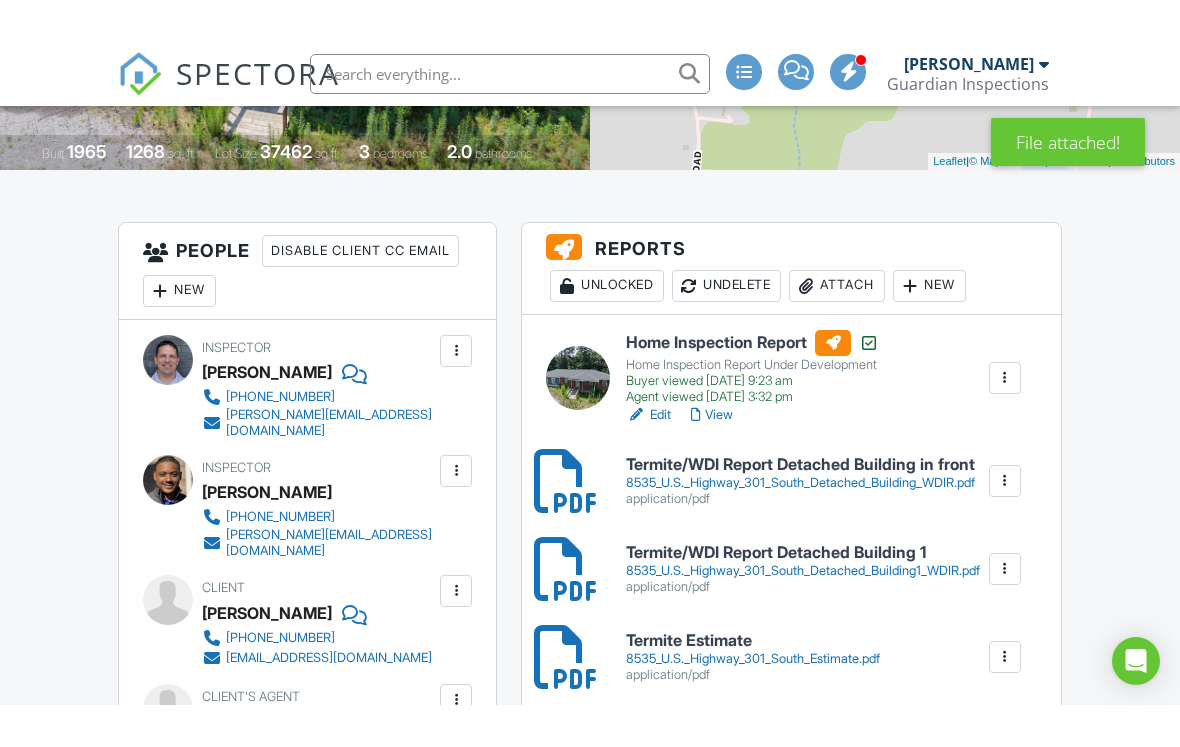 scroll, scrollTop: 958, scrollLeft: 0, axis: vertical 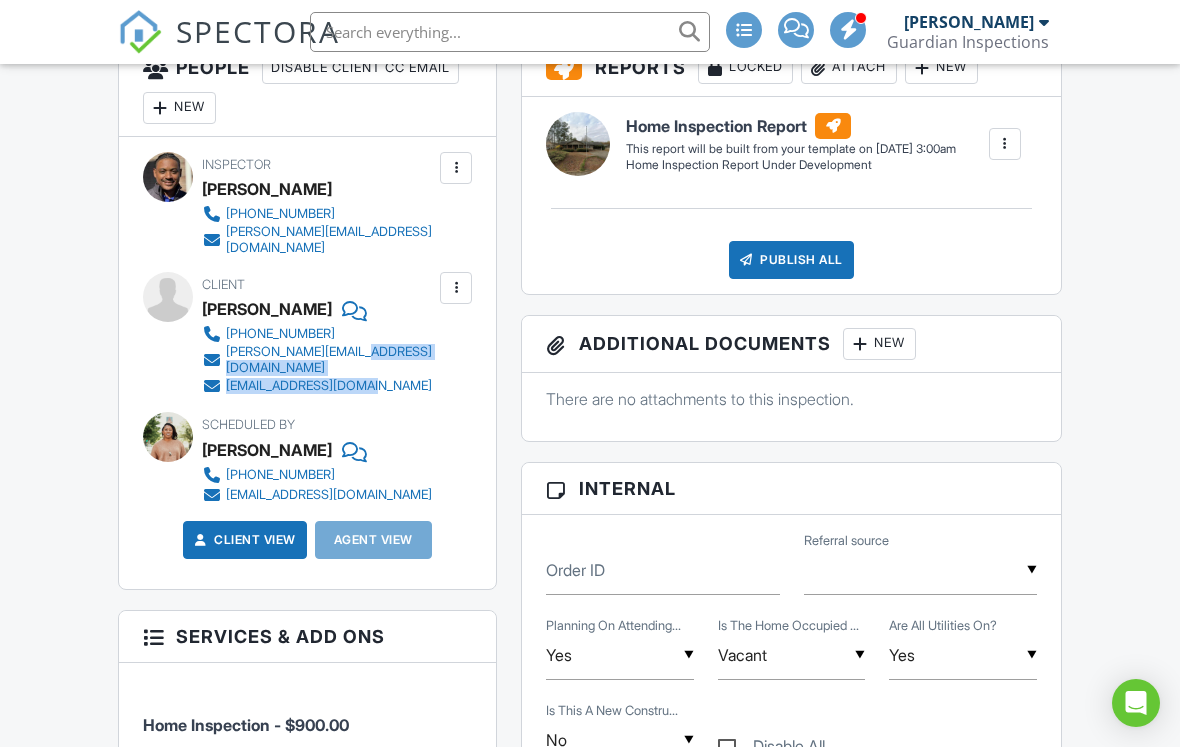 click on "Dashboard
Templates
Contacts
Metrics
Automations
Advanced
Settings
Support Center
Inspection Details
Client View
More
Property Details
Reschedule
Reorder / Copy
Share
Cancel
Delete
Print Order
Convert to V9
Disable Pass on CC Fees
View Change Log
07/14/2025 12:00 pm
- 3:15 pm
502 Ohara St
Clayton, NC 27520
Built
1978
5638
sq. ft.
Lot Size
21344
sq.ft.
3
bedrooms
2.0
bathrooms
+ − Leaflet  |  © MapTiler   © OpenStreetMap contributors
All emails and texts are disabled for this inspection!
Turn on emails and texts
Reports
Locked
Attach
New
Home Inspection Report
Home Inspection Report Under Development
Edit" at bounding box center [590, 1201] 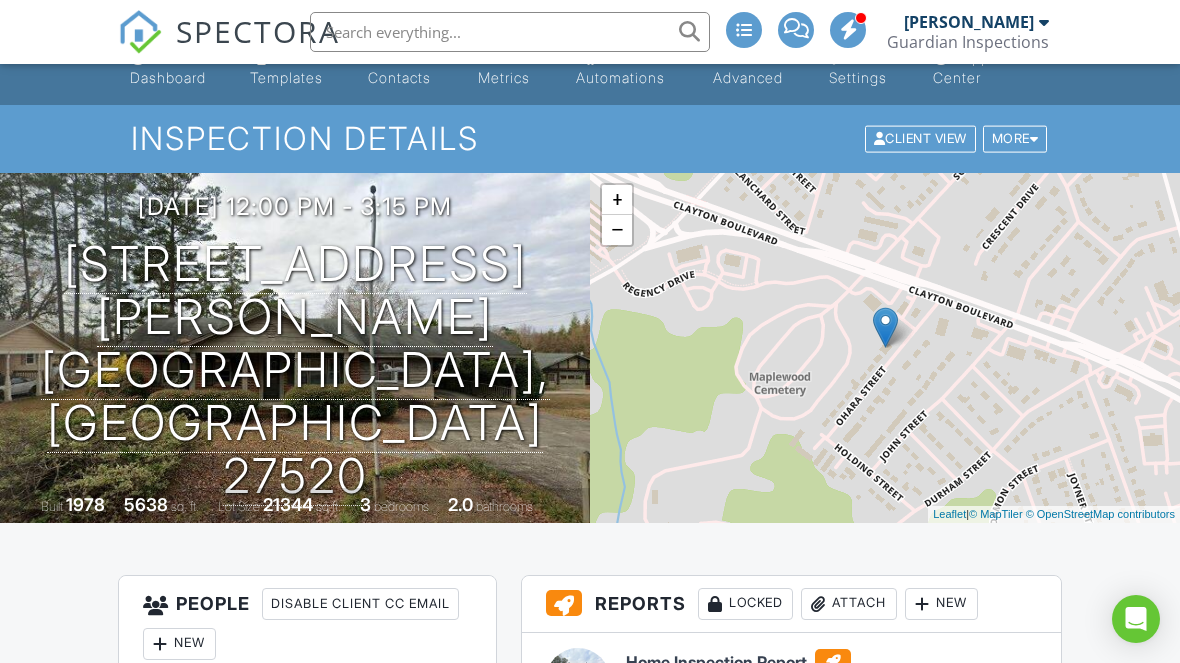 scroll, scrollTop: 0, scrollLeft: 0, axis: both 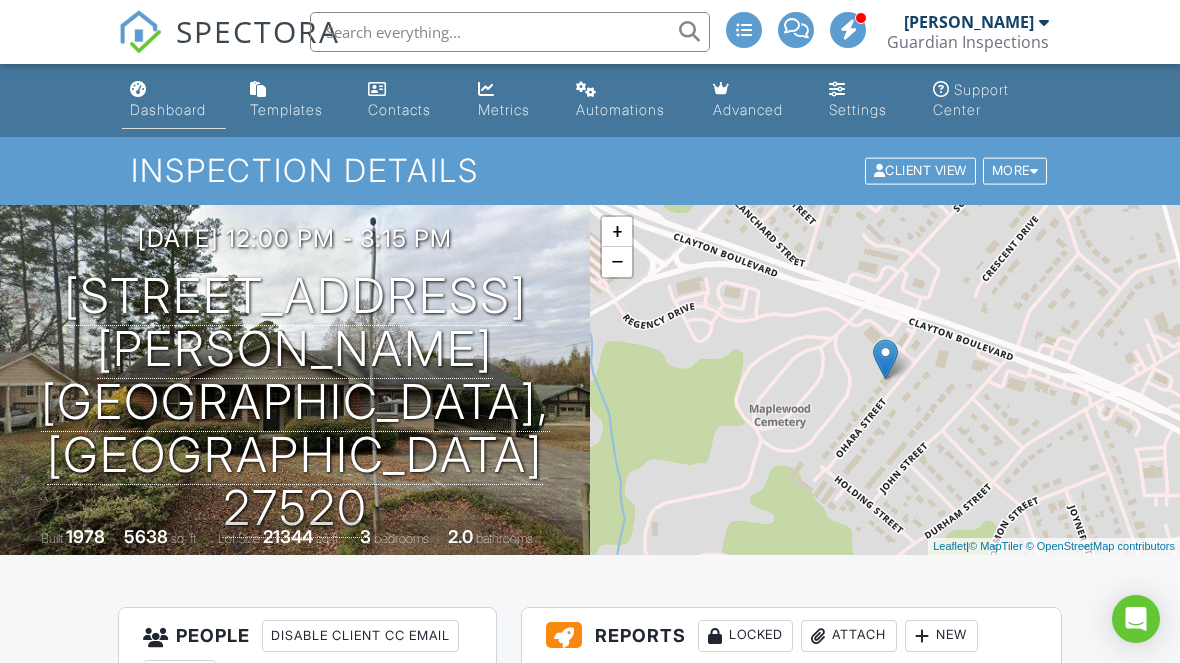 click on "Dashboard" at bounding box center [174, 100] 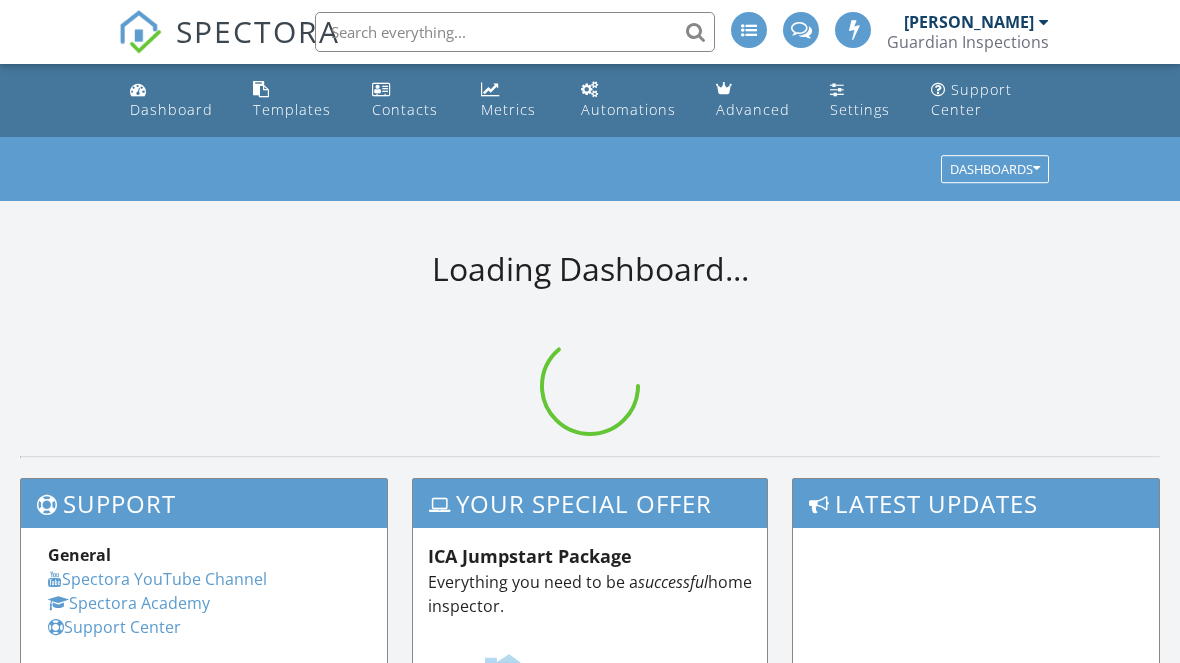 scroll, scrollTop: 0, scrollLeft: 0, axis: both 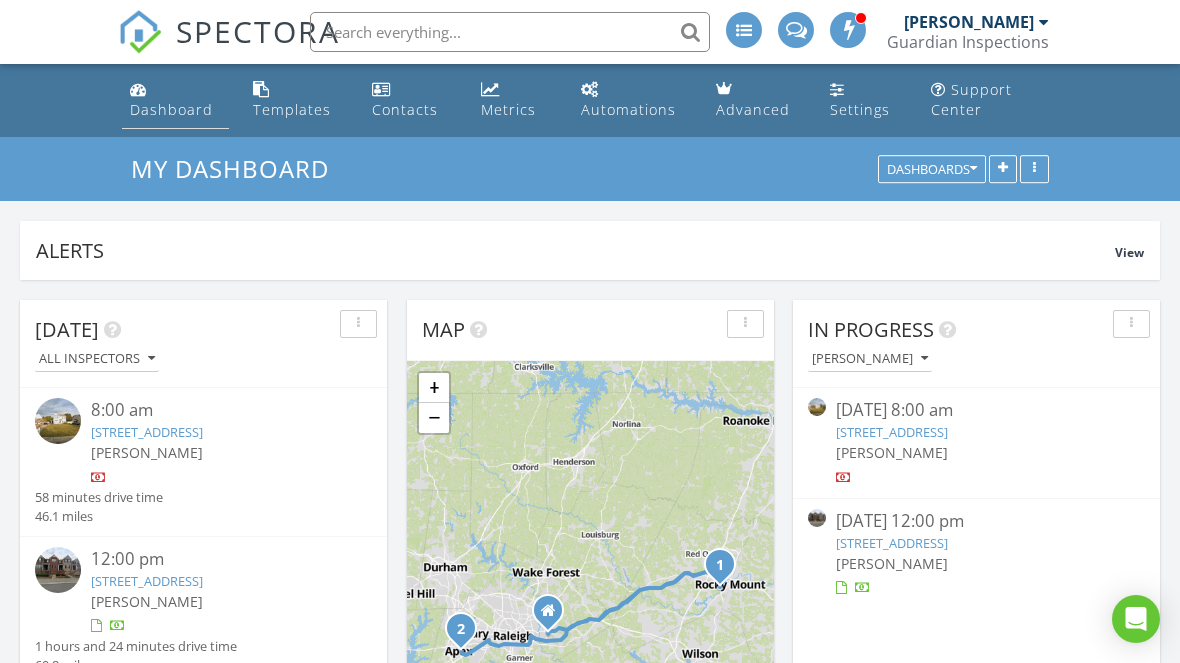 click on "Dashboard" at bounding box center (171, 109) 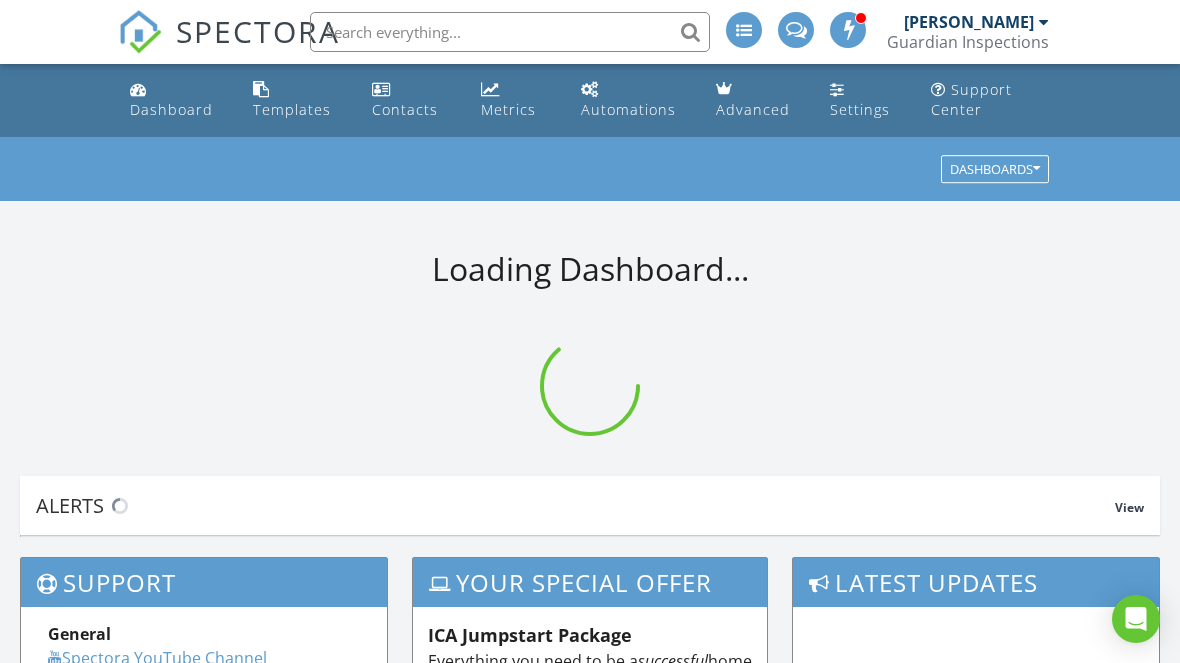 scroll, scrollTop: 0, scrollLeft: 0, axis: both 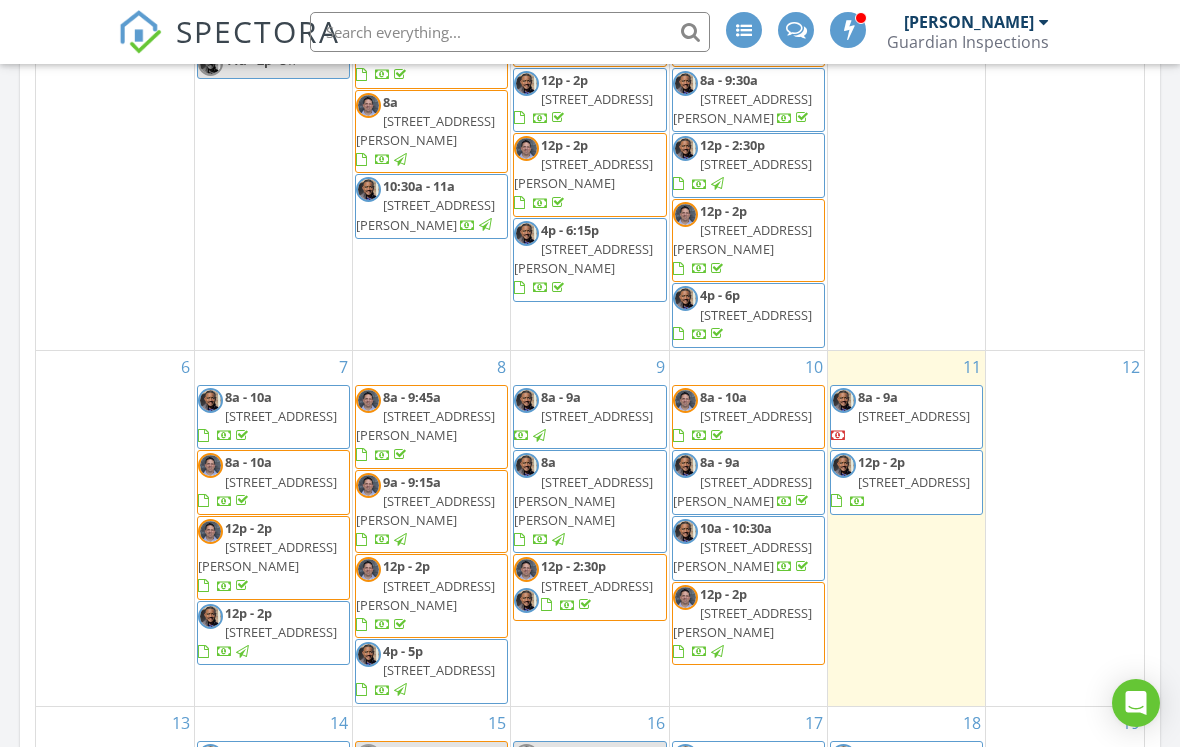 click on "6" at bounding box center (115, 528) 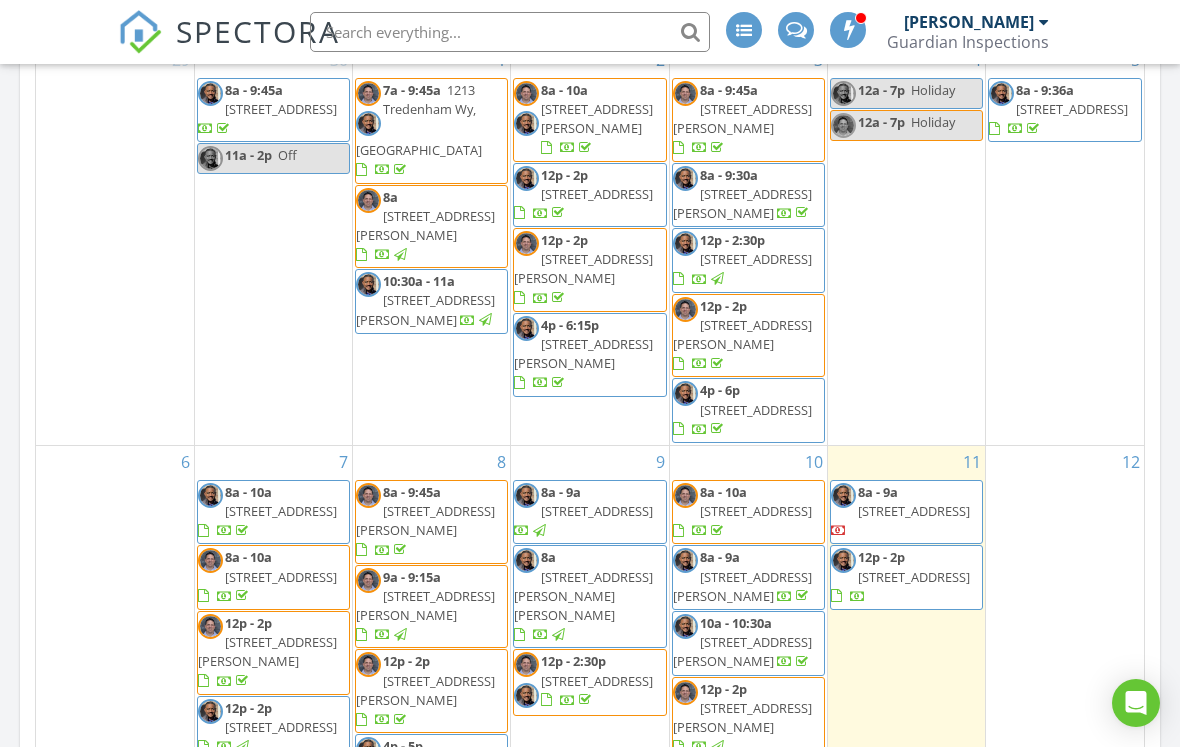 scroll, scrollTop: 0, scrollLeft: 0, axis: both 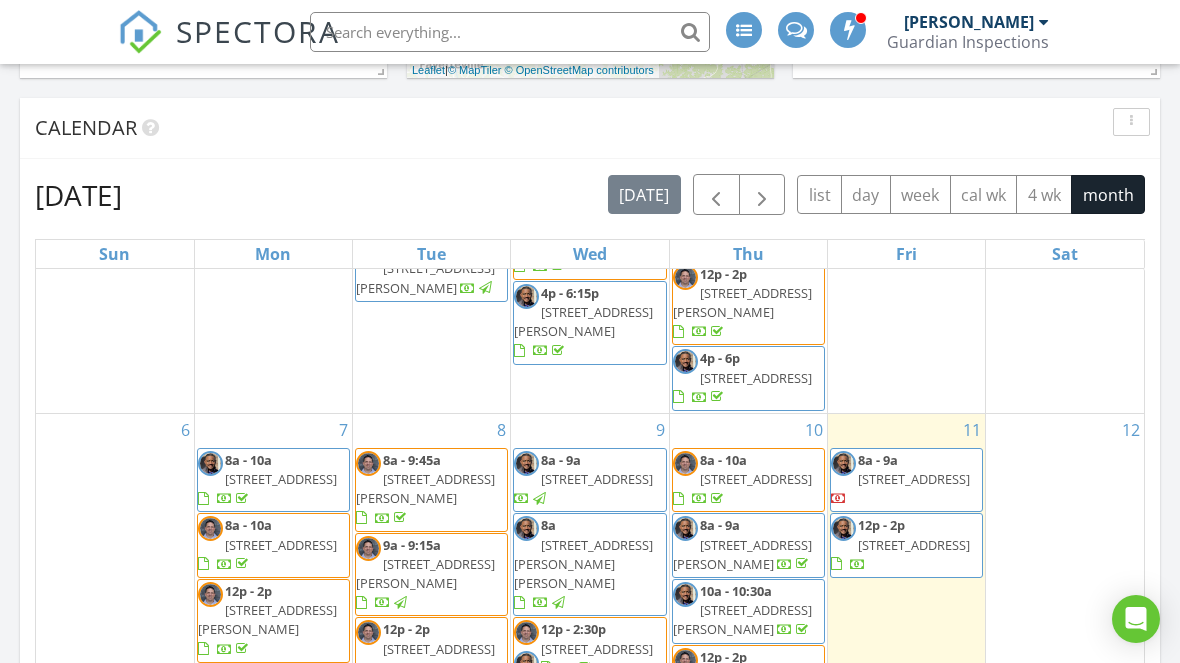 click on "July 2025 today list day week cal wk 4 wk month Sun Mon Tue Wed Thu Fri Sat 29 30
8a - 9:45a
3198 Ameria Dr., Apex  27502
11a - 2p
Off
1
7a - 9:45a
1213 Tredenham Wy, Durham 27703
8a
112 Edmondson Dr, WILLOW SPRING 27592
10:30a - 11a
9112 Carrington Ridge Dr, Raleigh 27615
2" at bounding box center [590, 613] 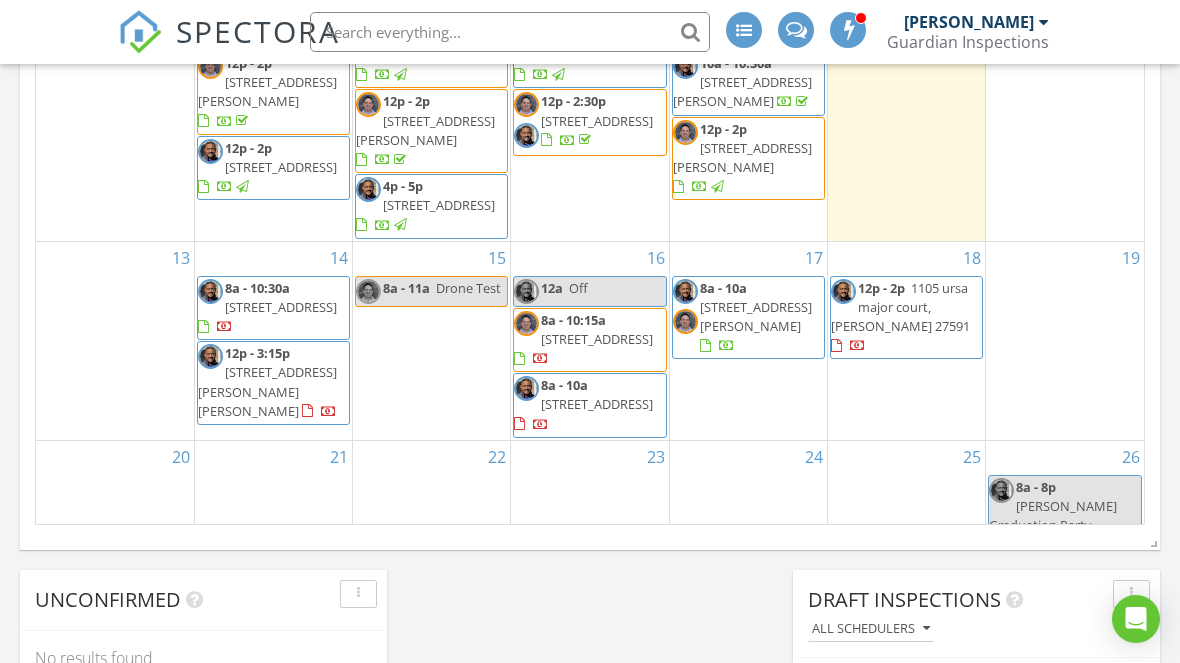 scroll, scrollTop: 1329, scrollLeft: 0, axis: vertical 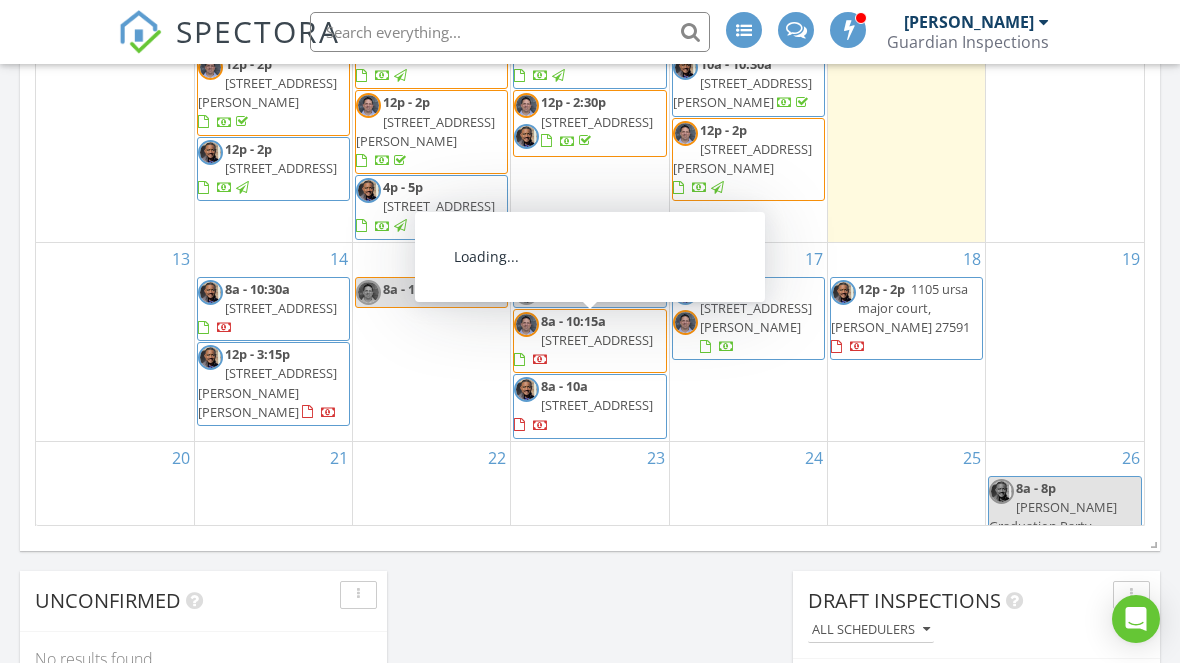 click on "206 Northcliff Dr, Durham 27712" at bounding box center (597, 405) 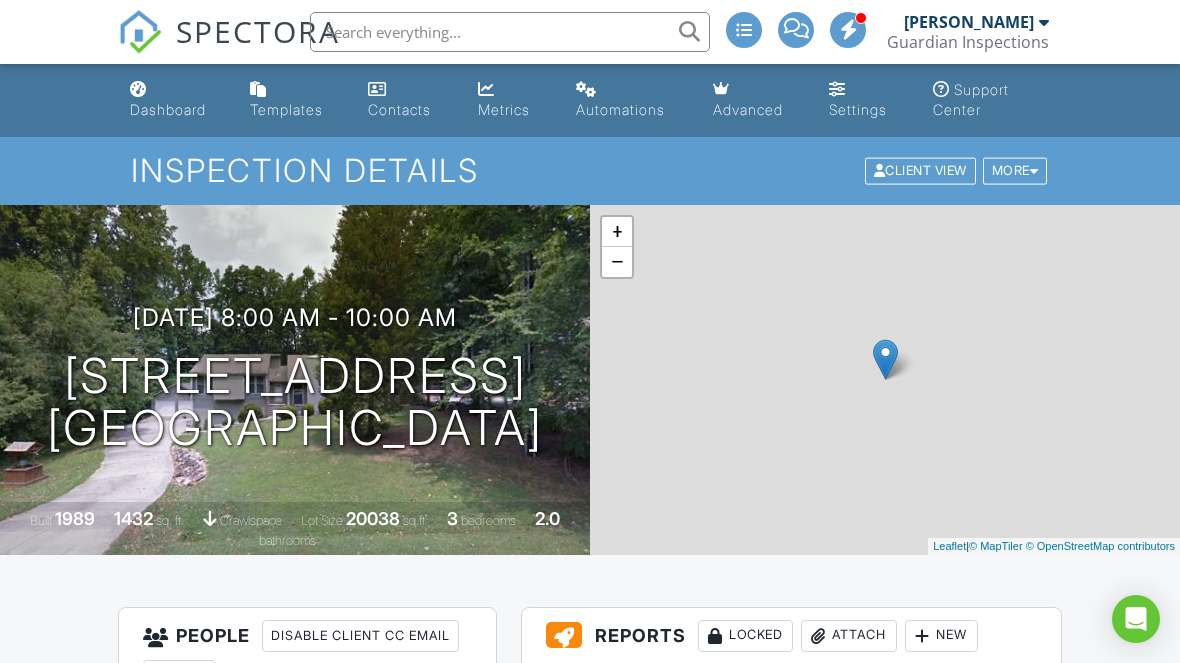 scroll, scrollTop: 0, scrollLeft: 0, axis: both 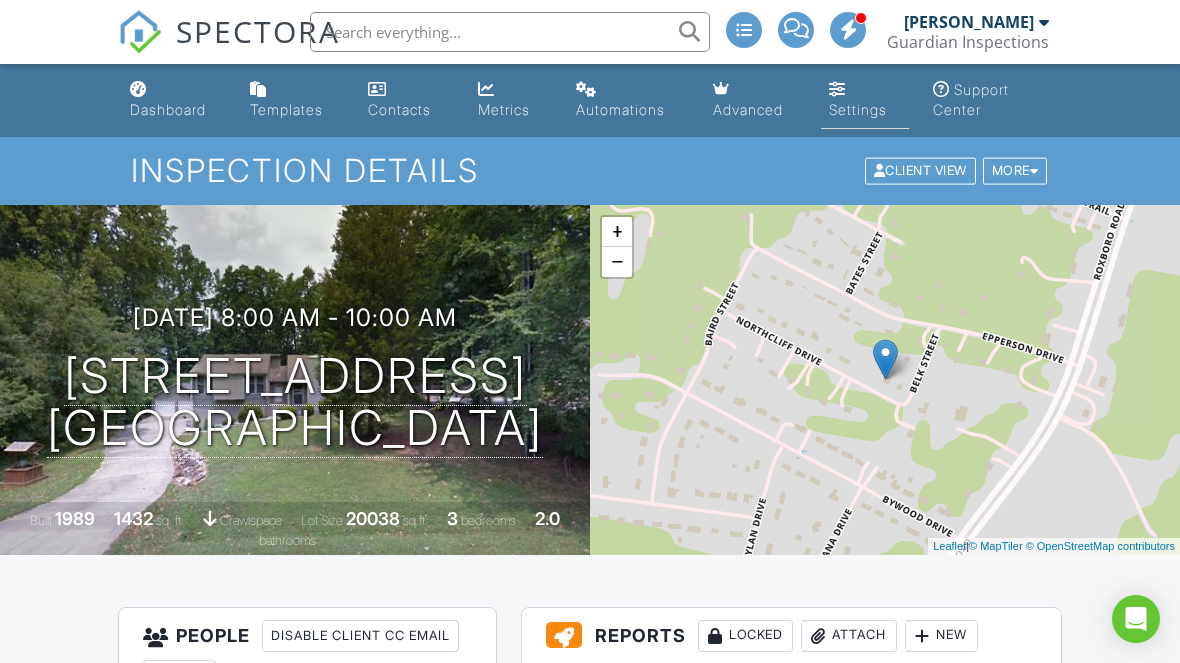click on "Settings" at bounding box center (865, 100) 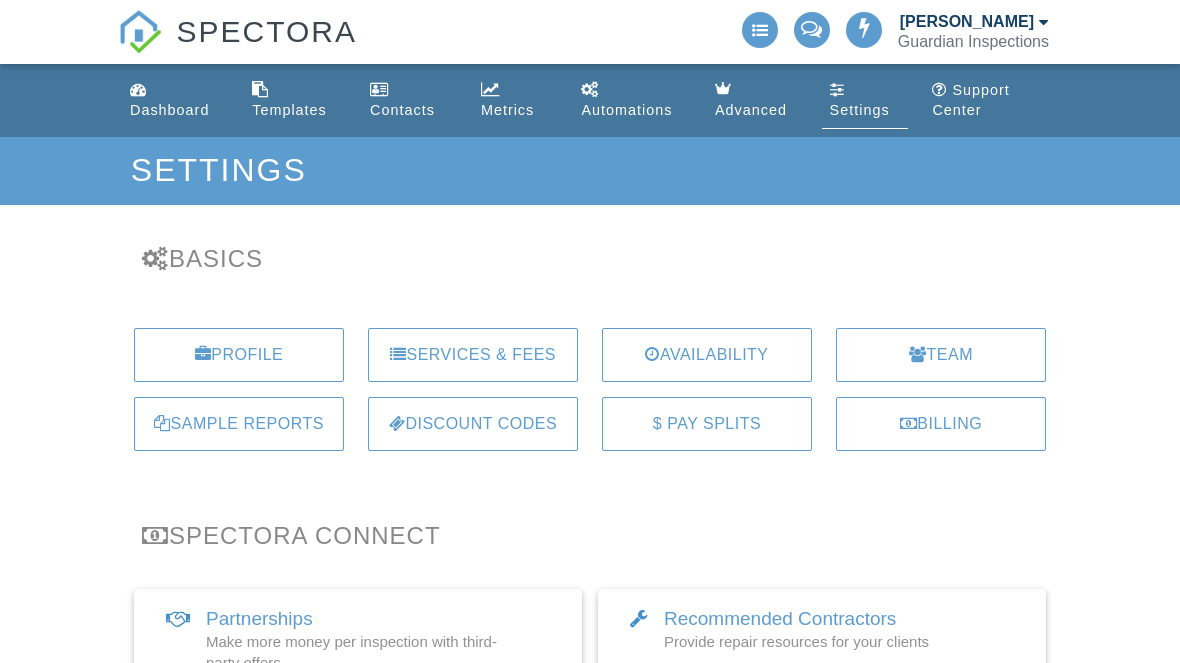 scroll, scrollTop: 0, scrollLeft: 0, axis: both 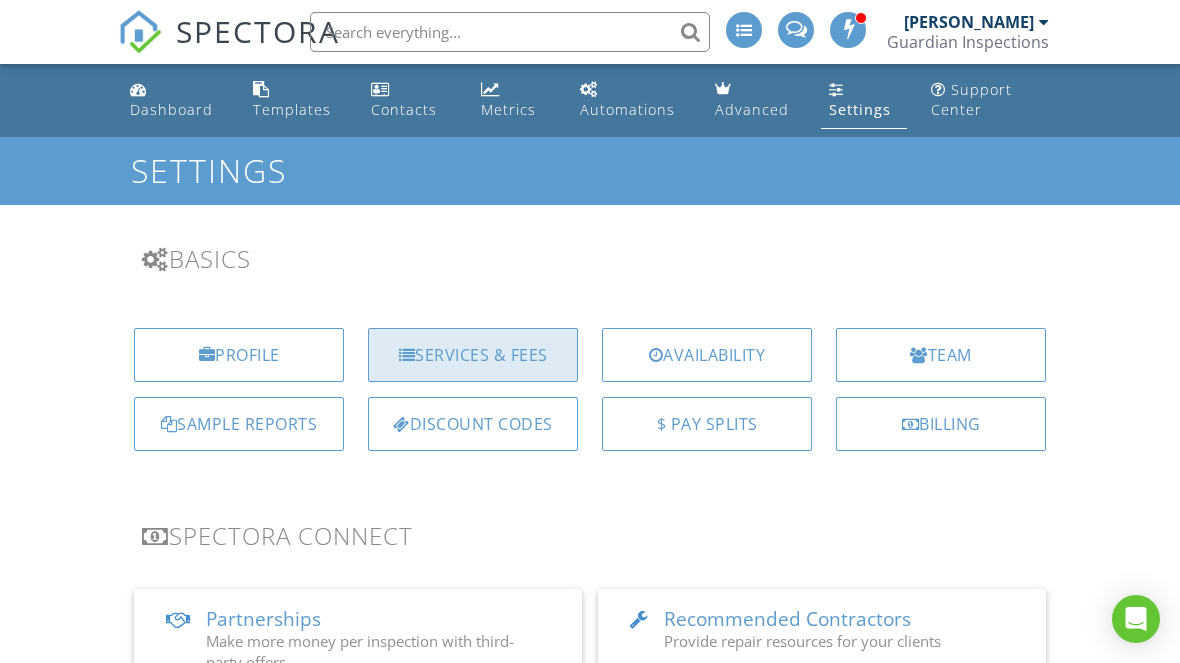 click on "Services & Fees" at bounding box center [473, 355] 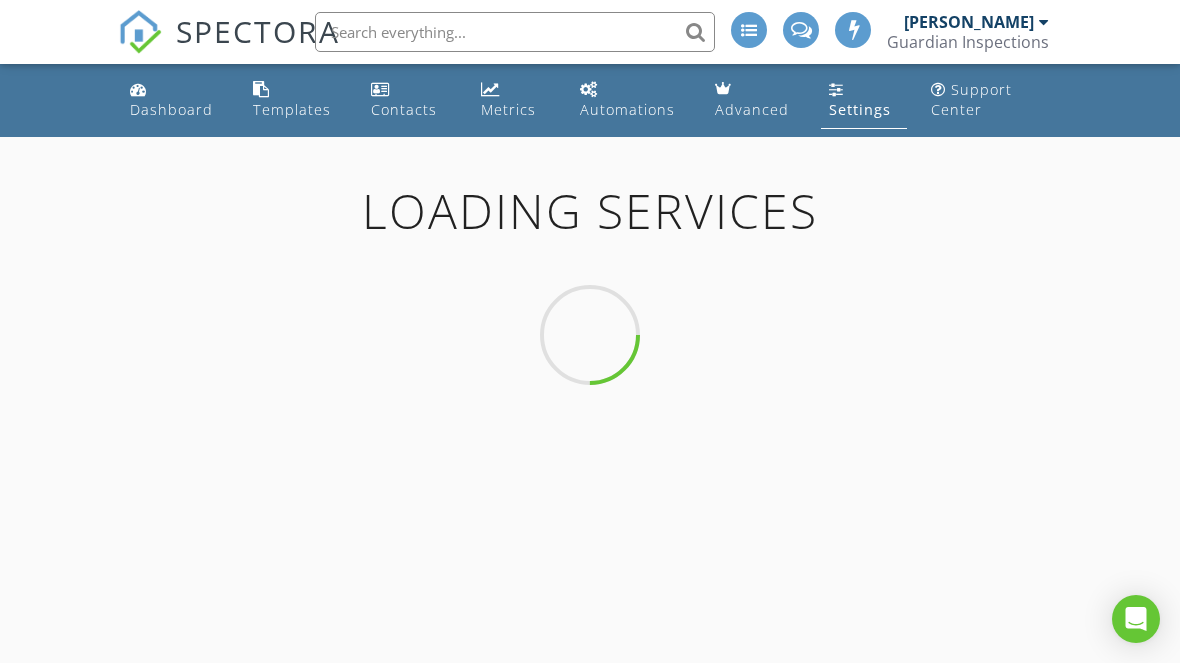 scroll, scrollTop: 0, scrollLeft: 0, axis: both 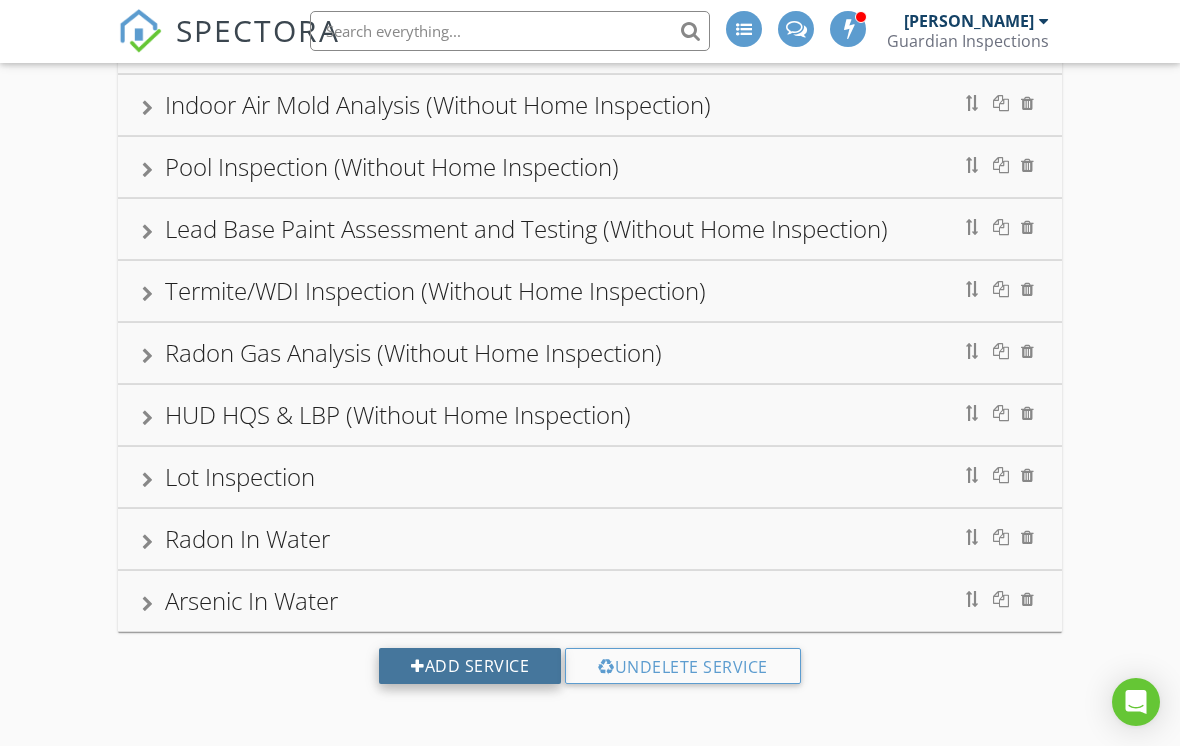 click on "Add Service" at bounding box center [470, 667] 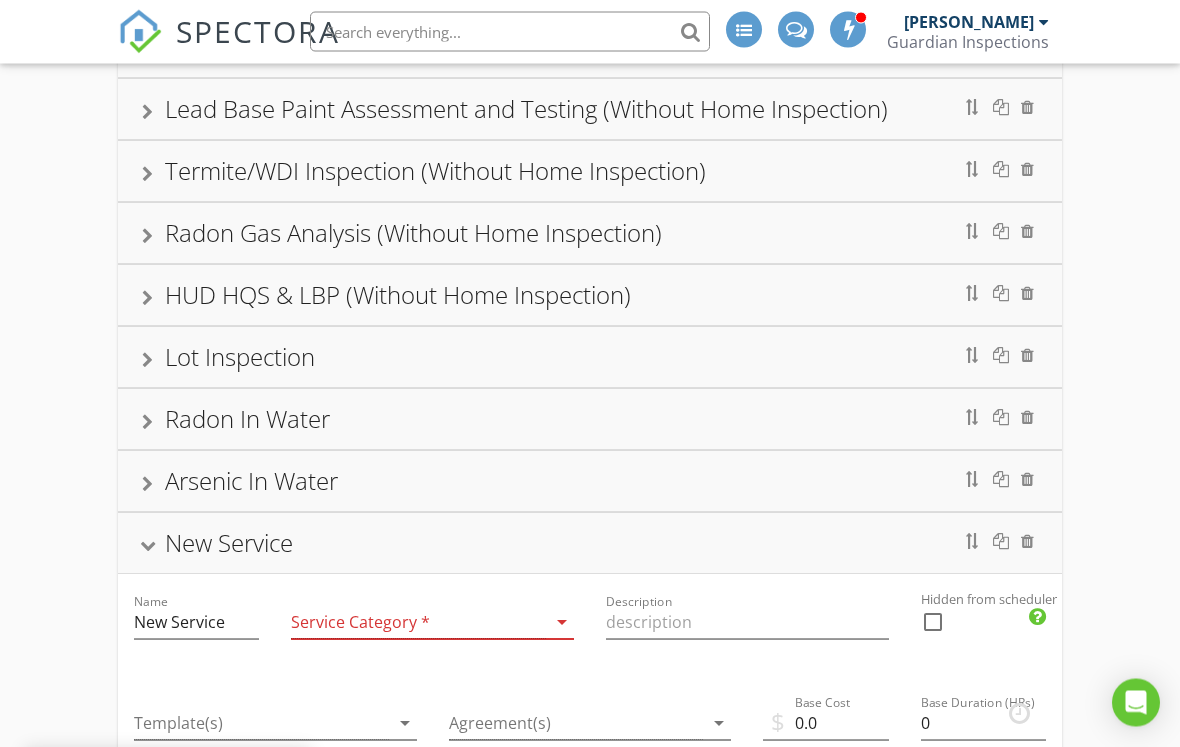 scroll, scrollTop: 1212, scrollLeft: 0, axis: vertical 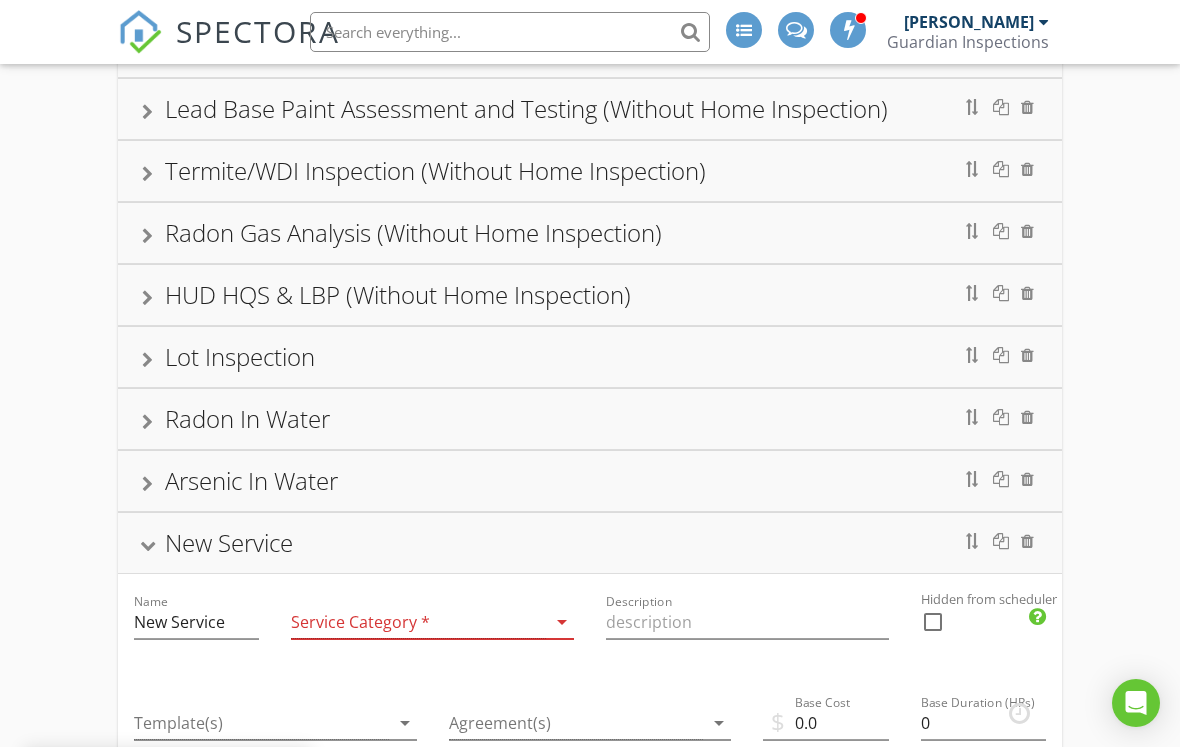 click at bounding box center (418, 622) 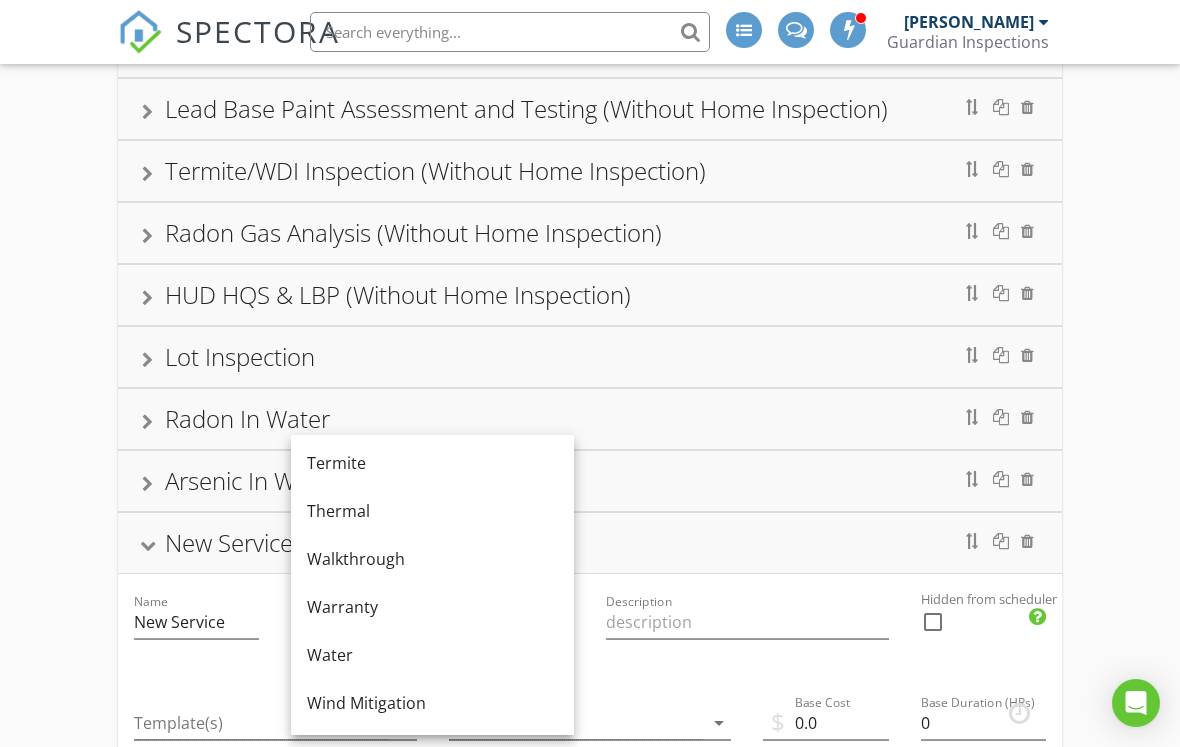 scroll, scrollTop: 1204, scrollLeft: 0, axis: vertical 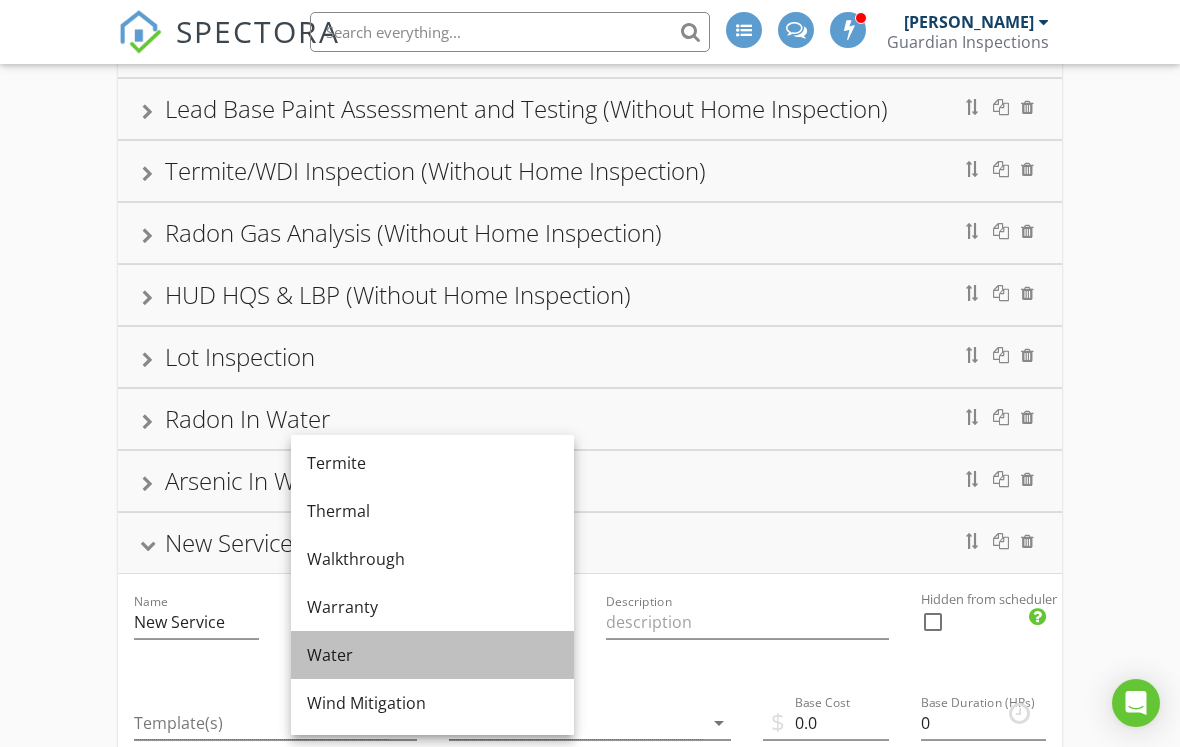 click on "Water" at bounding box center (432, 655) 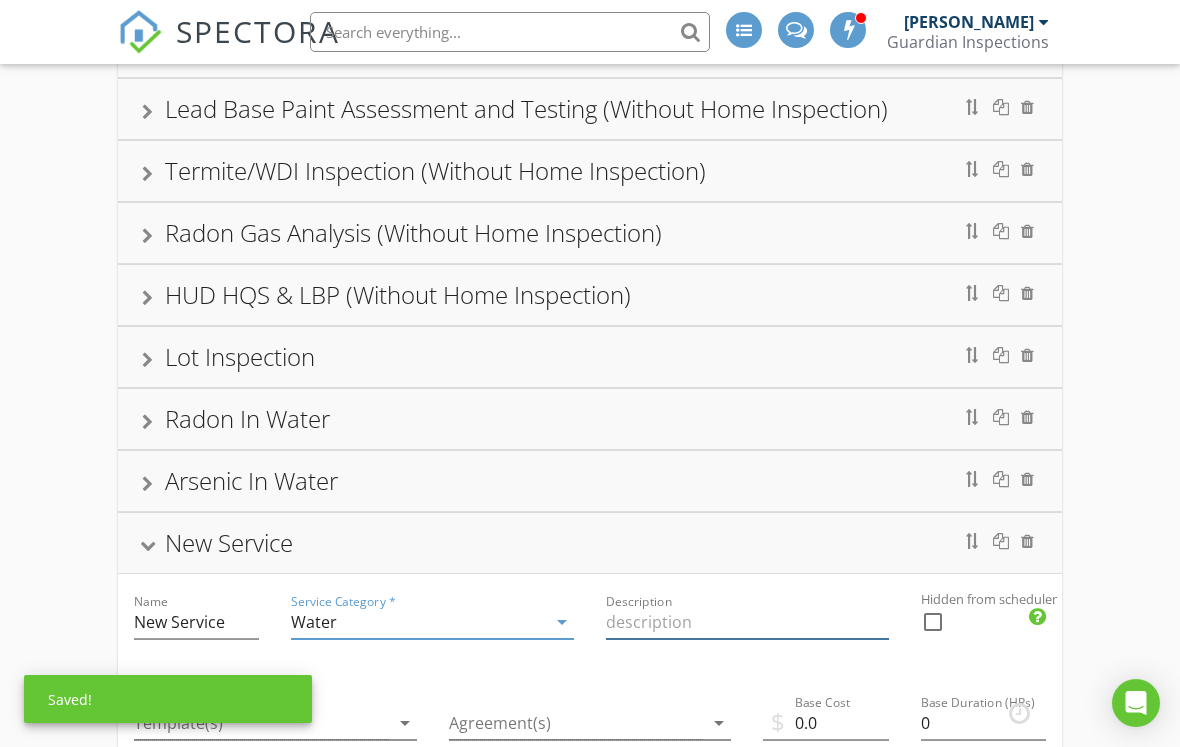 click at bounding box center [747, 622] 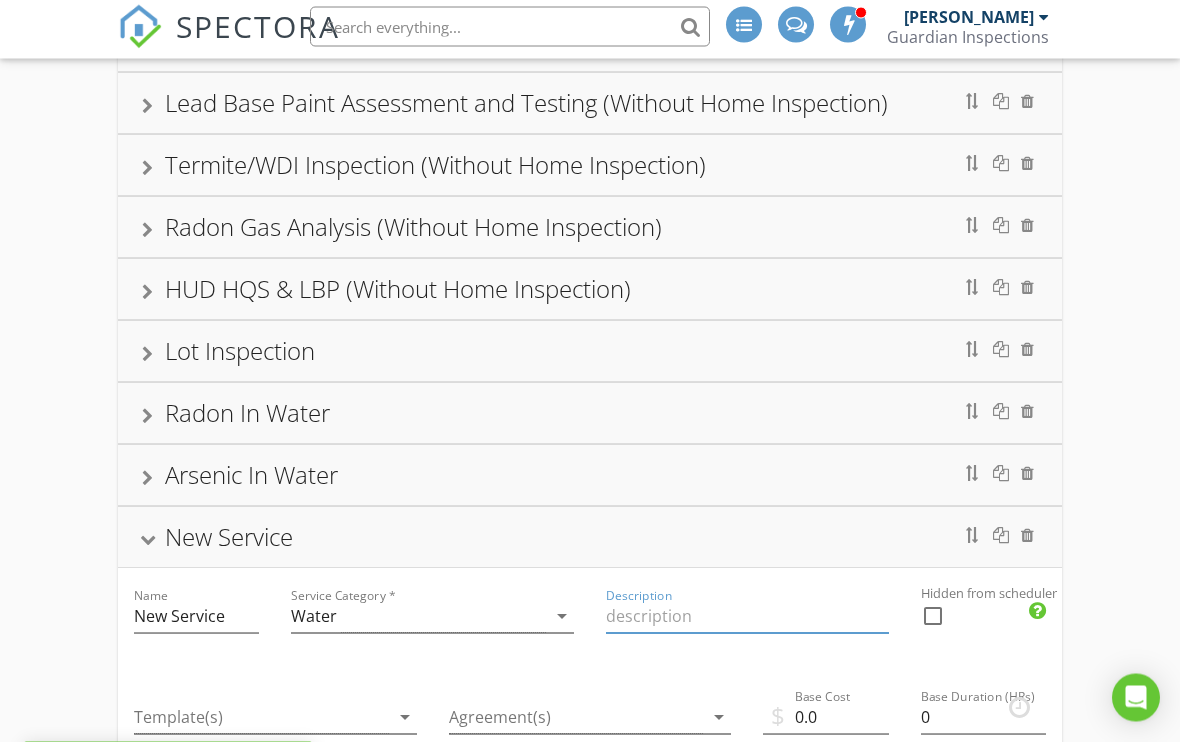 paste on "RCRA (8 metals: Ag, As, Ba, Cd, Cr, Hg, Pb, Se) via EPA 200.8/245.1 (Drinking Water)" 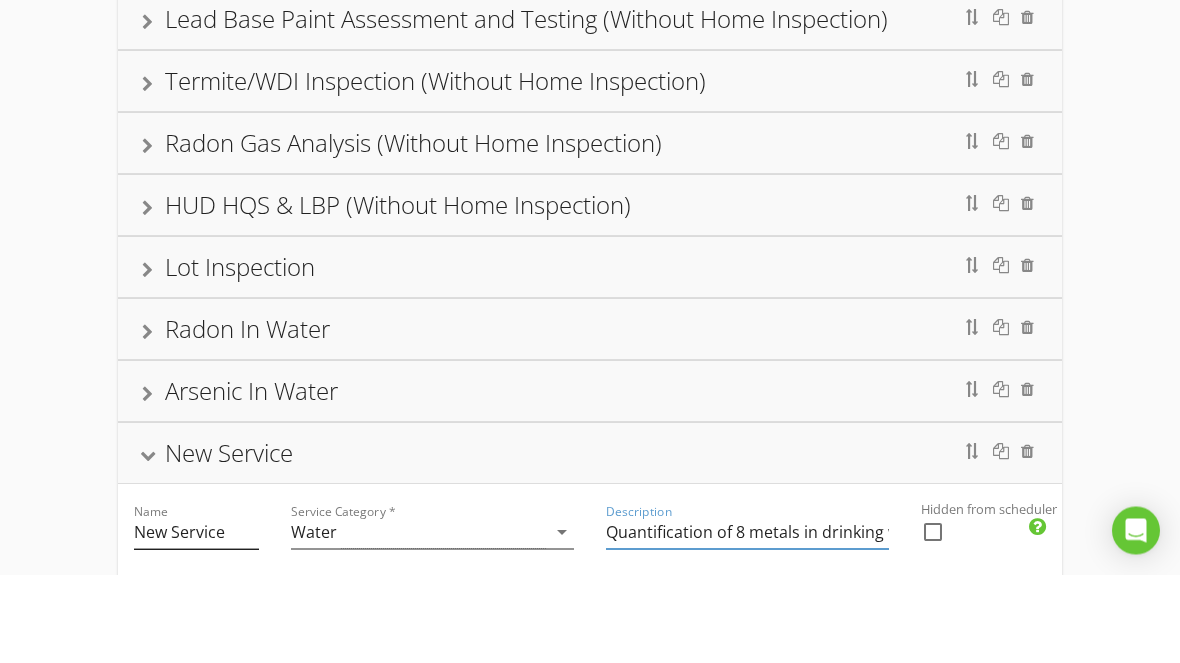 type on "Quantification of 8 metals in drinking water: Ag, As, Ba, Cd, Cr, Hg, Pb, Se" 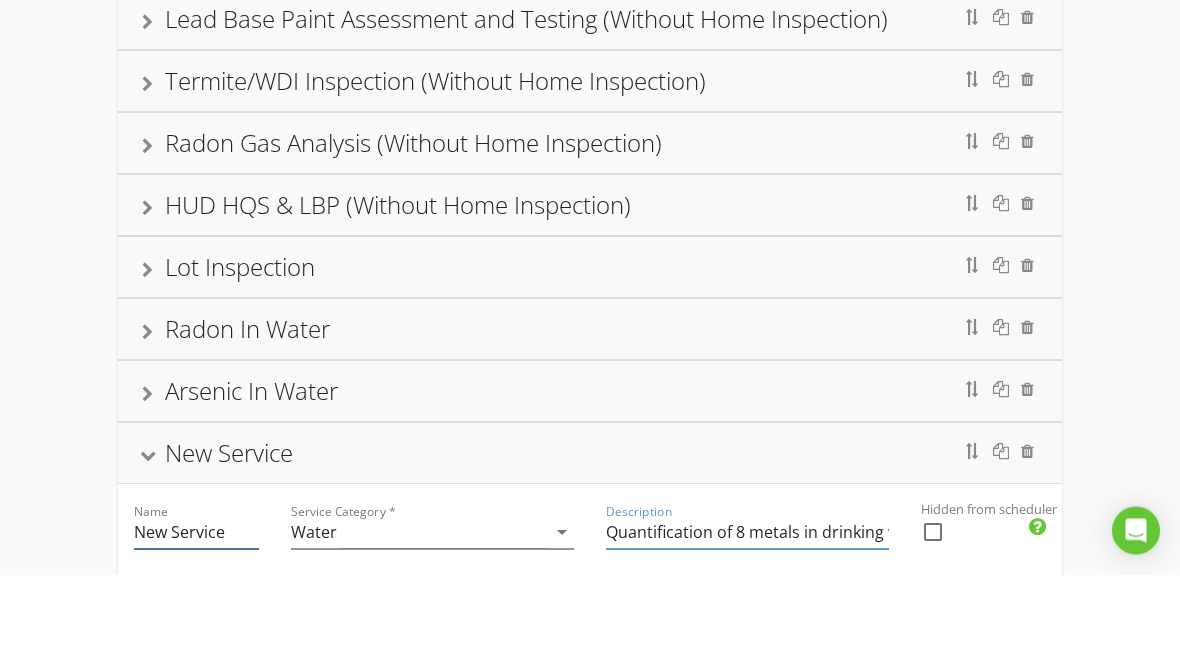 click on "New Service" at bounding box center [196, 621] 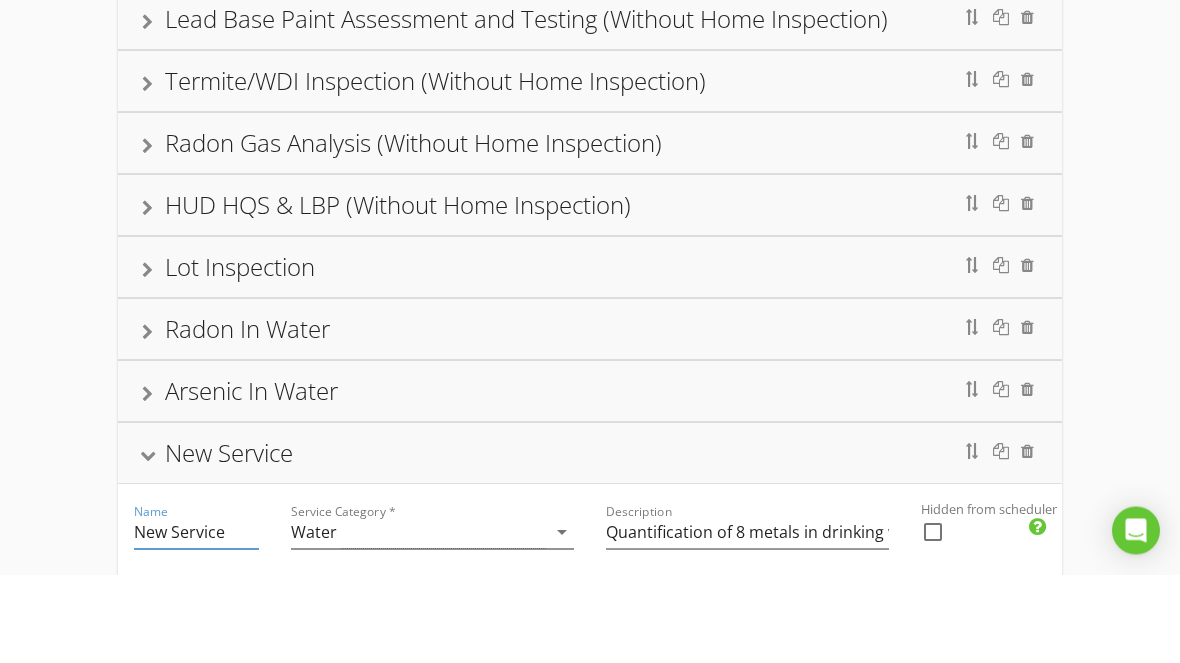 scroll, scrollTop: 1457, scrollLeft: 0, axis: vertical 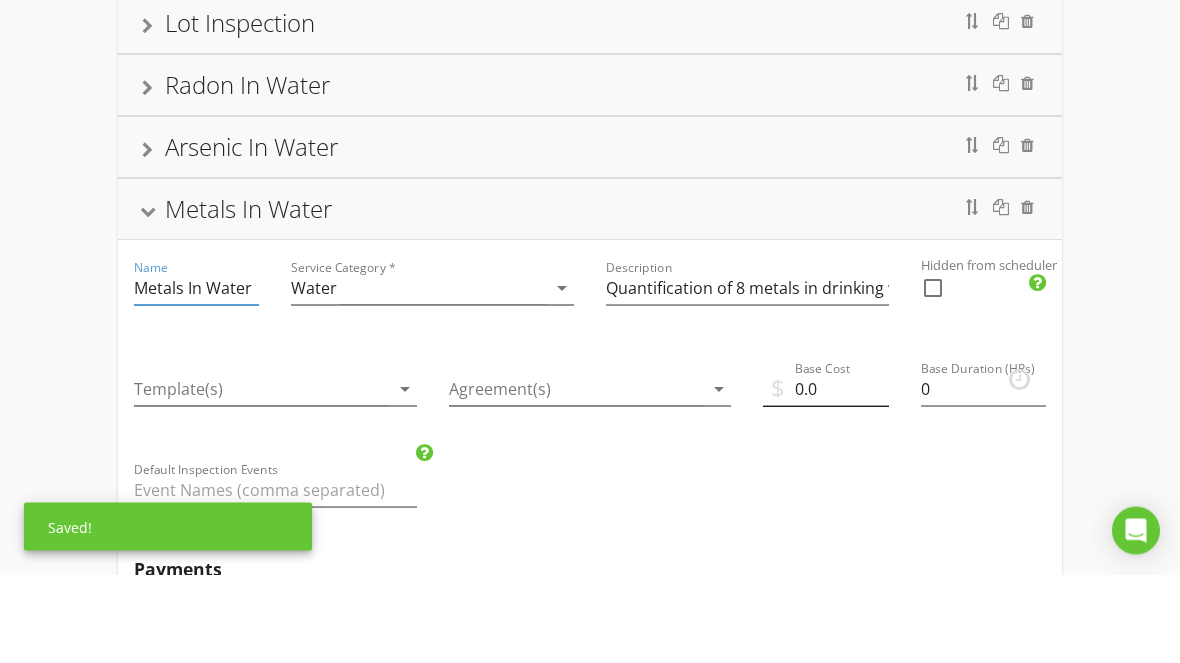 type on "Metals In Water" 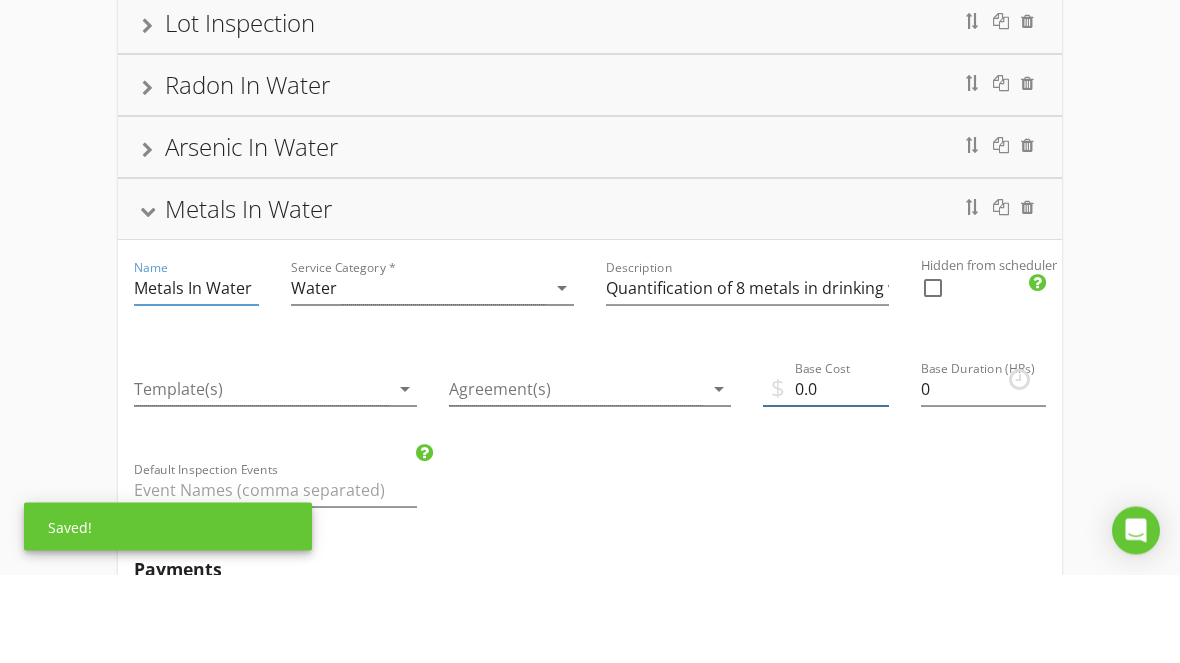 click on "0.0" at bounding box center (825, 478) 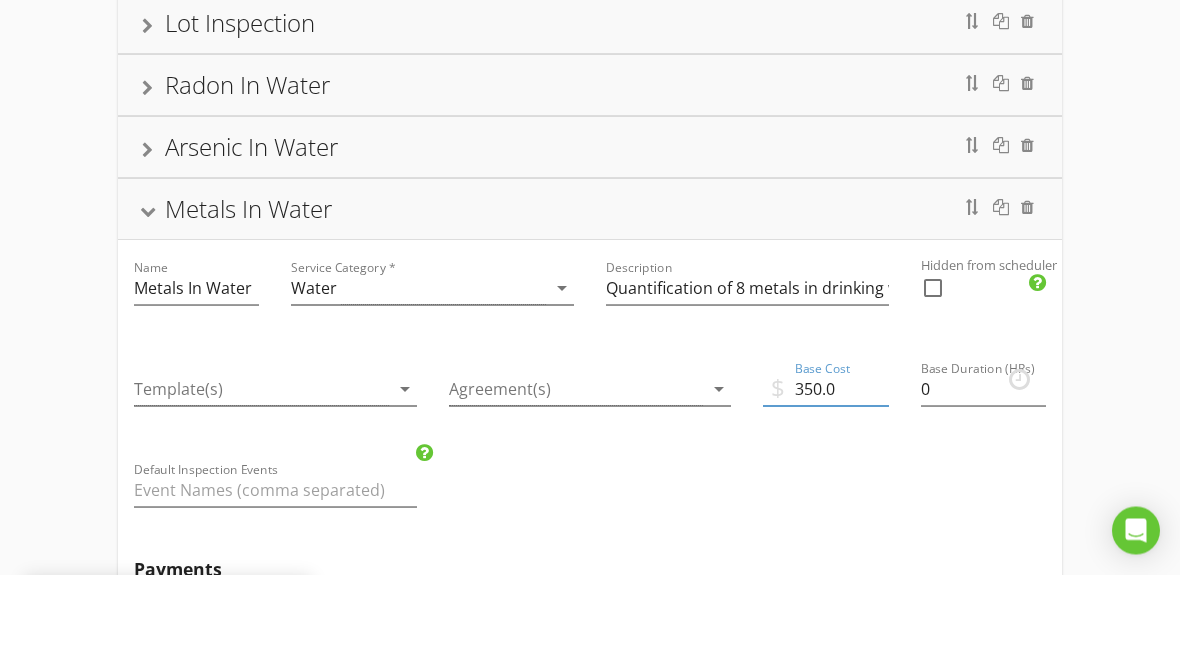 type on "350.0" 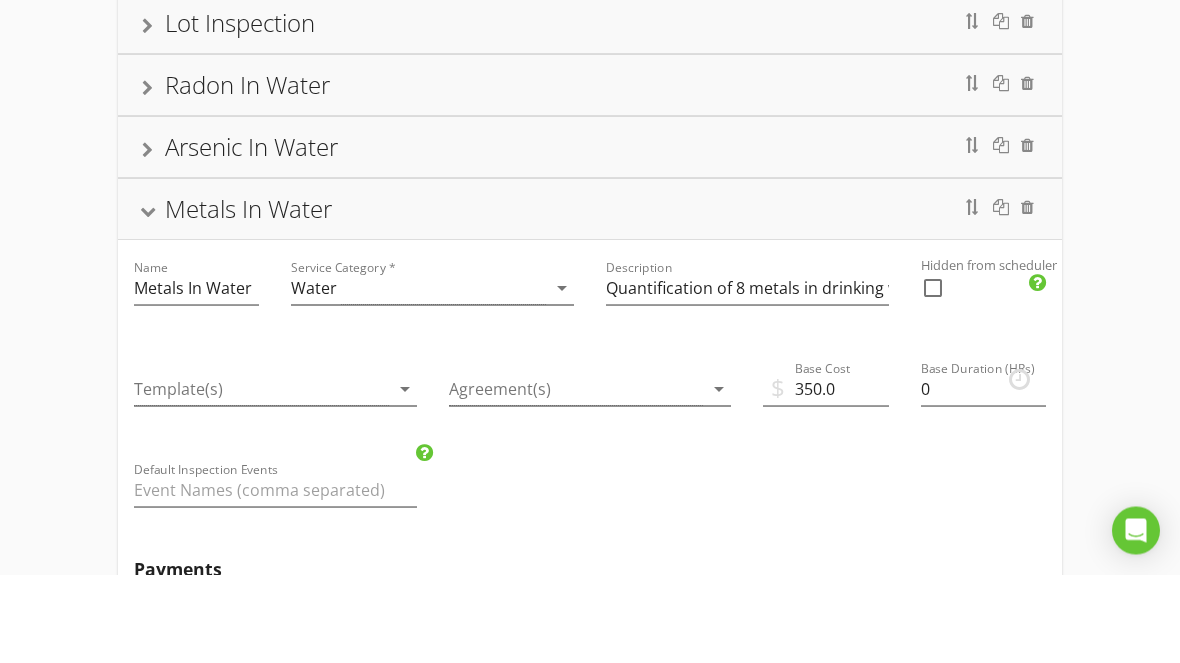scroll, scrollTop: 1546, scrollLeft: 0, axis: vertical 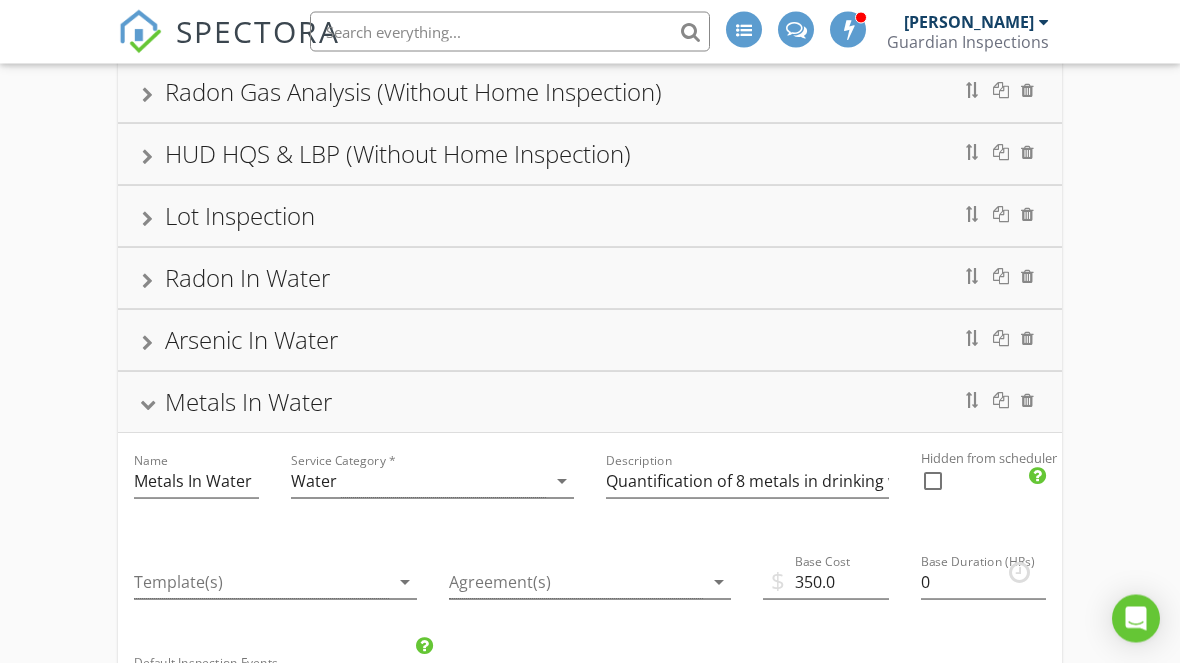 click on "Metals In Water" at bounding box center [590, 403] 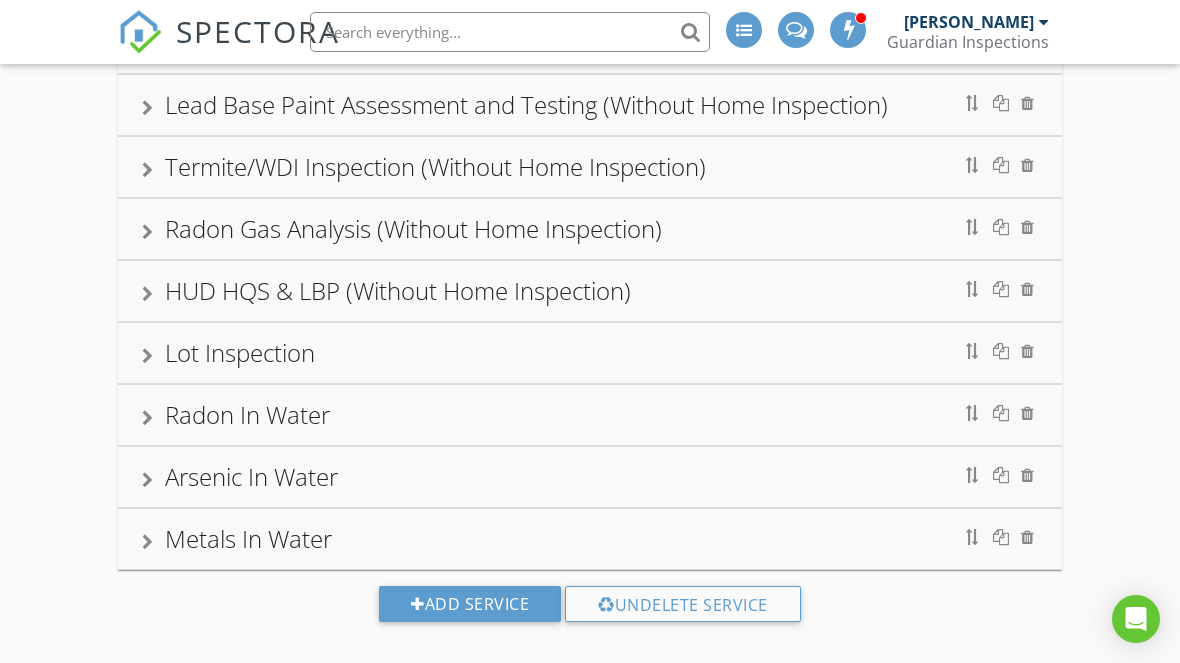 scroll, scrollTop: 1215, scrollLeft: 0, axis: vertical 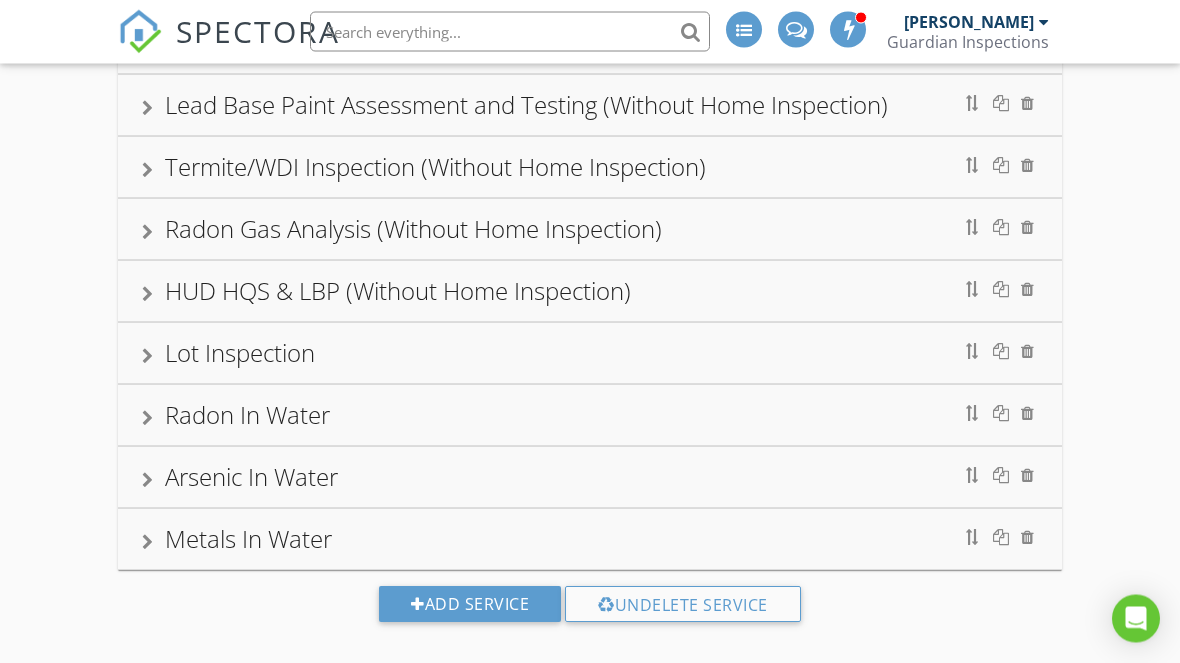 type 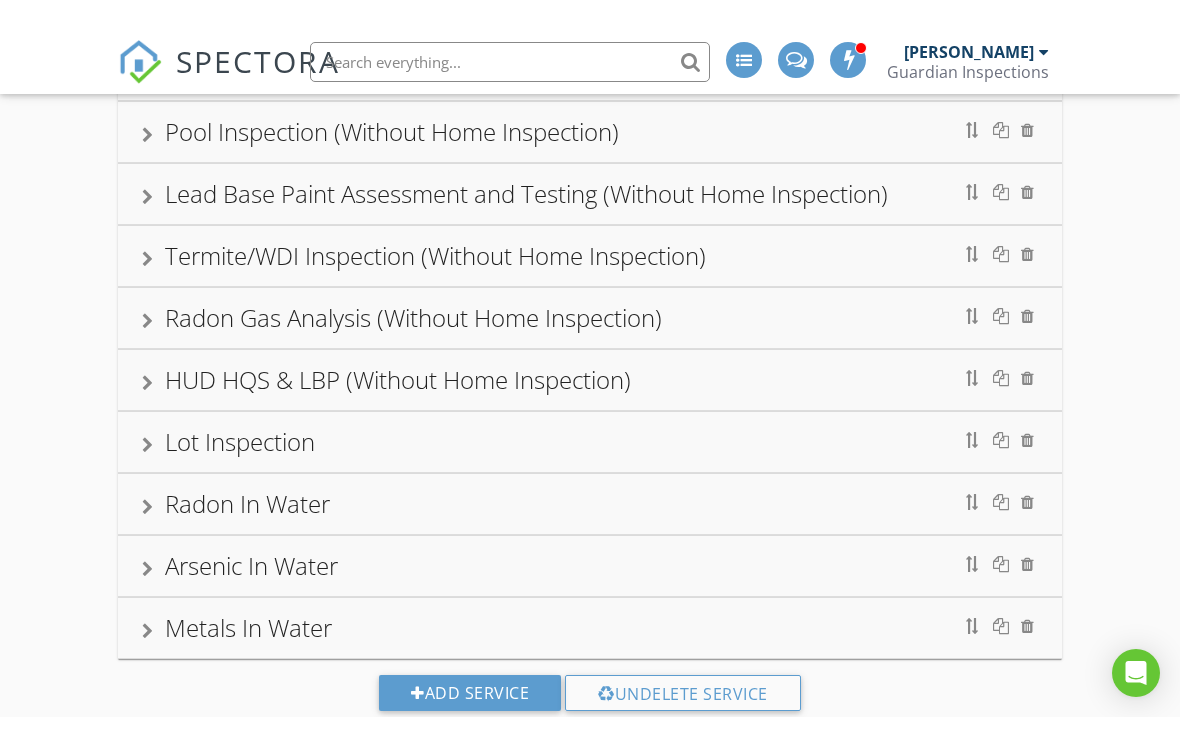 scroll, scrollTop: 1098, scrollLeft: 0, axis: vertical 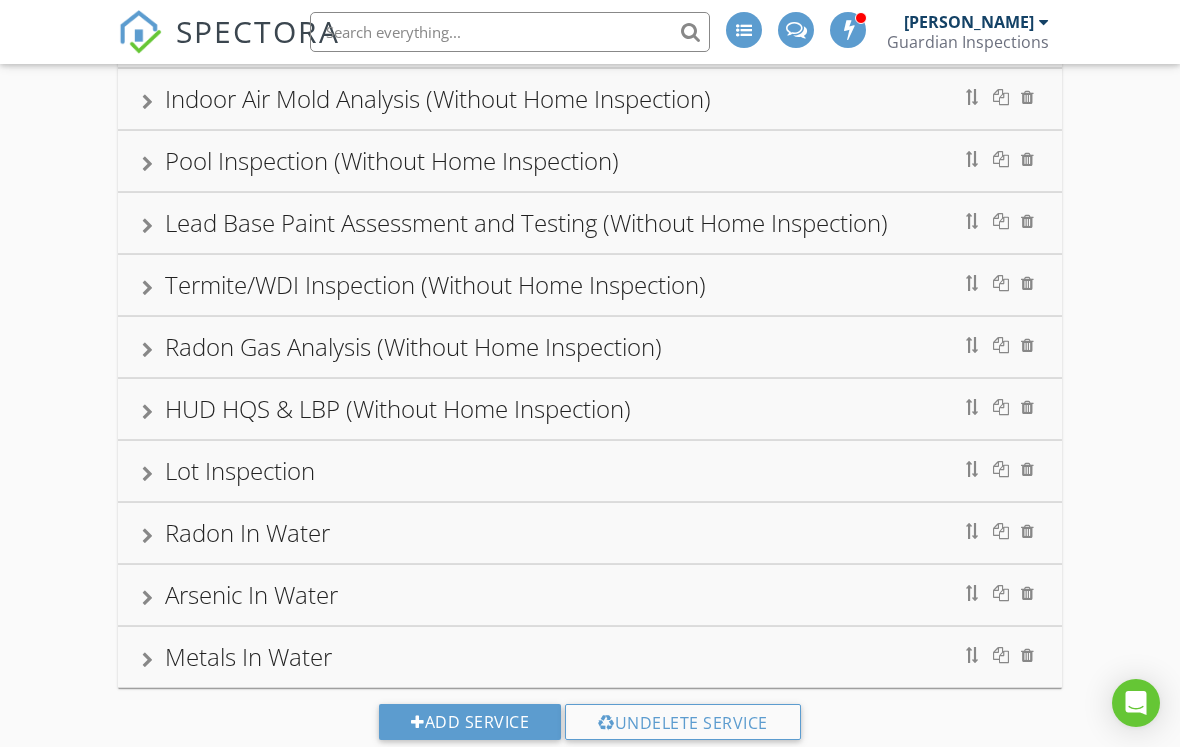 click on "Lot Inspection" at bounding box center [240, 470] 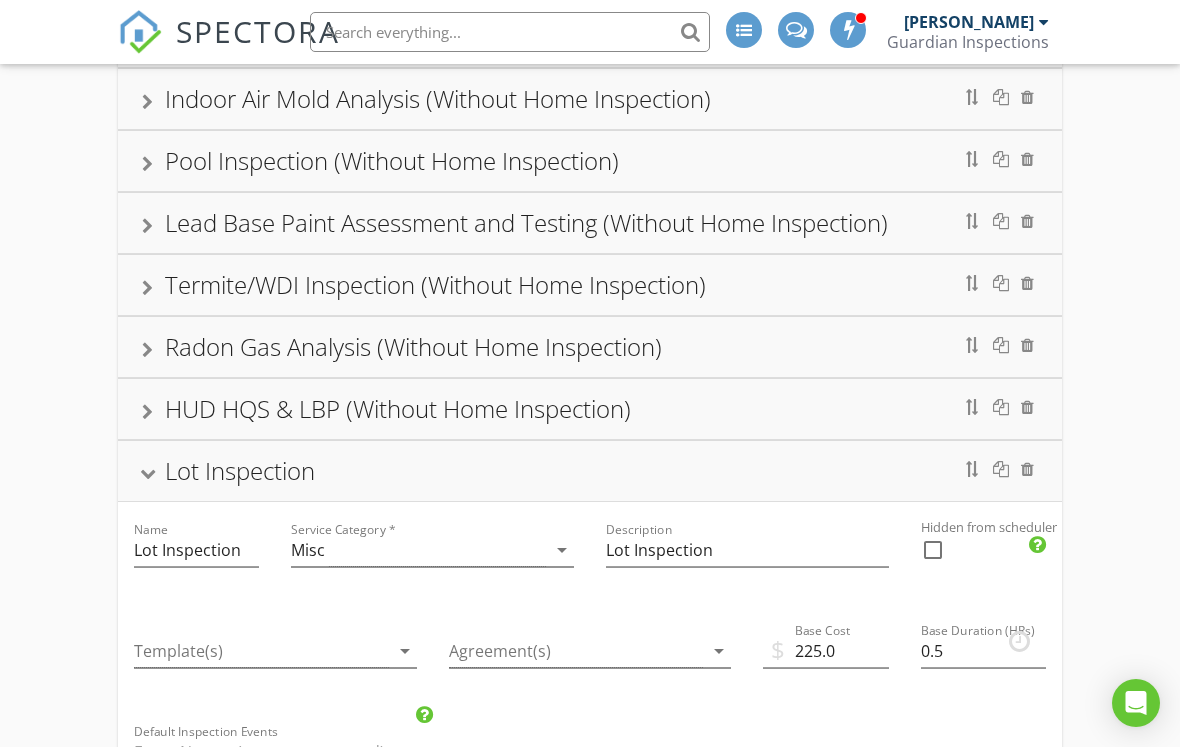 click on "Lot Inspection" at bounding box center [590, 471] 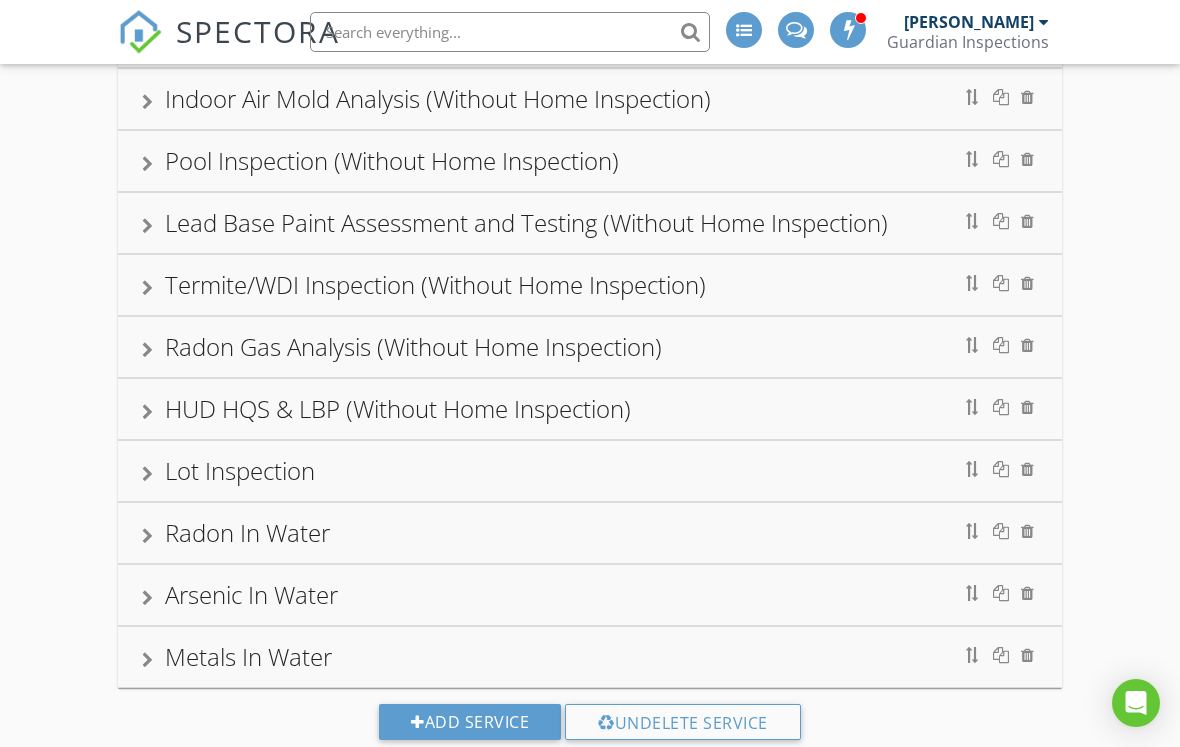 click at bounding box center (147, 660) 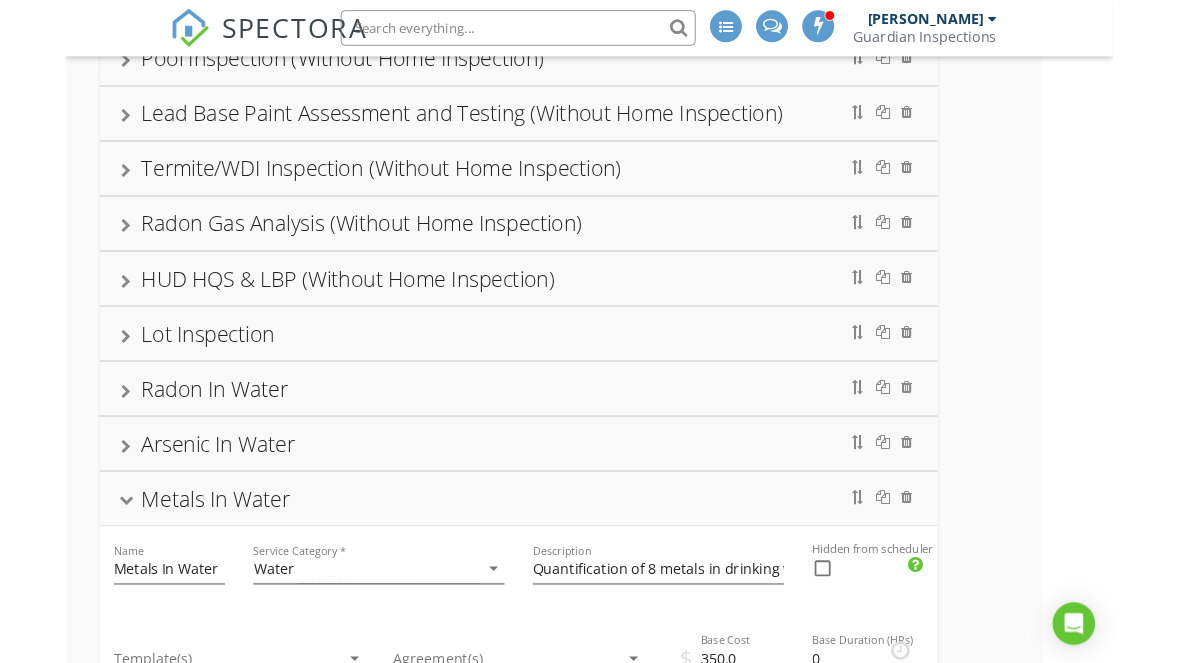 scroll, scrollTop: 1278, scrollLeft: 79, axis: both 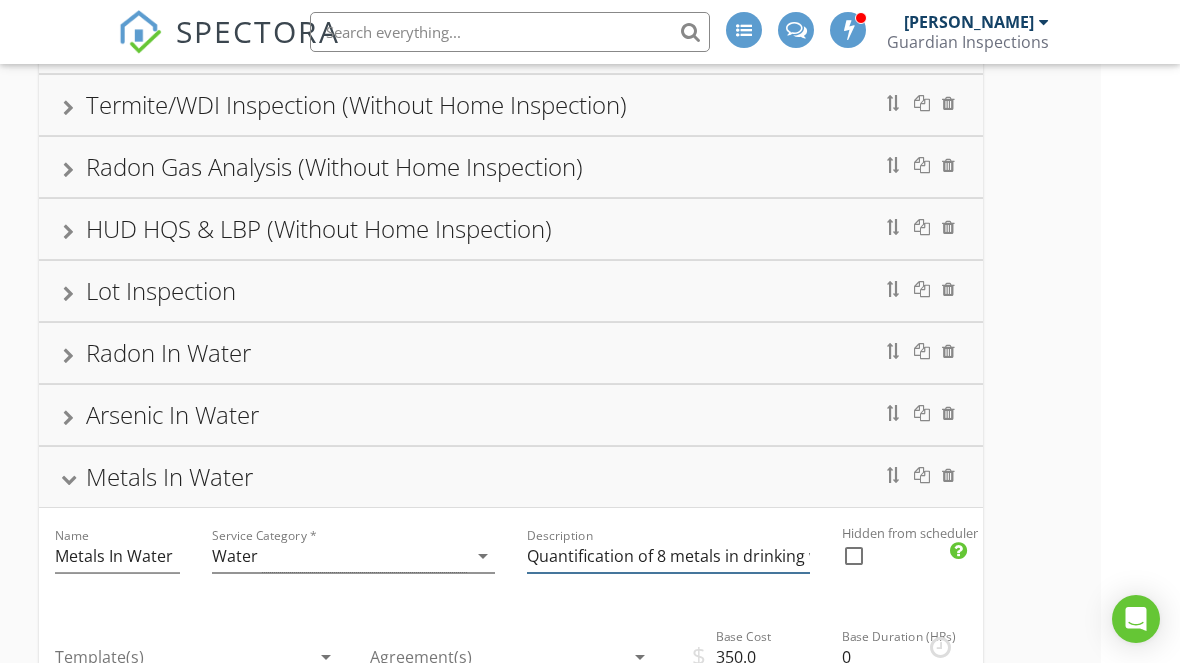 click on "Quantification of 8 metals in drinking water: Ag, As, Ba, Cd, Cr, Hg, Pb, Se" at bounding box center (668, 556) 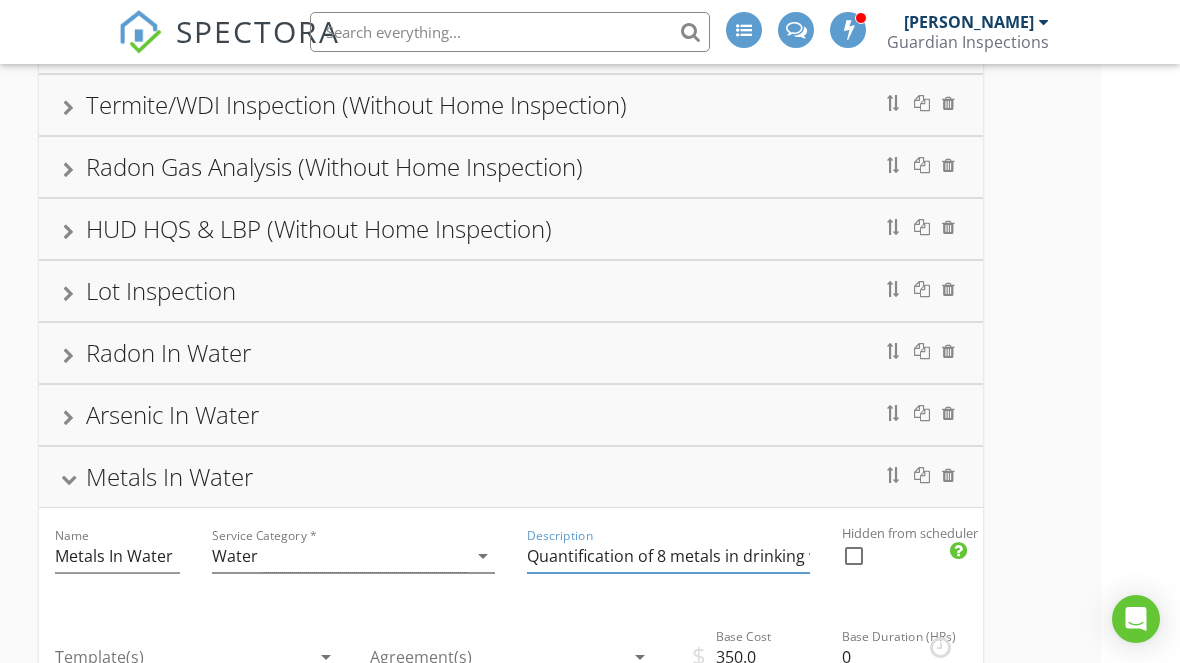 scroll, scrollTop: 1277, scrollLeft: 79, axis: both 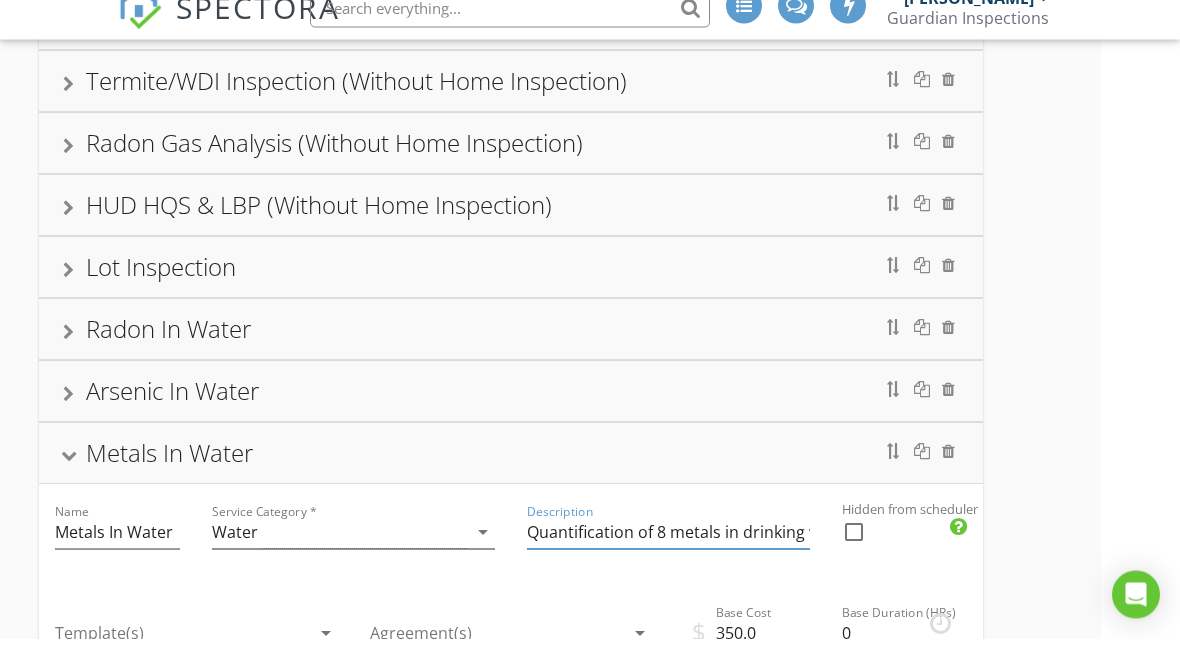 click at bounding box center (69, 480) 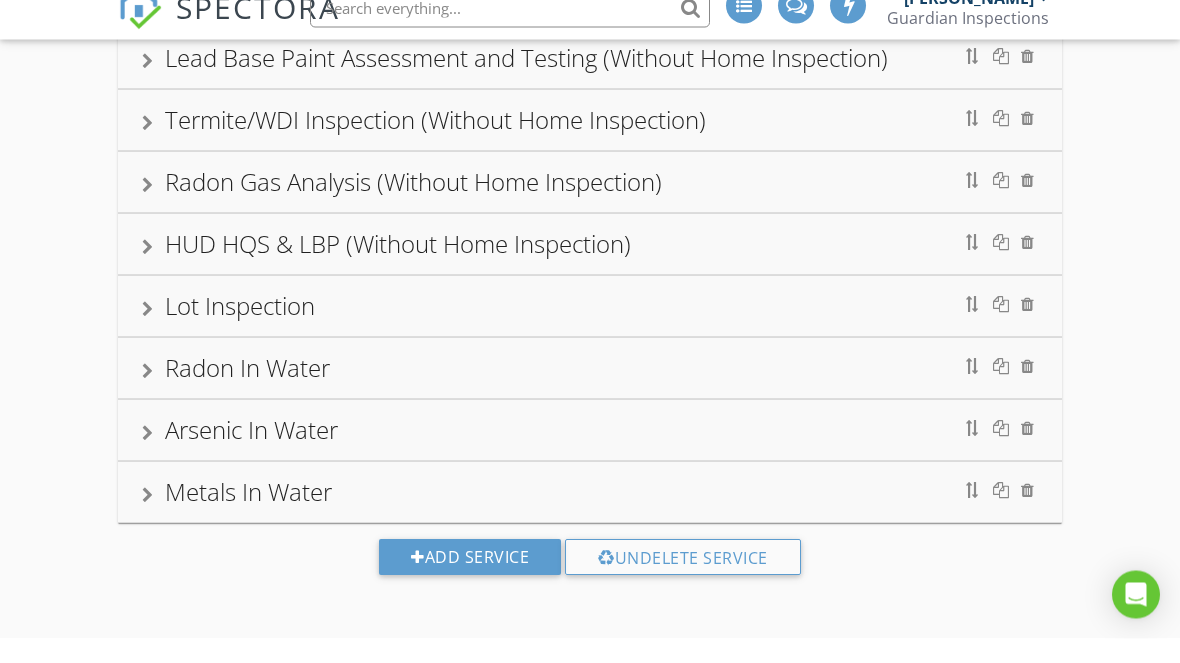 scroll, scrollTop: 1237, scrollLeft: 0, axis: vertical 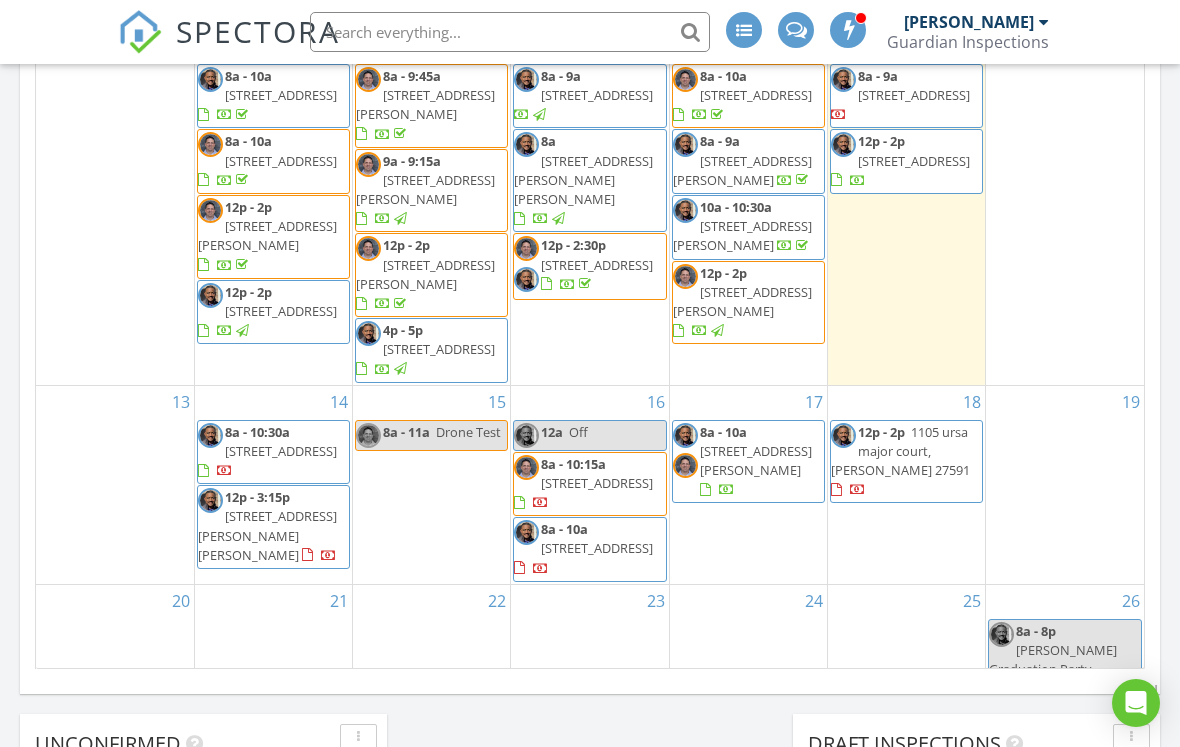 click on "[STREET_ADDRESS]" at bounding box center (597, 548) 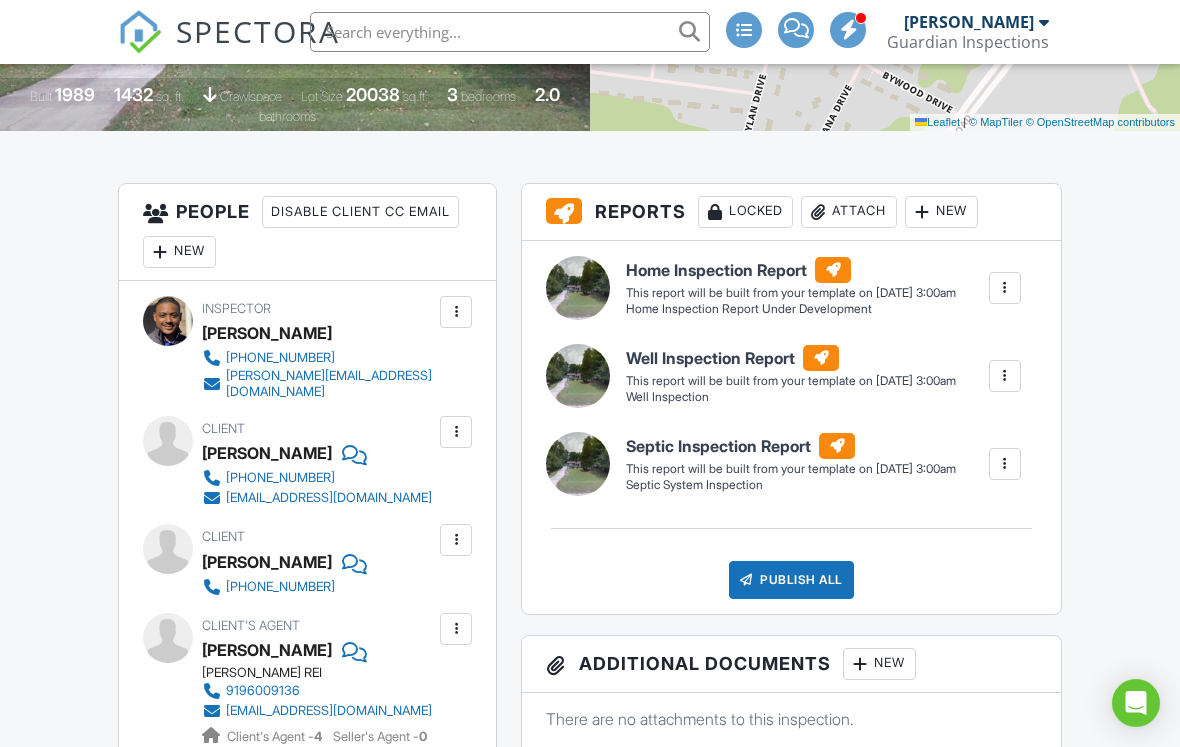 scroll, scrollTop: 0, scrollLeft: 0, axis: both 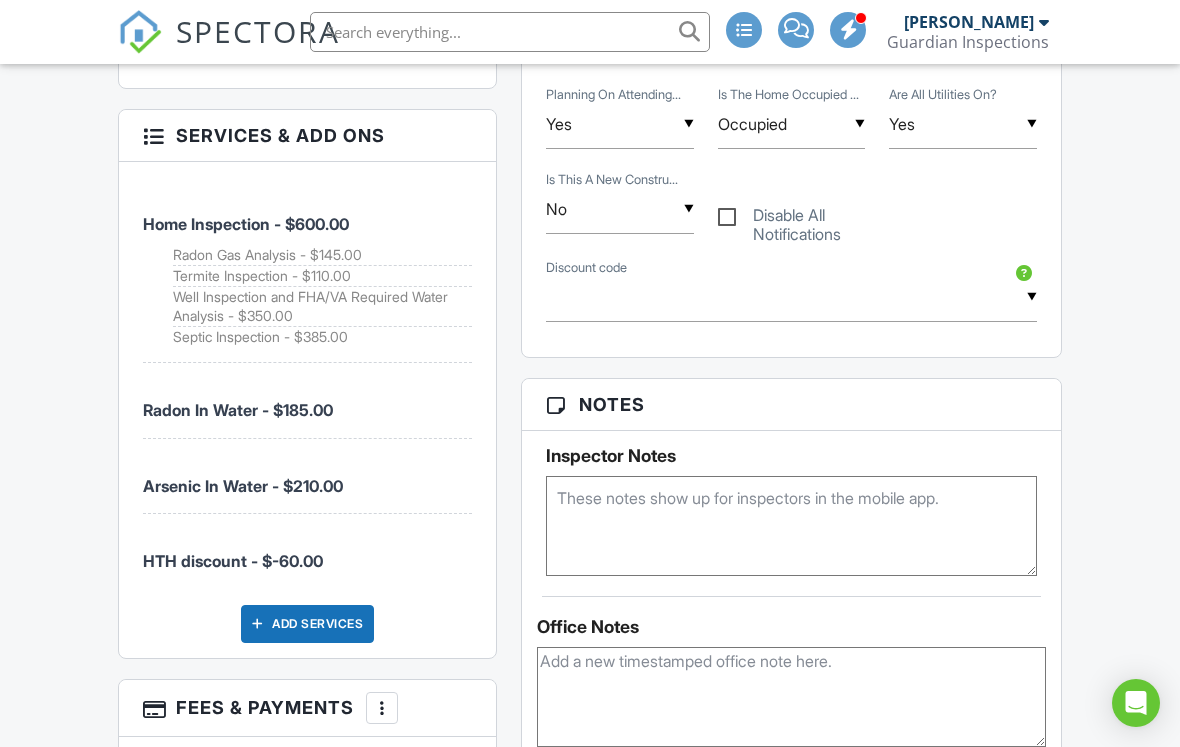 click on "Add Services" at bounding box center (307, 624) 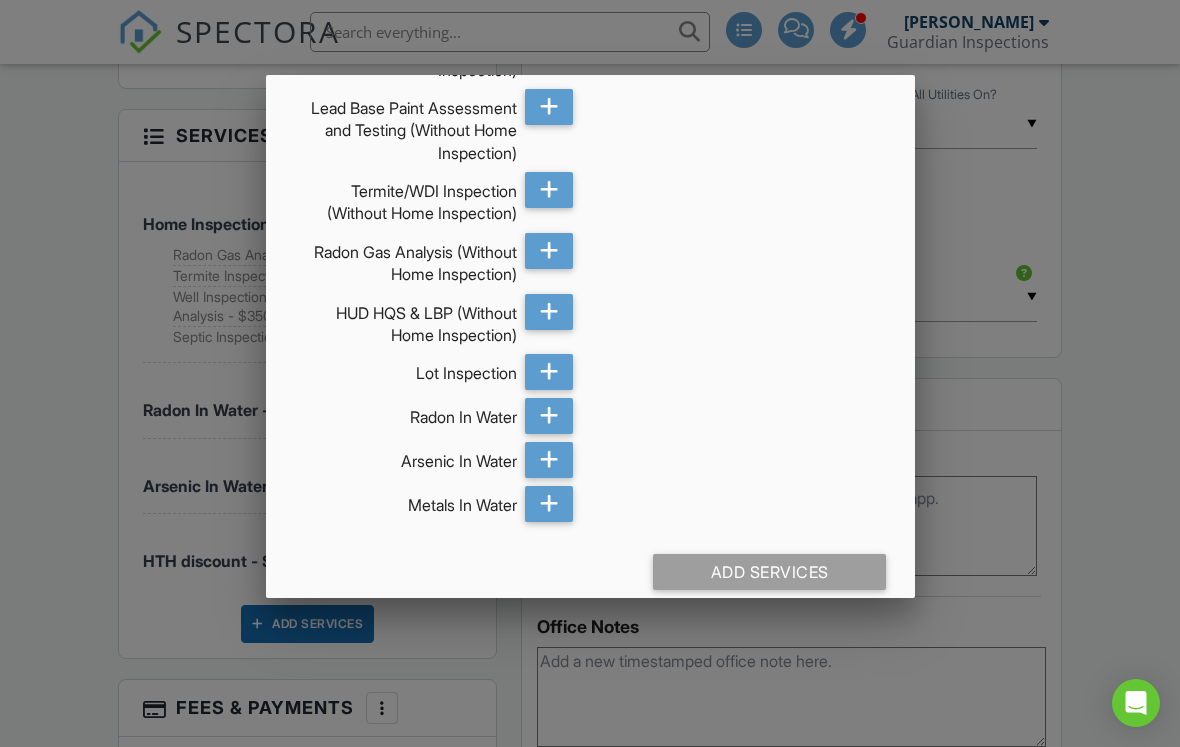 scroll, scrollTop: 2447, scrollLeft: 0, axis: vertical 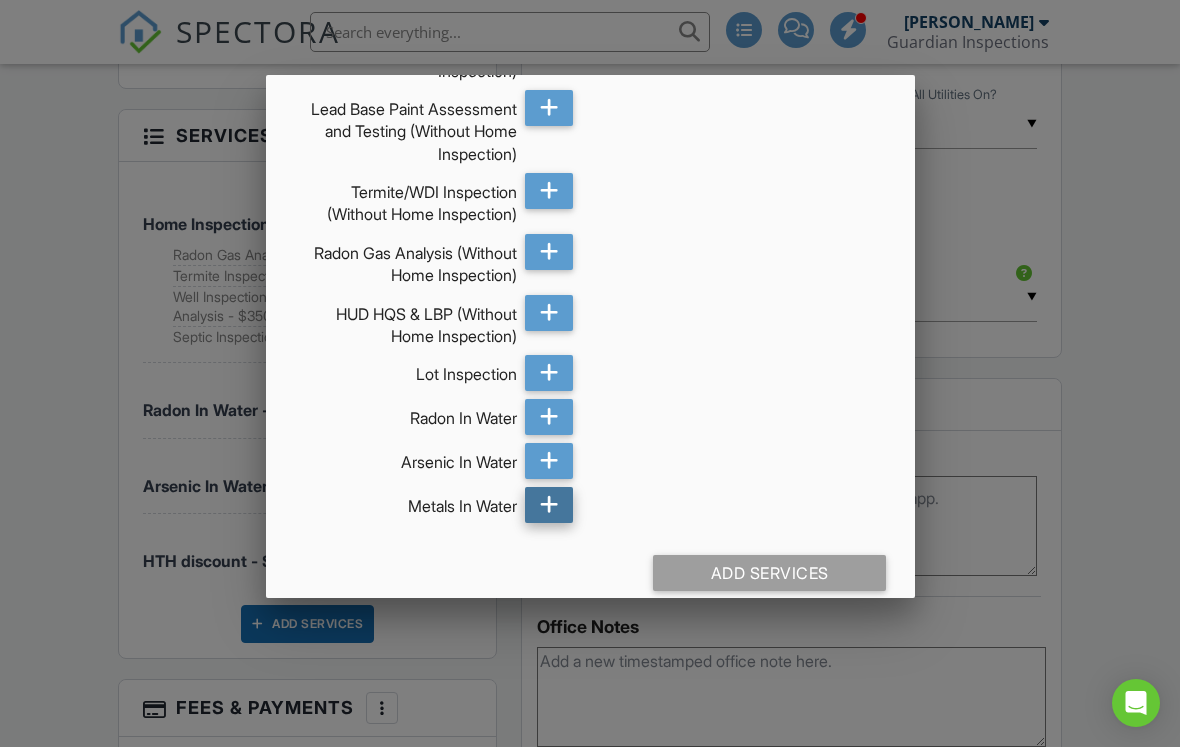click at bounding box center (549, 505) 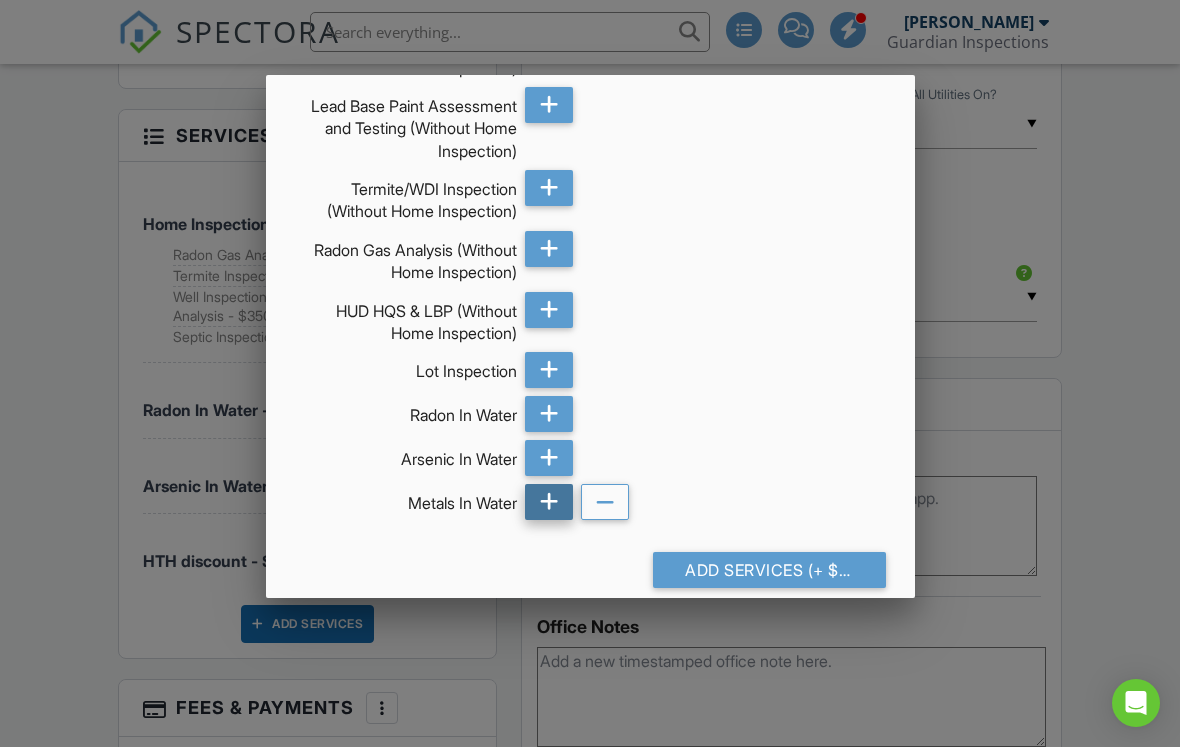 scroll, scrollTop: 2447, scrollLeft: 0, axis: vertical 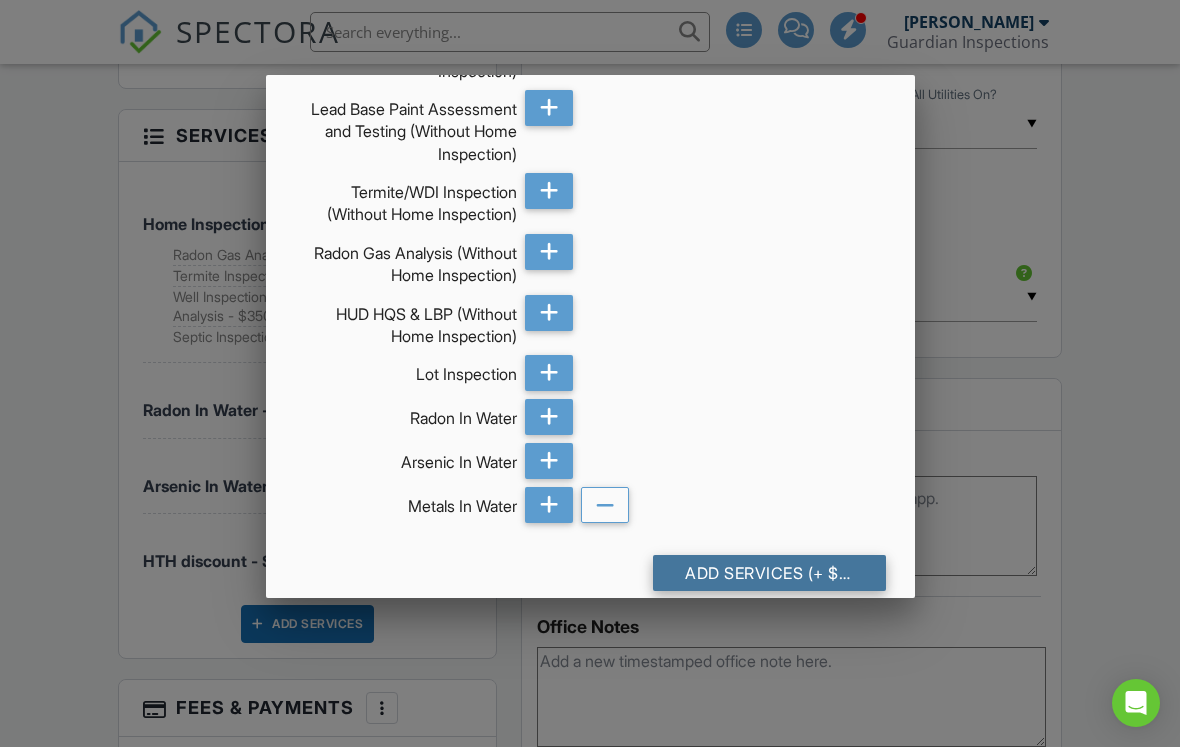 click on "Add Services
(+ $350.0)" at bounding box center [769, 573] 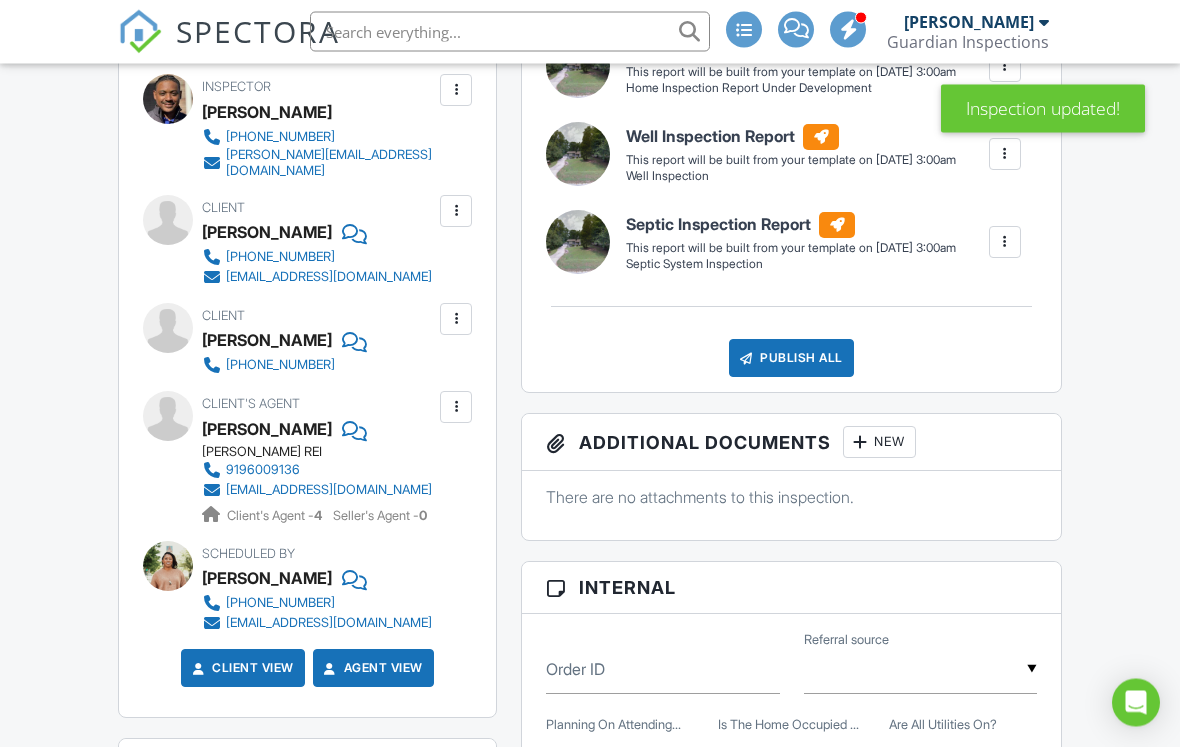 scroll, scrollTop: 0, scrollLeft: 0, axis: both 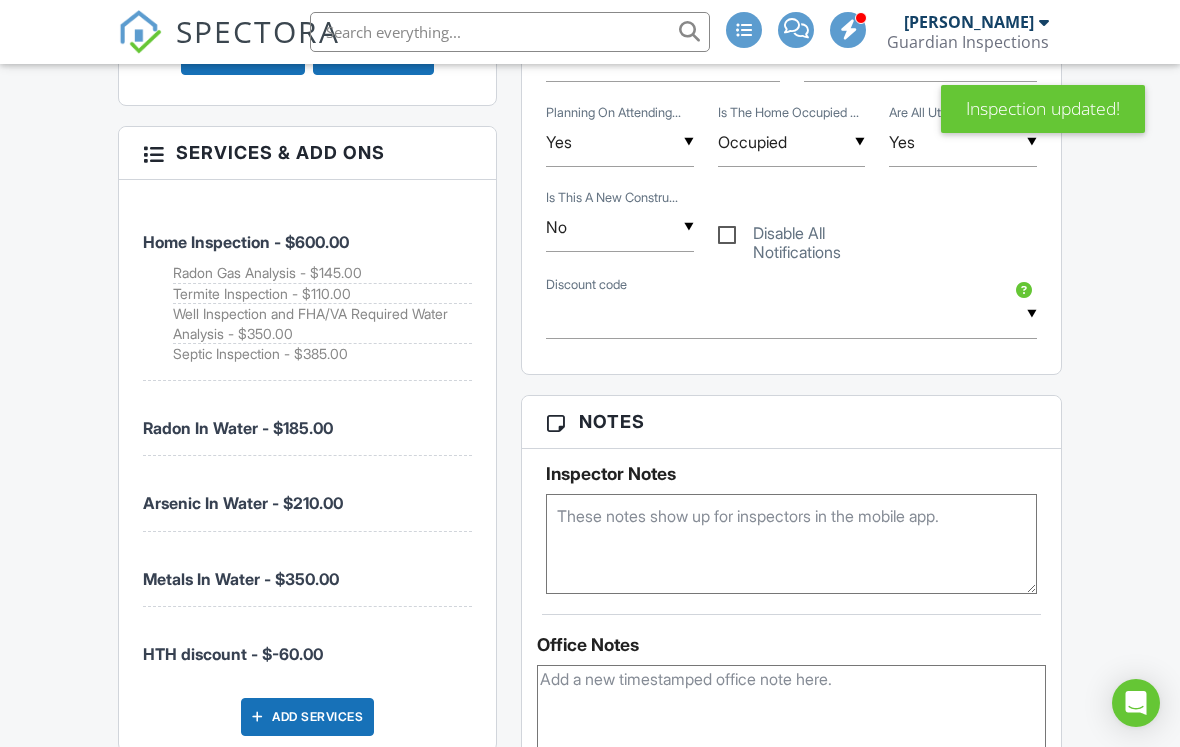click on "Arsenic In Water - $210.00" at bounding box center (307, 493) 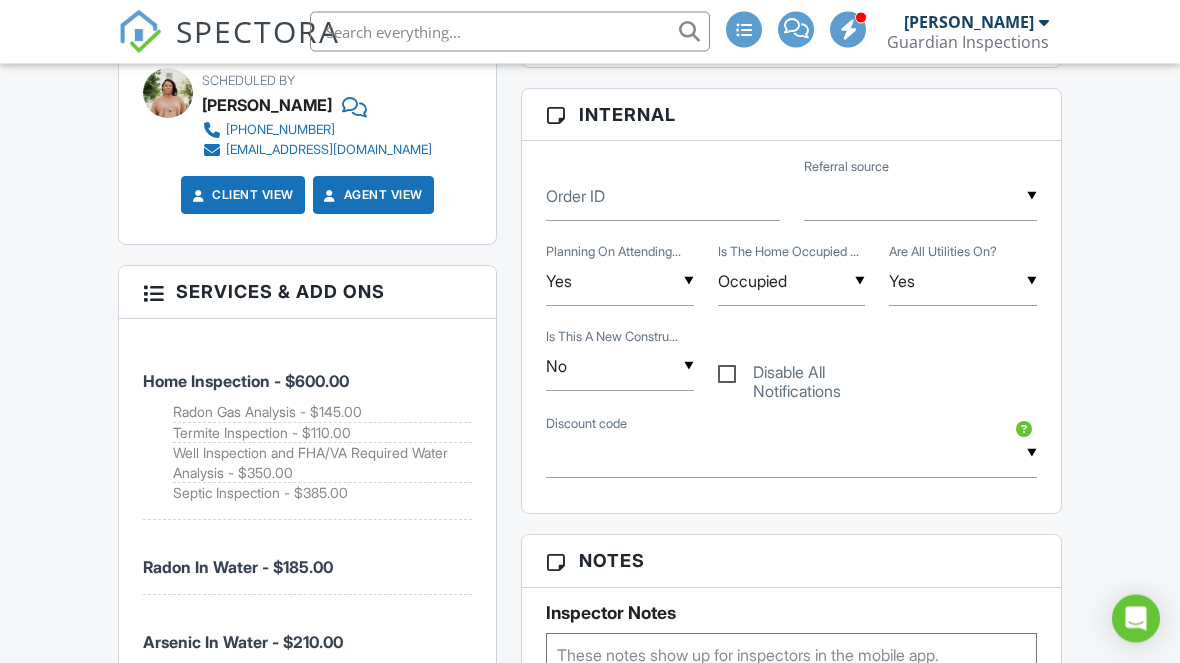 scroll, scrollTop: 1324, scrollLeft: 0, axis: vertical 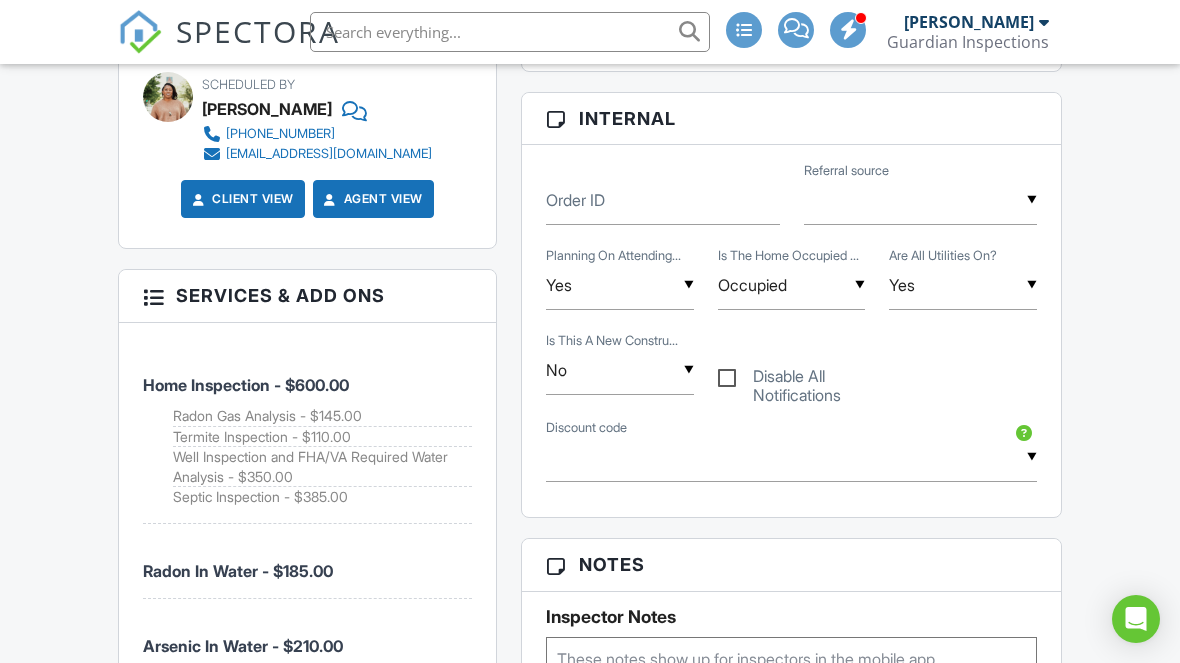 click on "Services & Add ons" at bounding box center (307, 296) 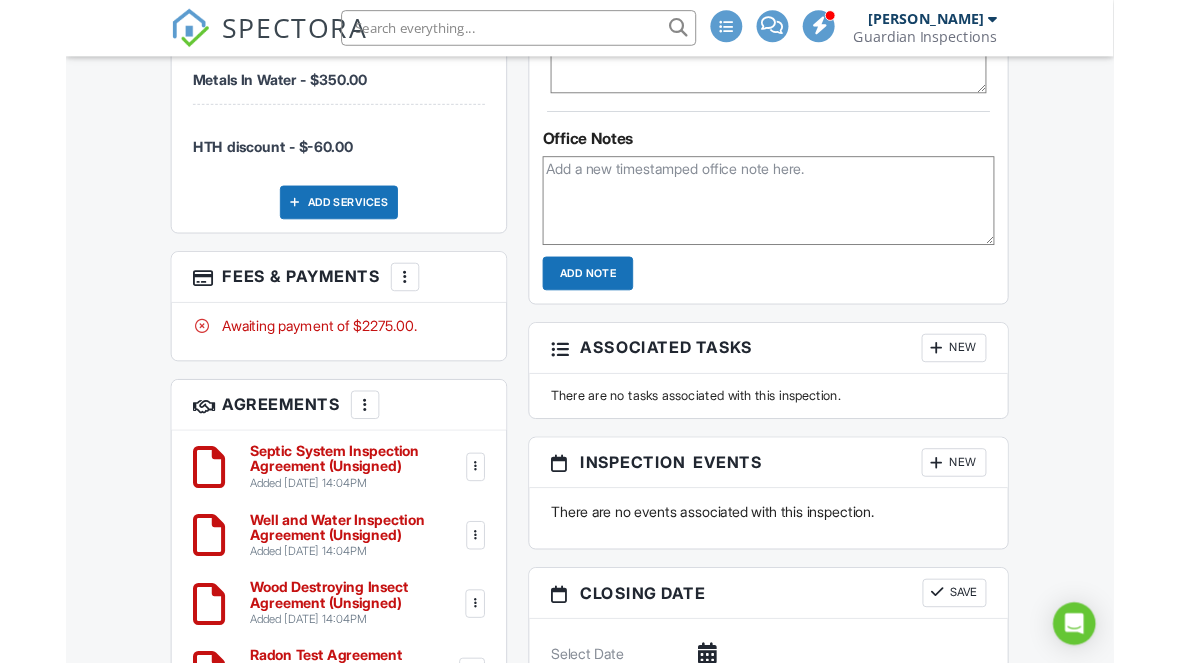 scroll, scrollTop: 2040, scrollLeft: 0, axis: vertical 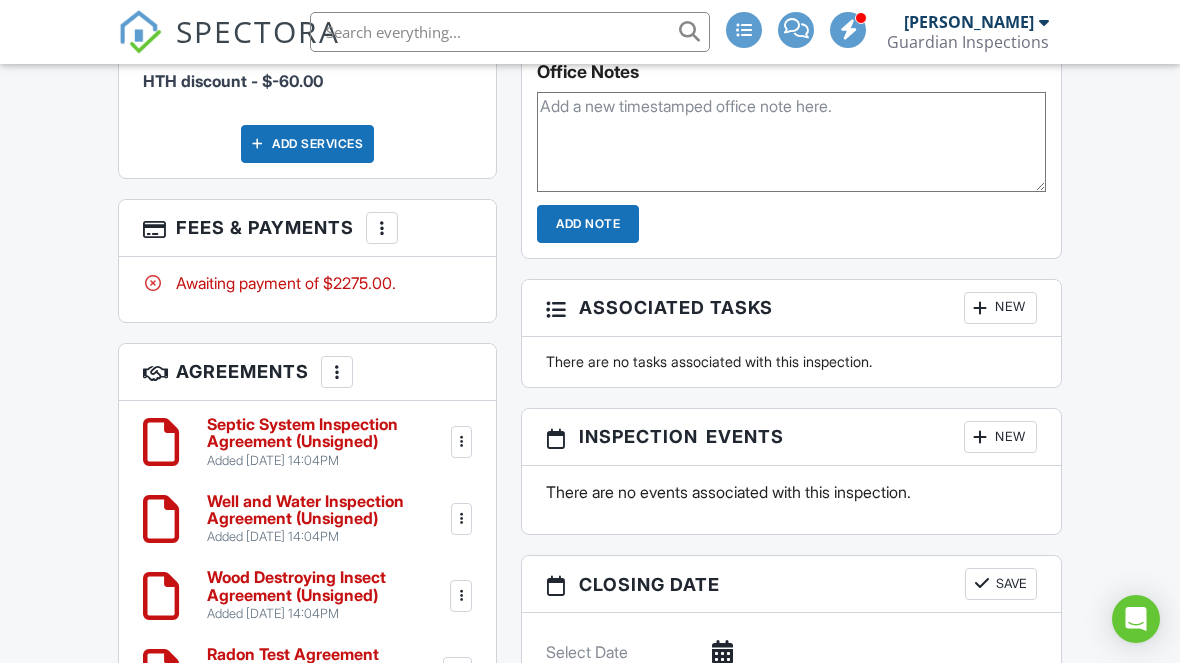 click at bounding box center [382, 228] 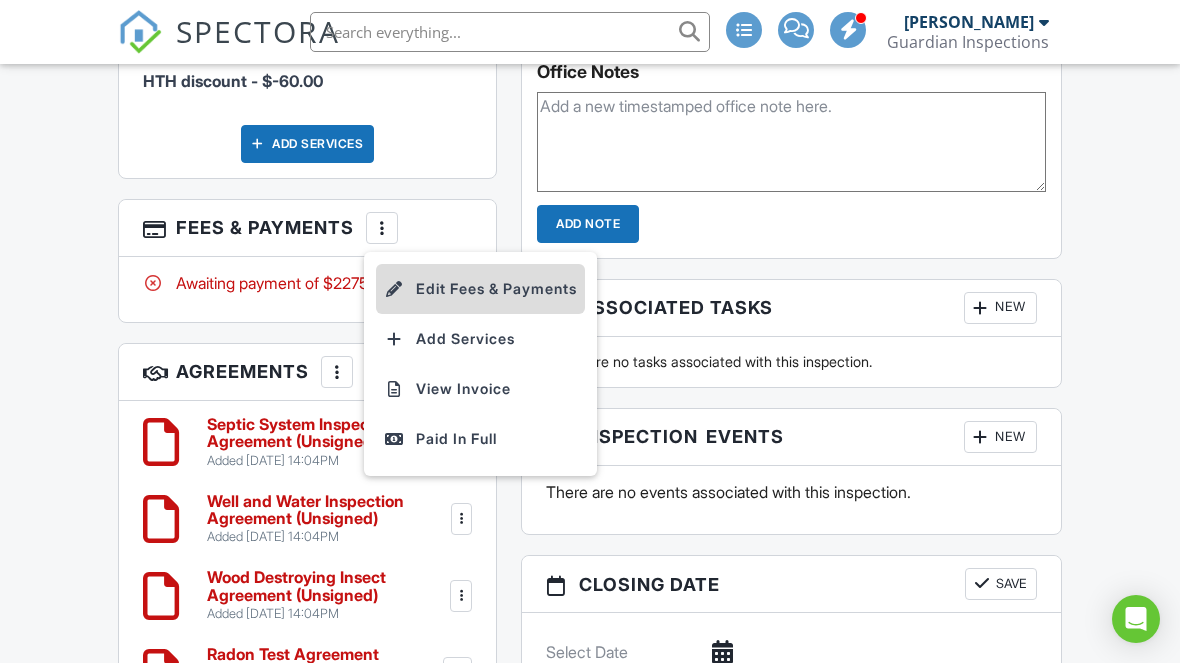 click on "Edit Fees & Payments" at bounding box center [480, 289] 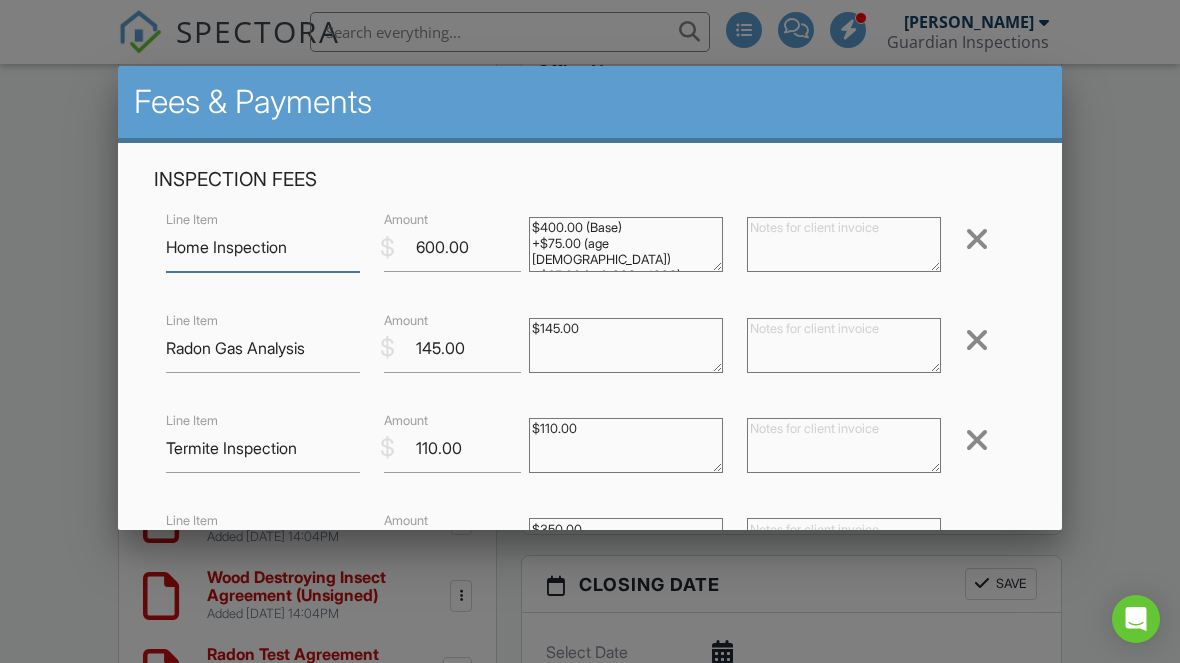 scroll, scrollTop: 2039, scrollLeft: 0, axis: vertical 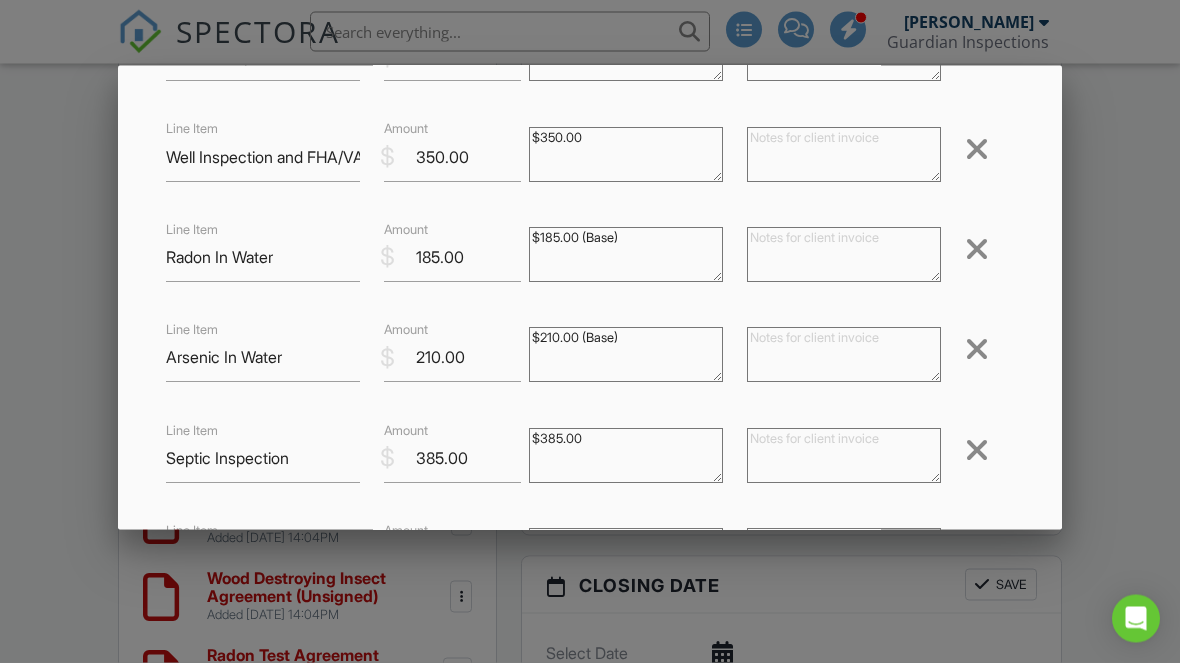 click at bounding box center [977, 350] 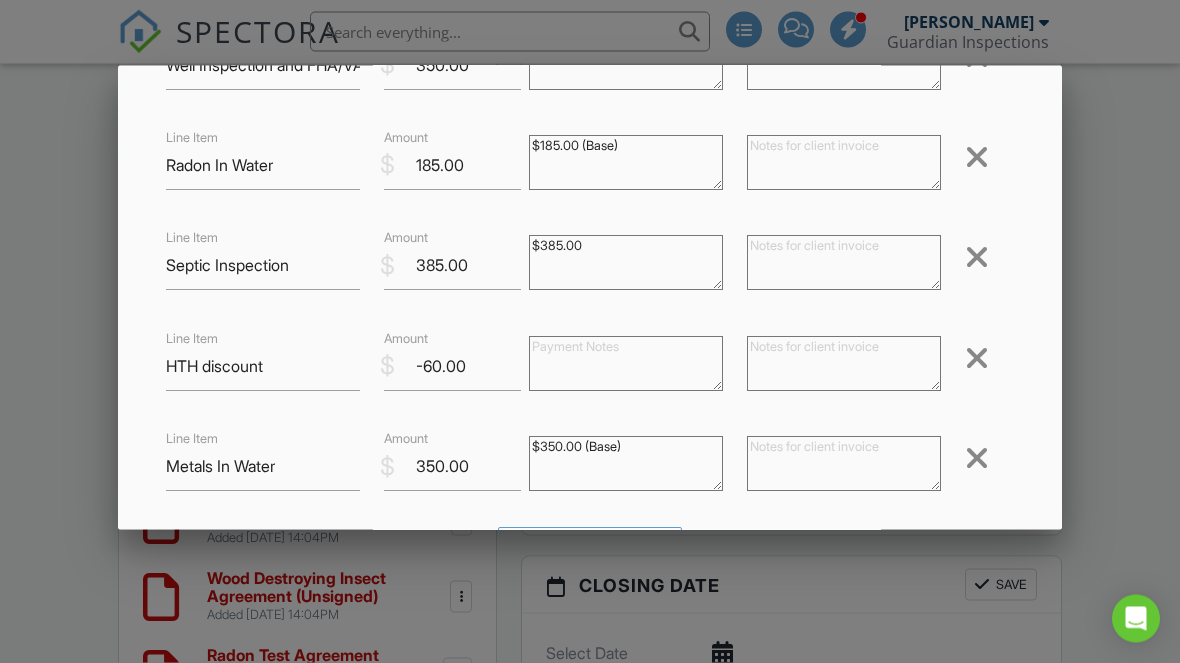 scroll, scrollTop: 516, scrollLeft: 0, axis: vertical 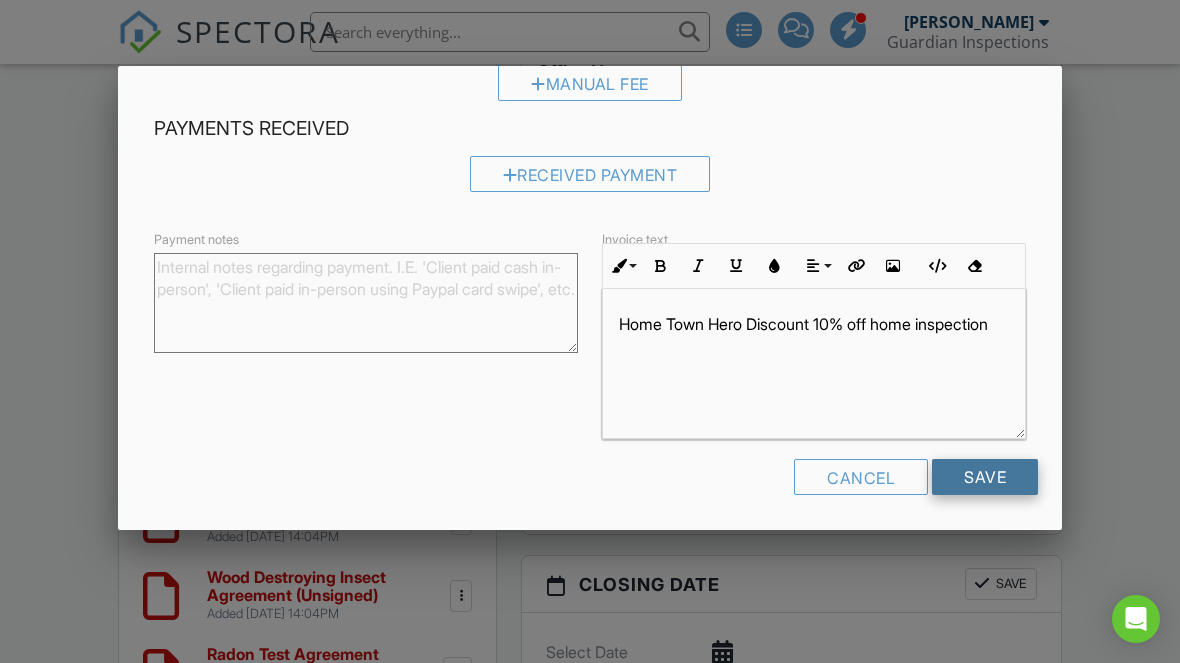 click on "Save" at bounding box center [985, 477] 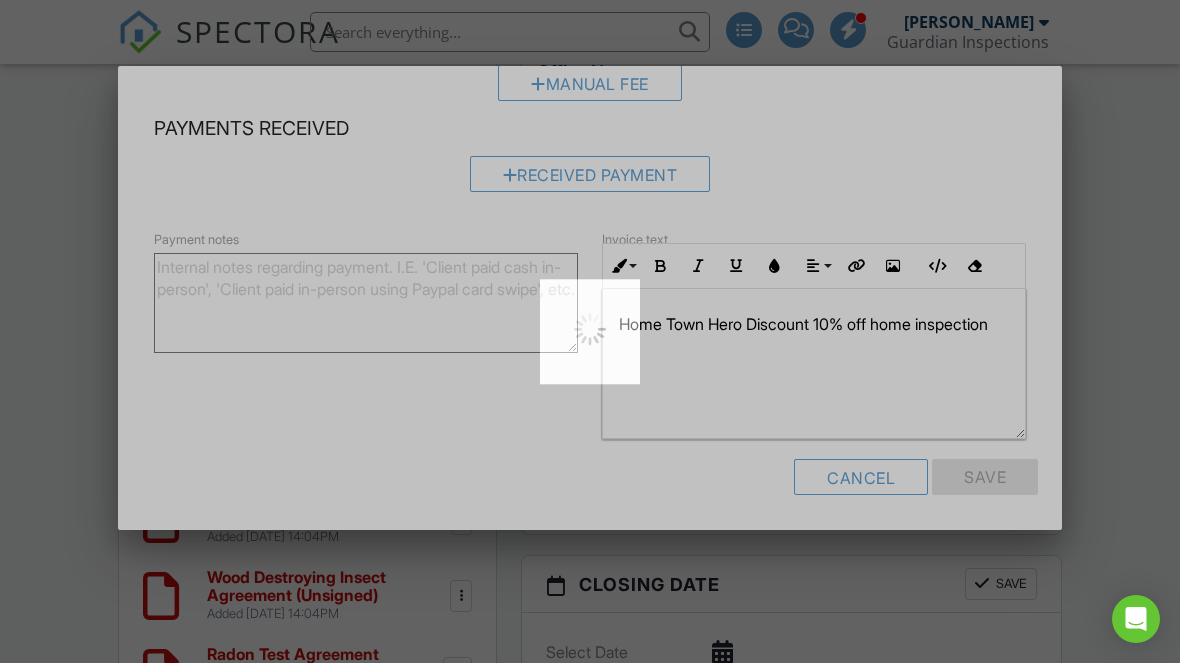 scroll, scrollTop: 945, scrollLeft: 0, axis: vertical 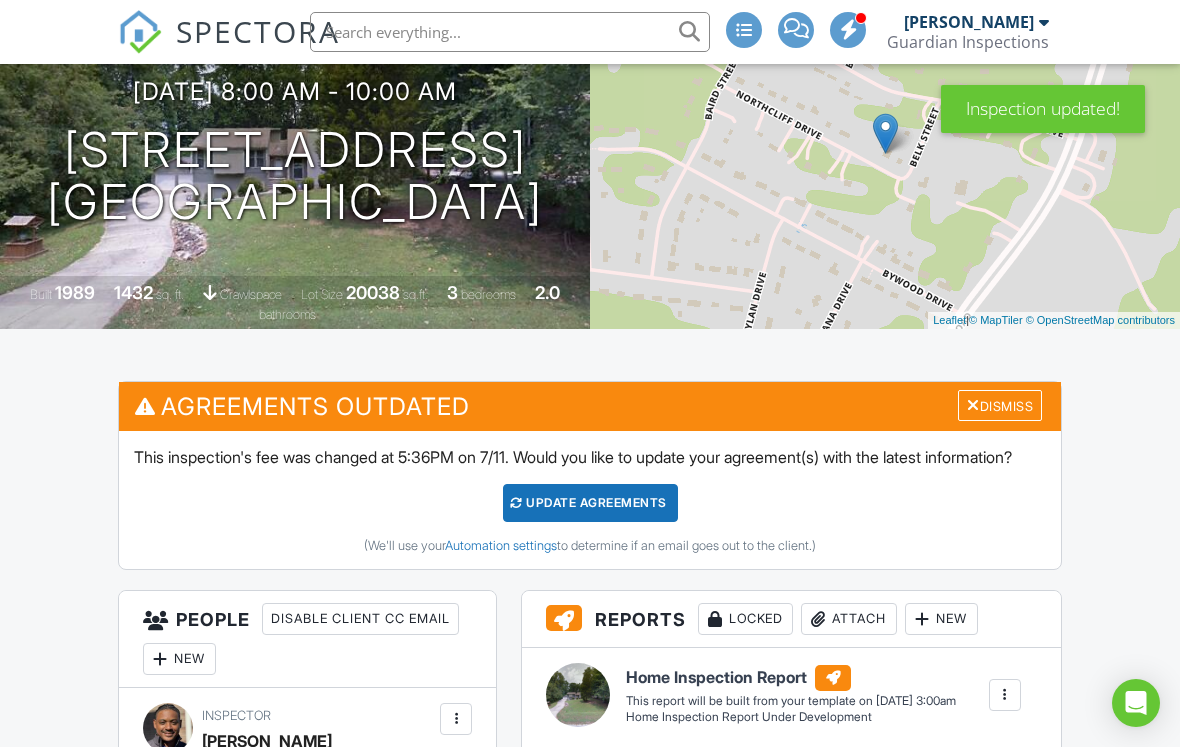 click on "Update Agreements" at bounding box center [590, 503] 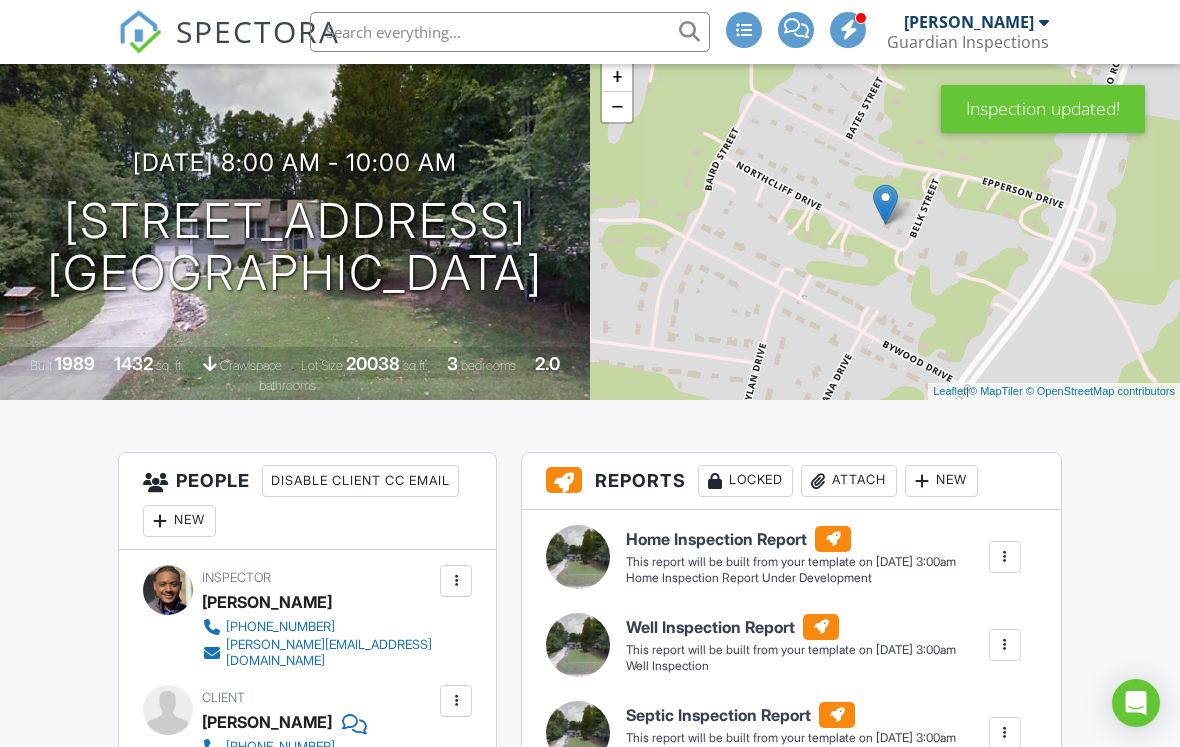 scroll, scrollTop: 579, scrollLeft: 0, axis: vertical 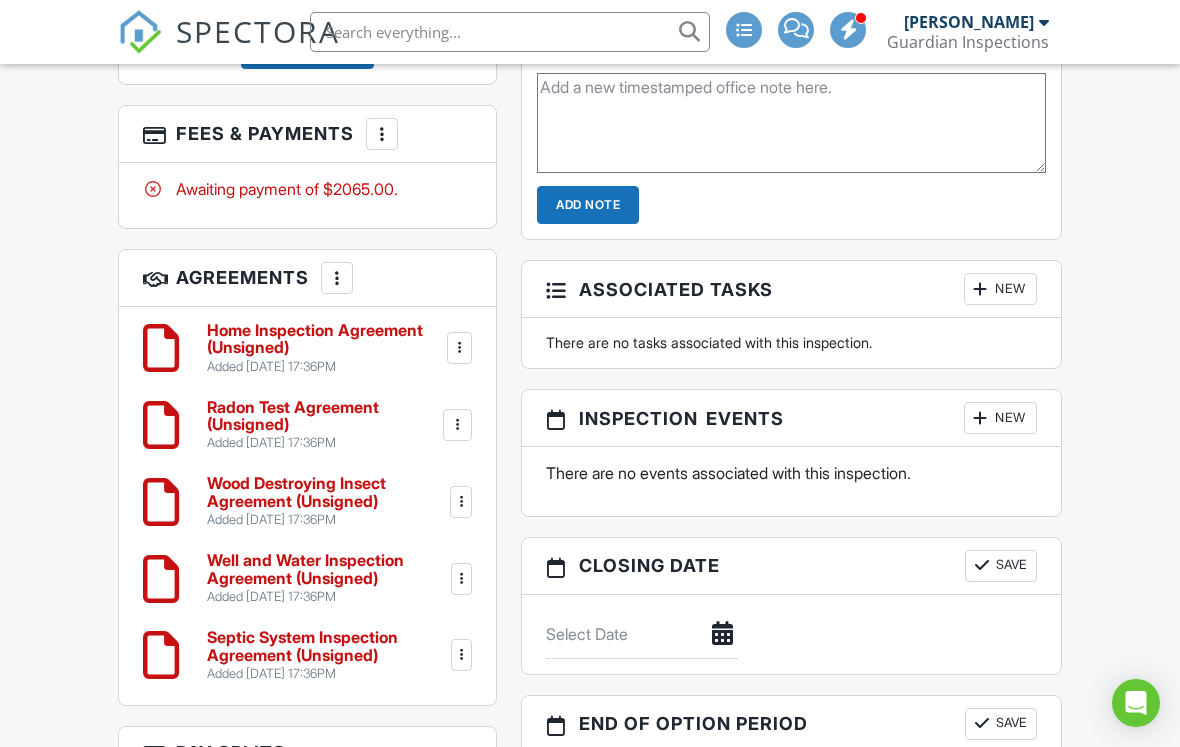 click on "Septic System Inspection Agreement
(Unsigned)" at bounding box center (327, 646) 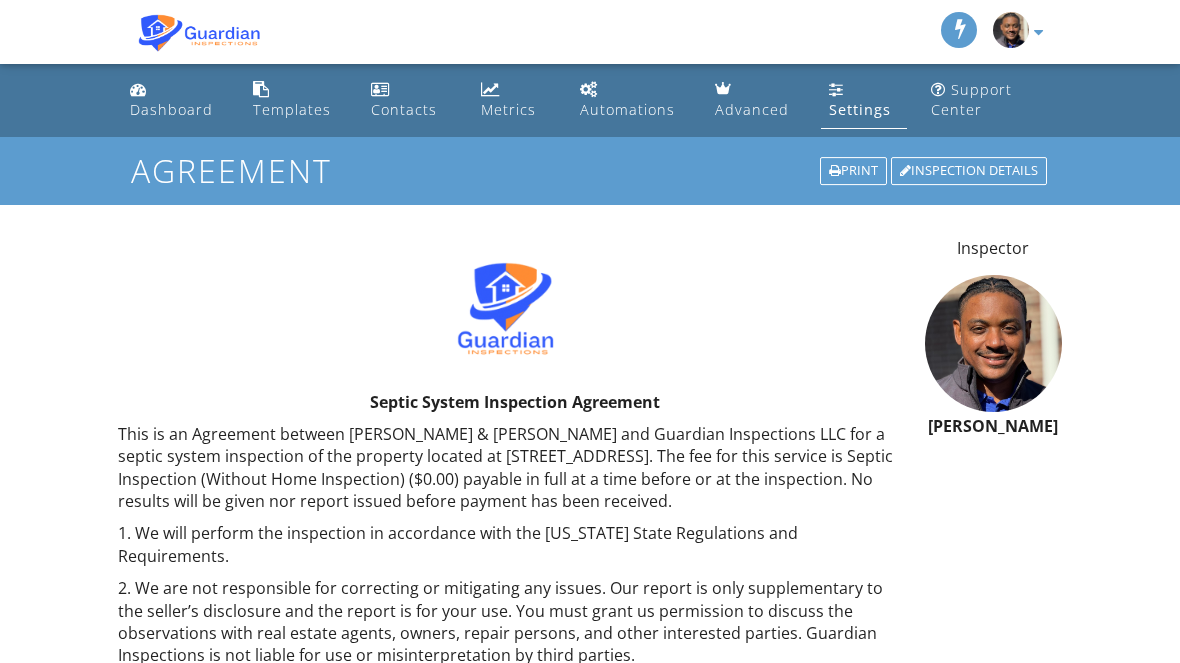 scroll, scrollTop: 0, scrollLeft: 0, axis: both 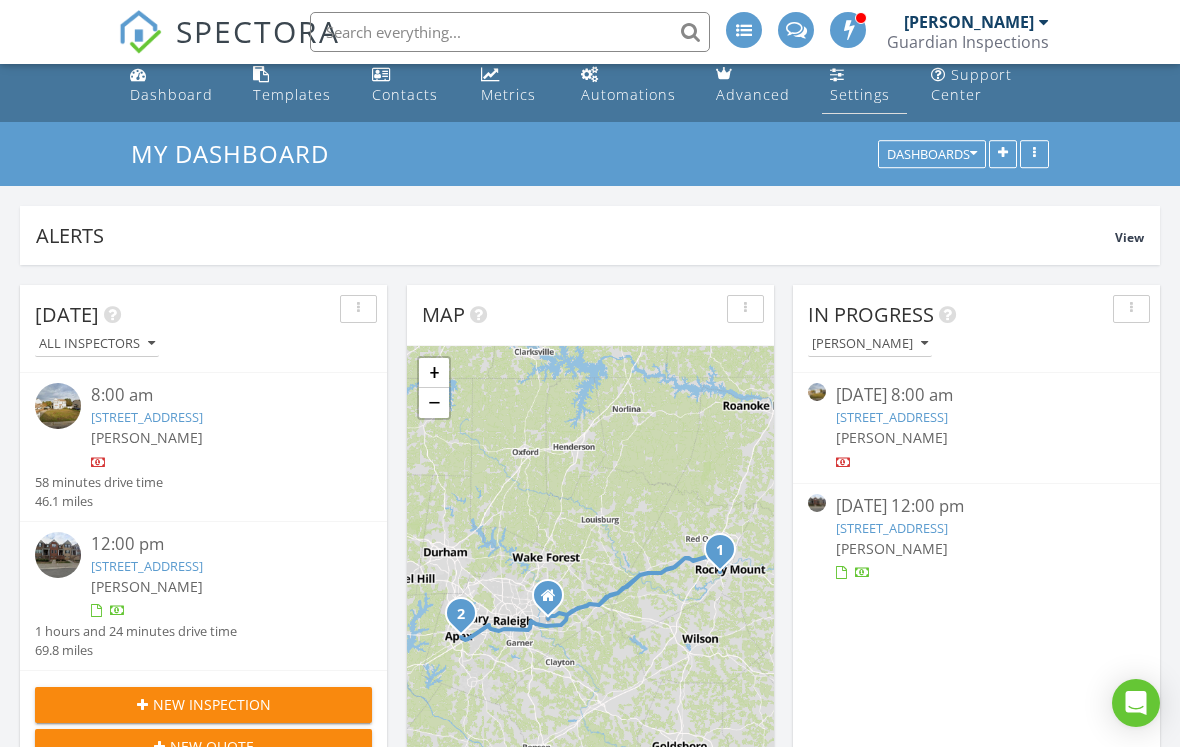 click on "Settings" at bounding box center [860, 94] 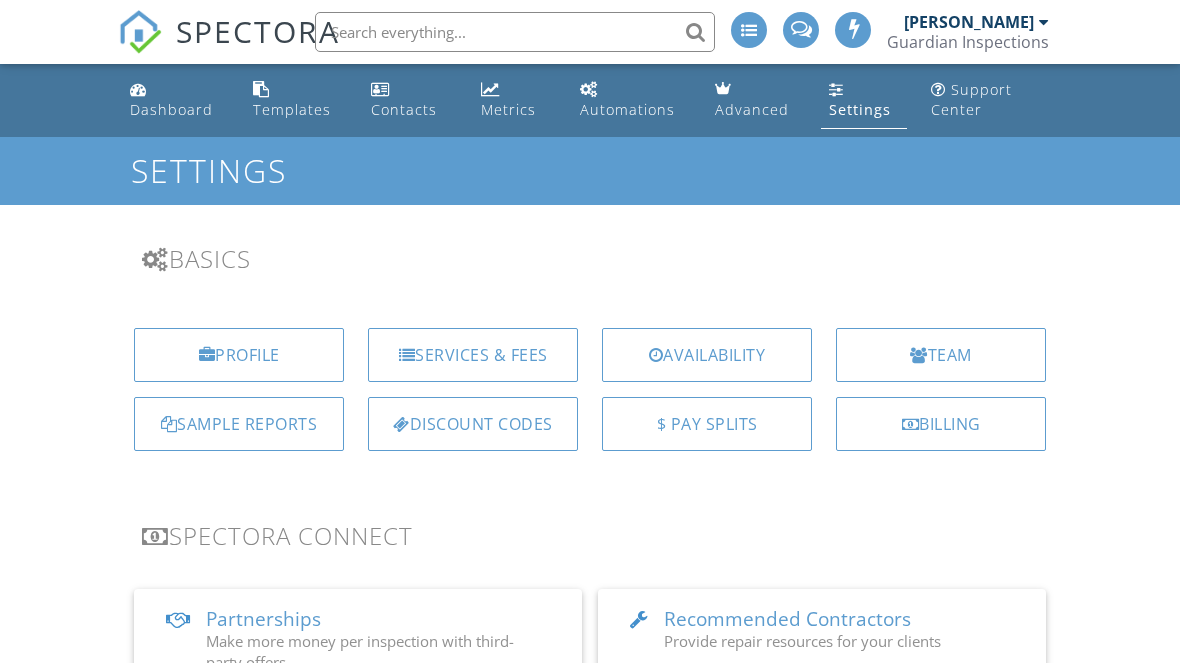 scroll, scrollTop: 0, scrollLeft: 0, axis: both 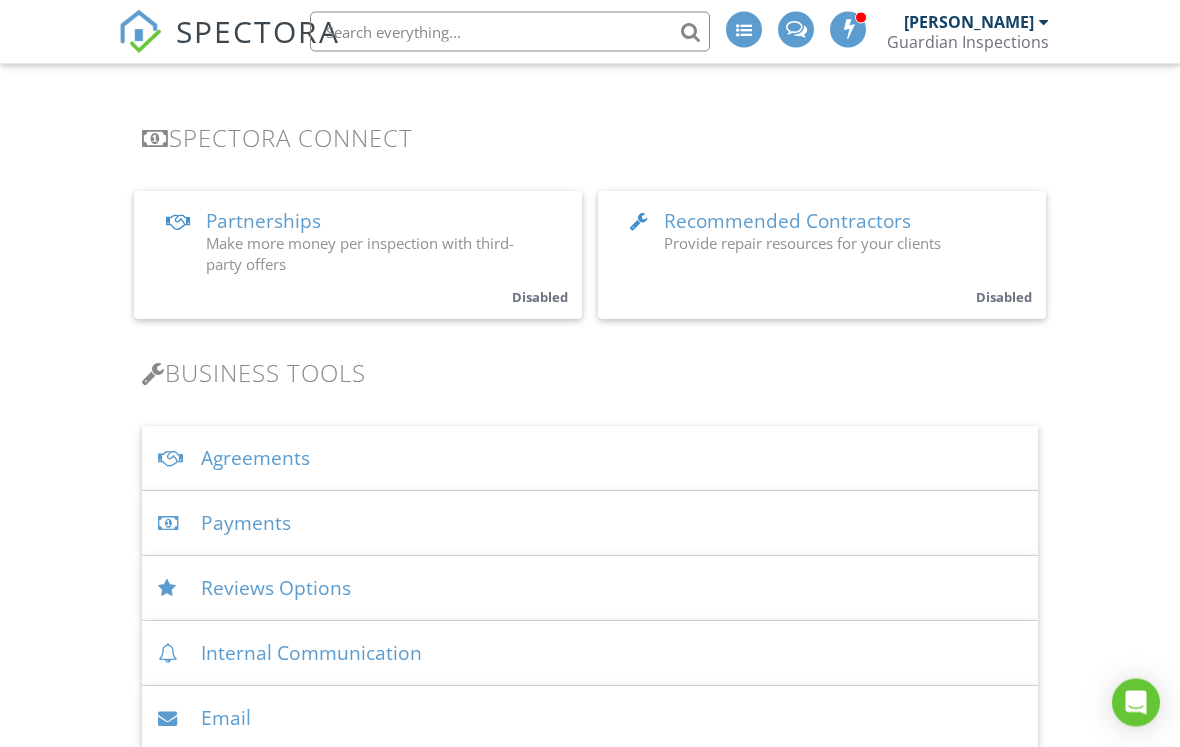 click on "Agreements" at bounding box center [590, 459] 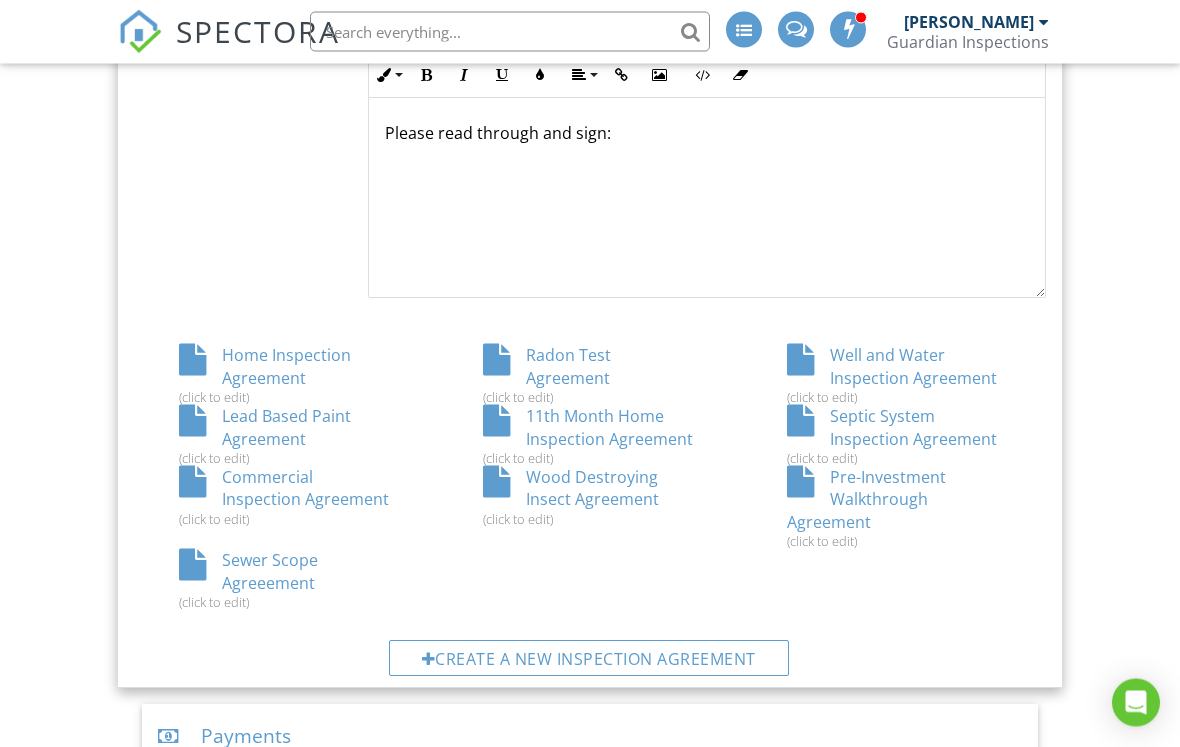 scroll, scrollTop: 1016, scrollLeft: 0, axis: vertical 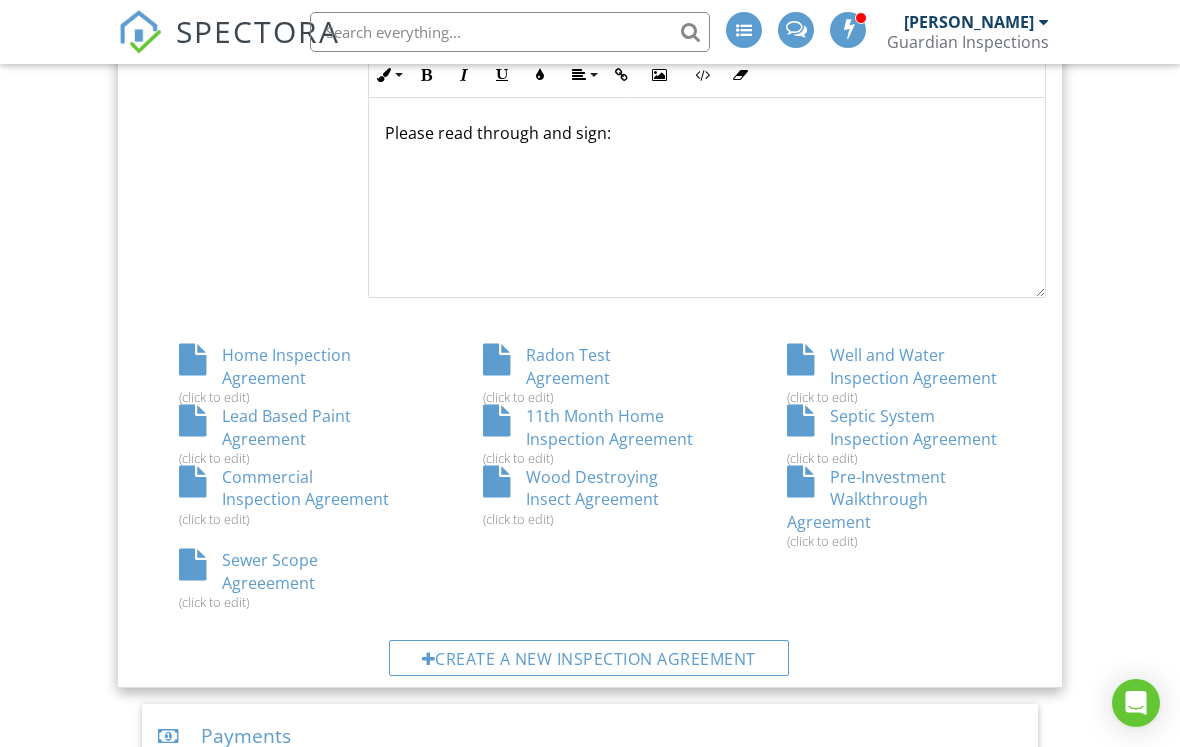 click on "Septic System Inspection Agreement
(click to edit)" at bounding box center [894, 435] 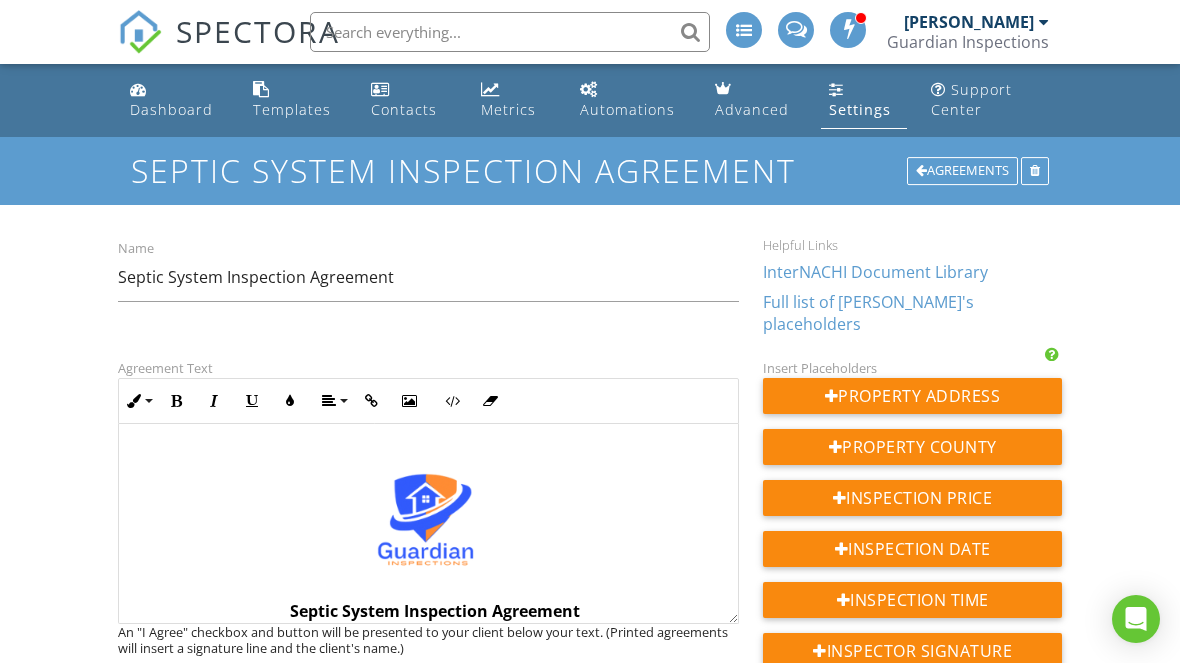 scroll, scrollTop: 0, scrollLeft: 0, axis: both 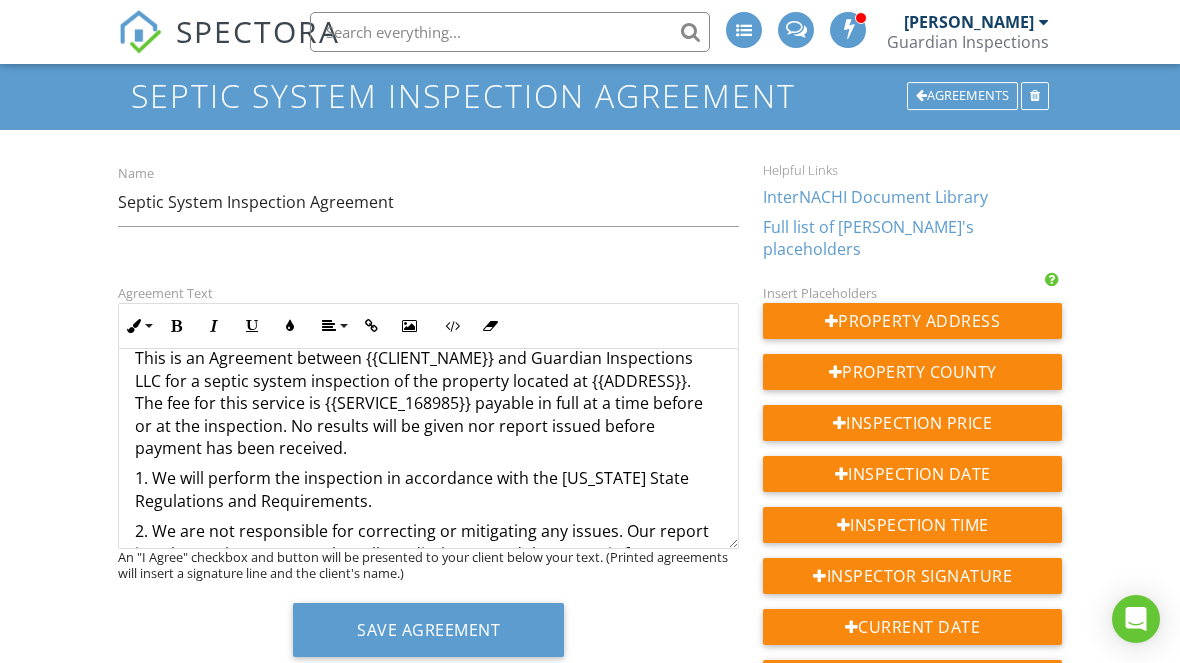 click on "This is an Agreement between {{CLIENT_NAME}} and Guardian Inspections LLC for a septic system inspection of the property located at {{ADDRESS}}. The fee for this service is {{SERVICE_168985}} payable in full at a time before or at the inspection. No results will be given nor report issued before payment has been received." at bounding box center [428, 403] 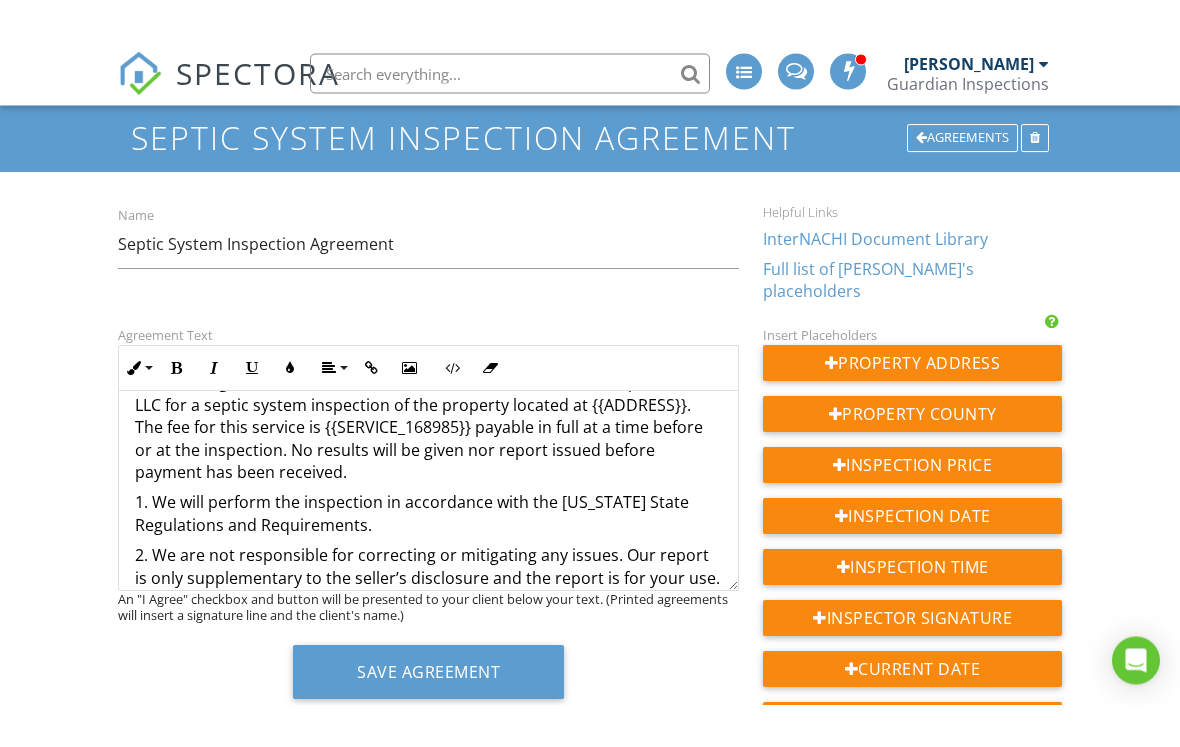 scroll, scrollTop: 229, scrollLeft: 0, axis: vertical 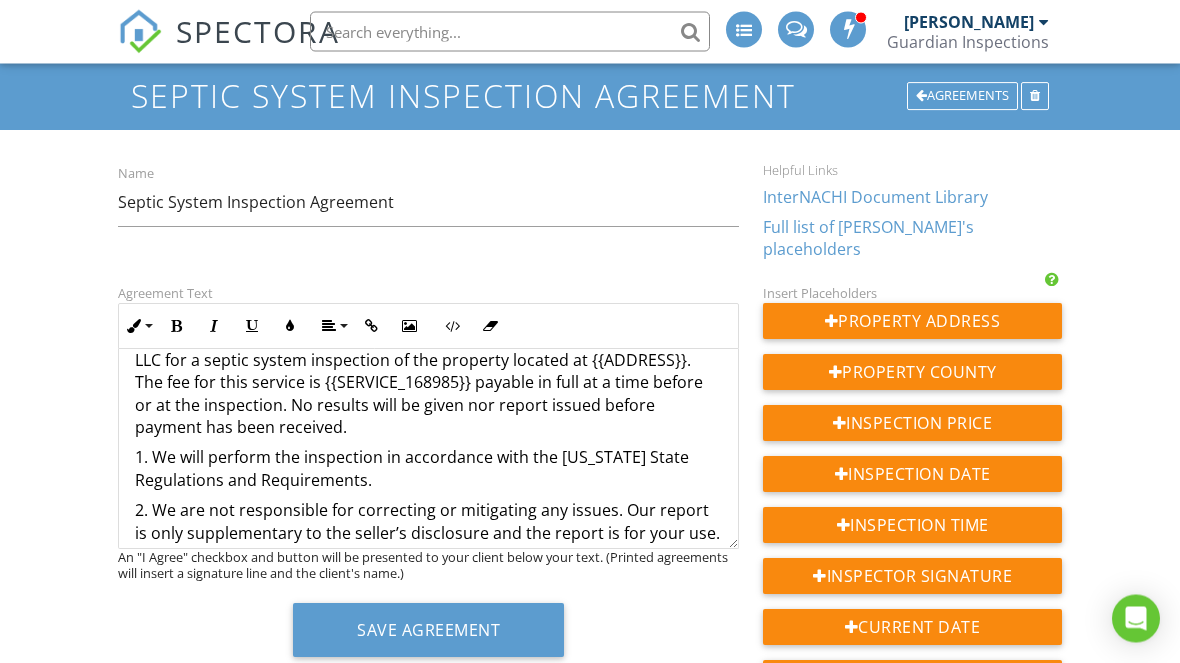 click on "This is an Agreement between {{CLIENT_NAME}} and Guardian Inspections LLC for a septic system inspection of the property located at {{ADDRESS}}. The fee for this service is {{SERVICE_168985}} payable in full at a time before or at the inspection. No results will be given nor report issued before payment has been received." at bounding box center [428, 383] 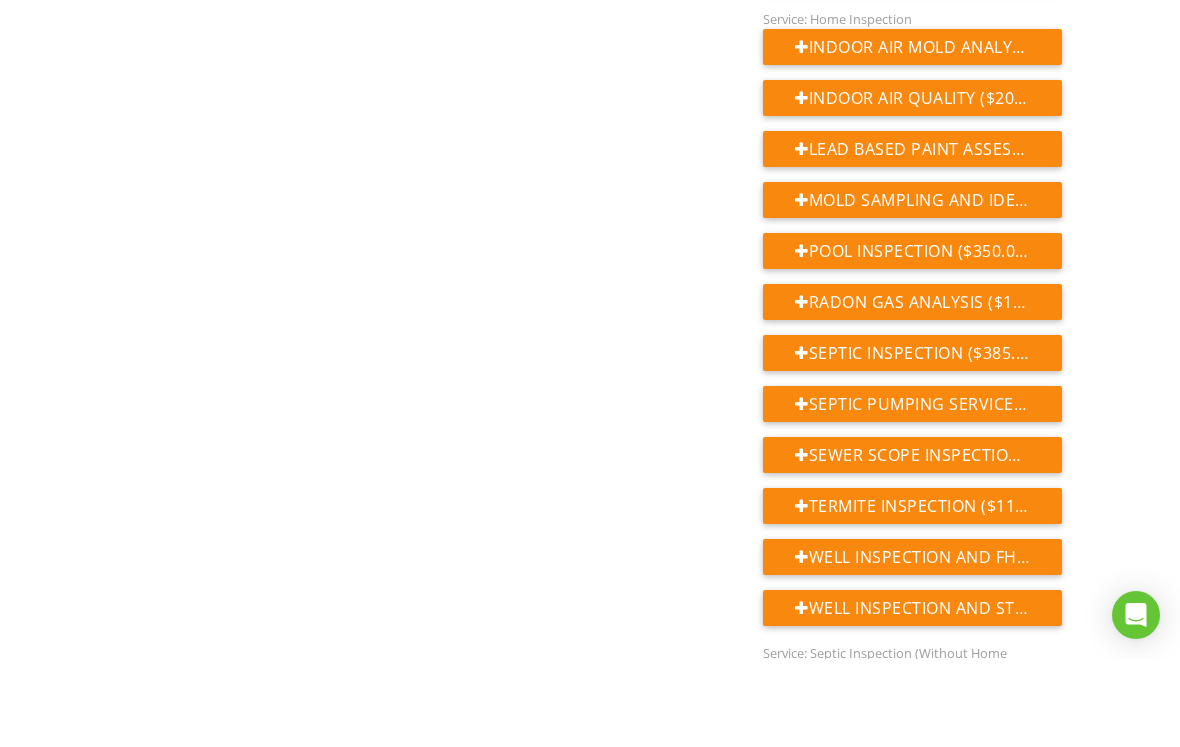 scroll, scrollTop: 3271, scrollLeft: 0, axis: vertical 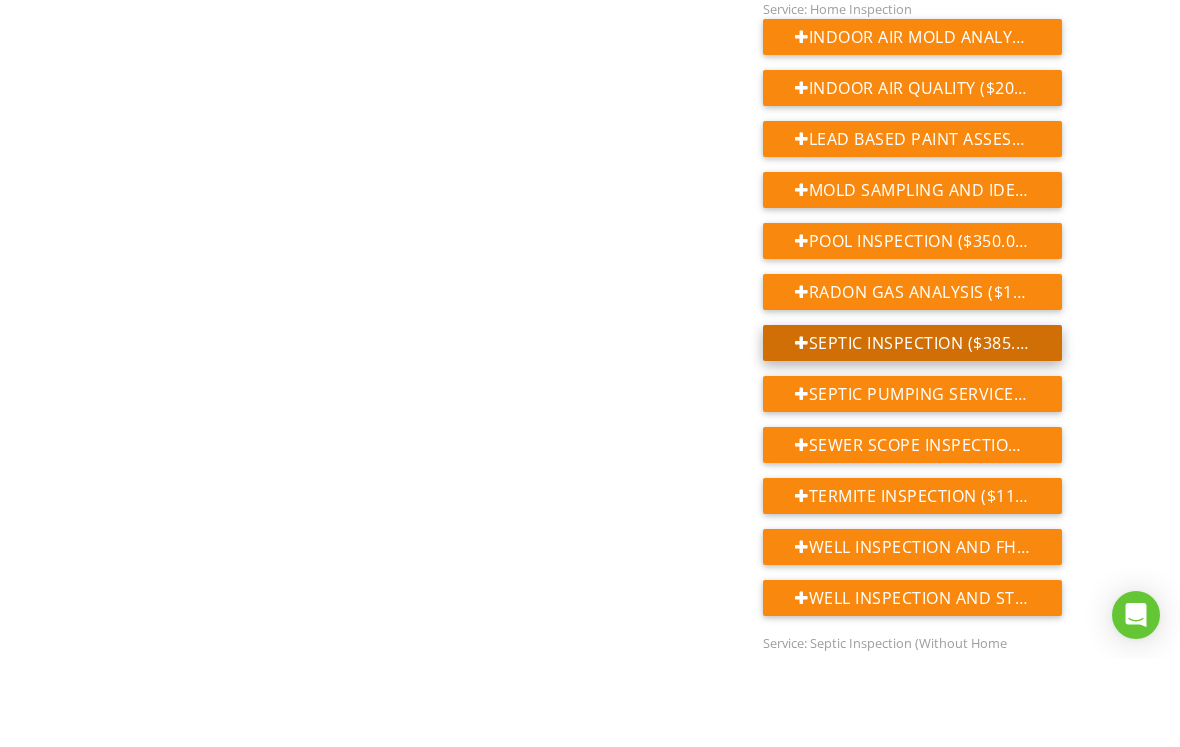 click on "Septic Inspection ($385.00)" at bounding box center (912, 431) 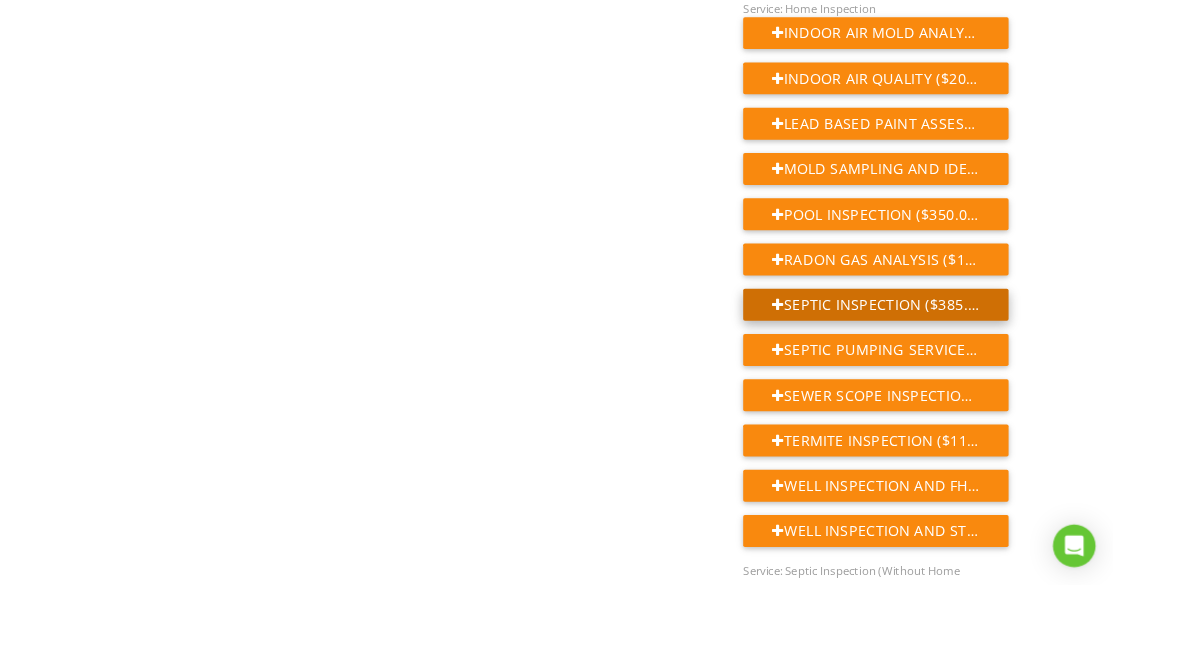 scroll, scrollTop: 1364, scrollLeft: 0, axis: vertical 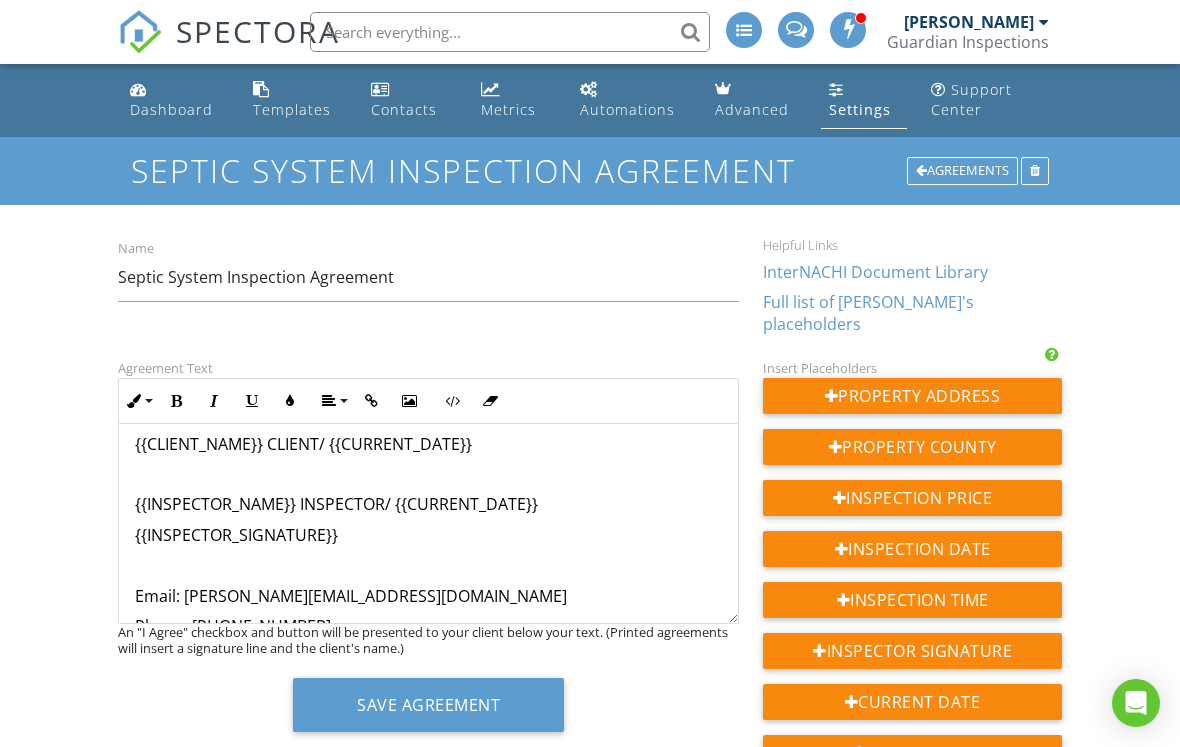 copy on "{{ADD_ON_199061}}" 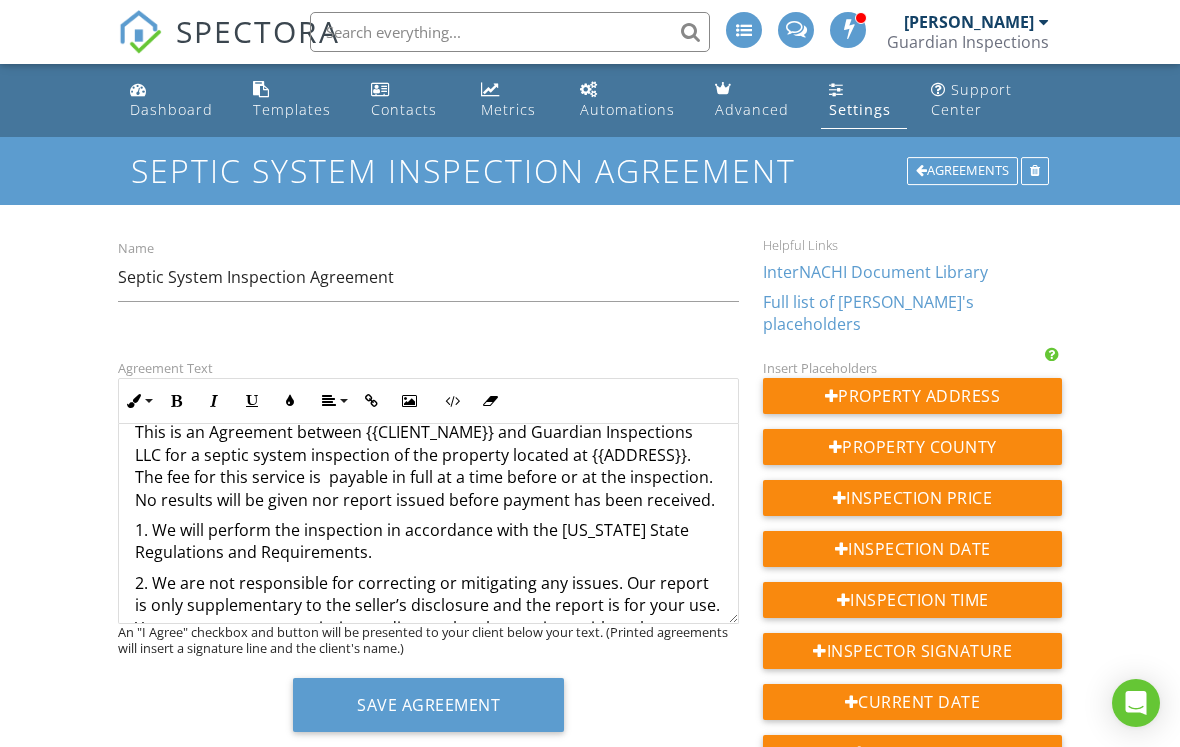 scroll, scrollTop: 204, scrollLeft: 0, axis: vertical 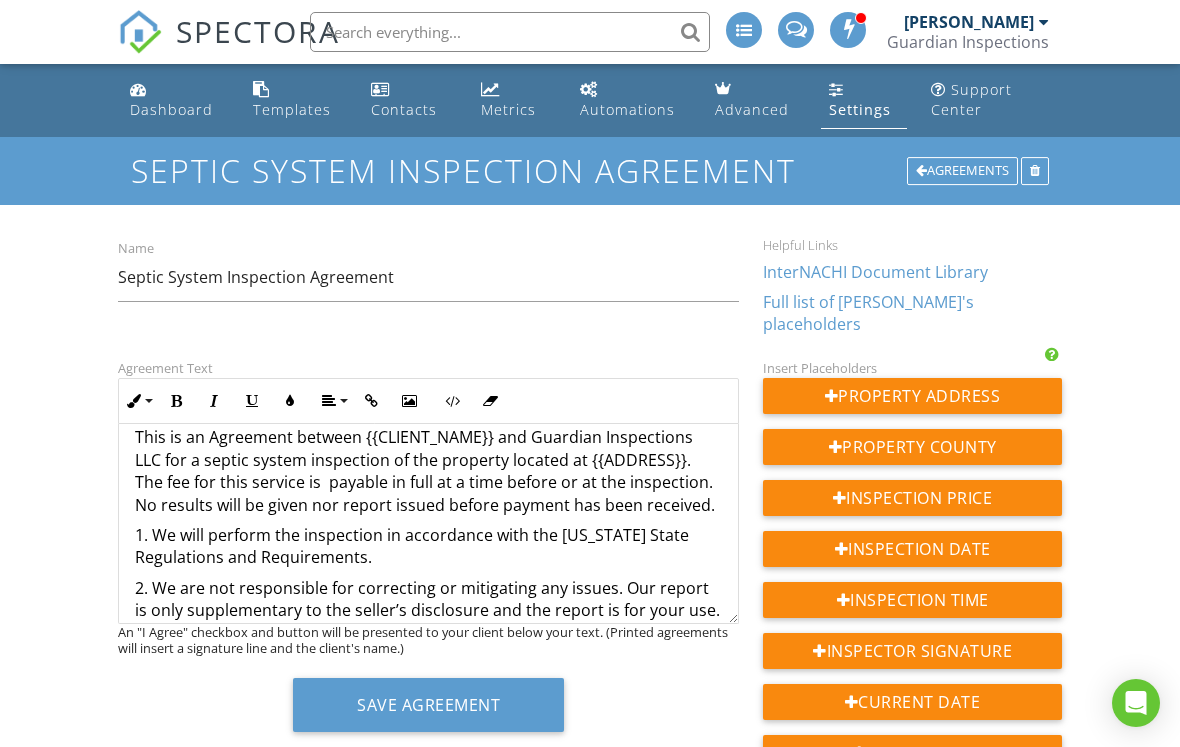 click on "This is an Agreement between {{CLIENT_NAME}} and Guardian Inspections LLC for a septic system inspection of the property located at {{ADDRESS}}. The fee for this service is  payable in full at a time before or at the inspection. No results will be given nor report issued before payment has been received." at bounding box center [428, 471] 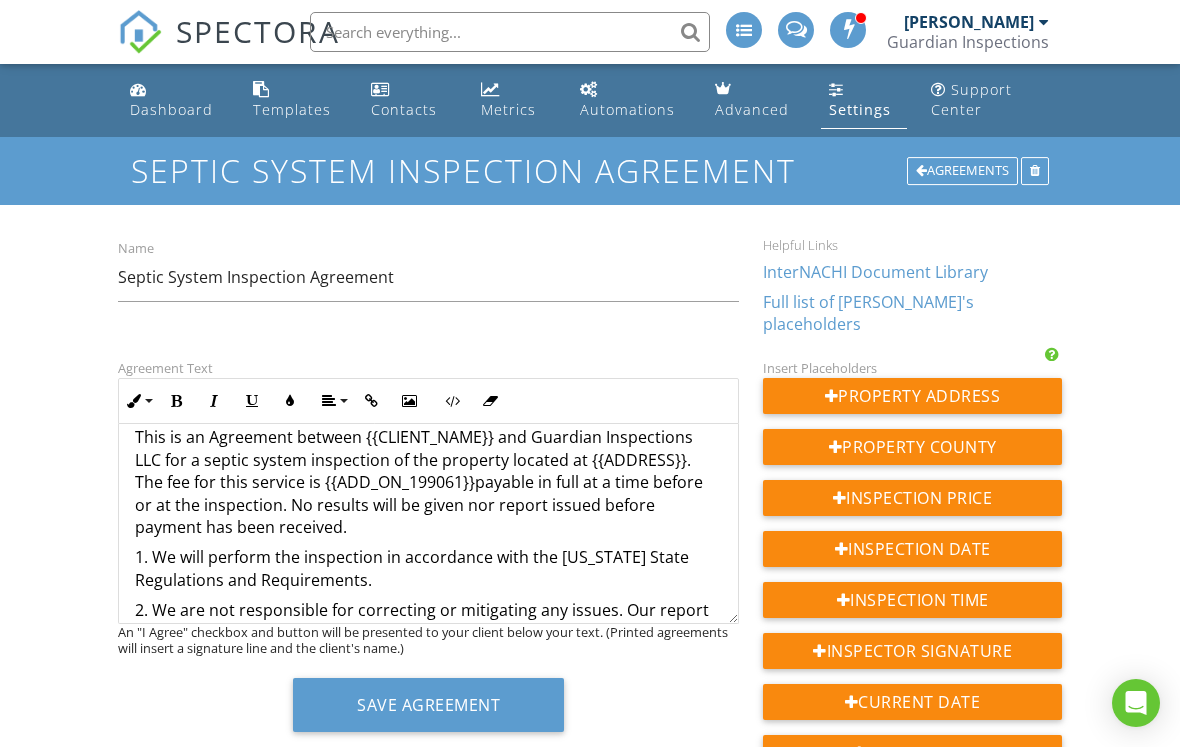 type 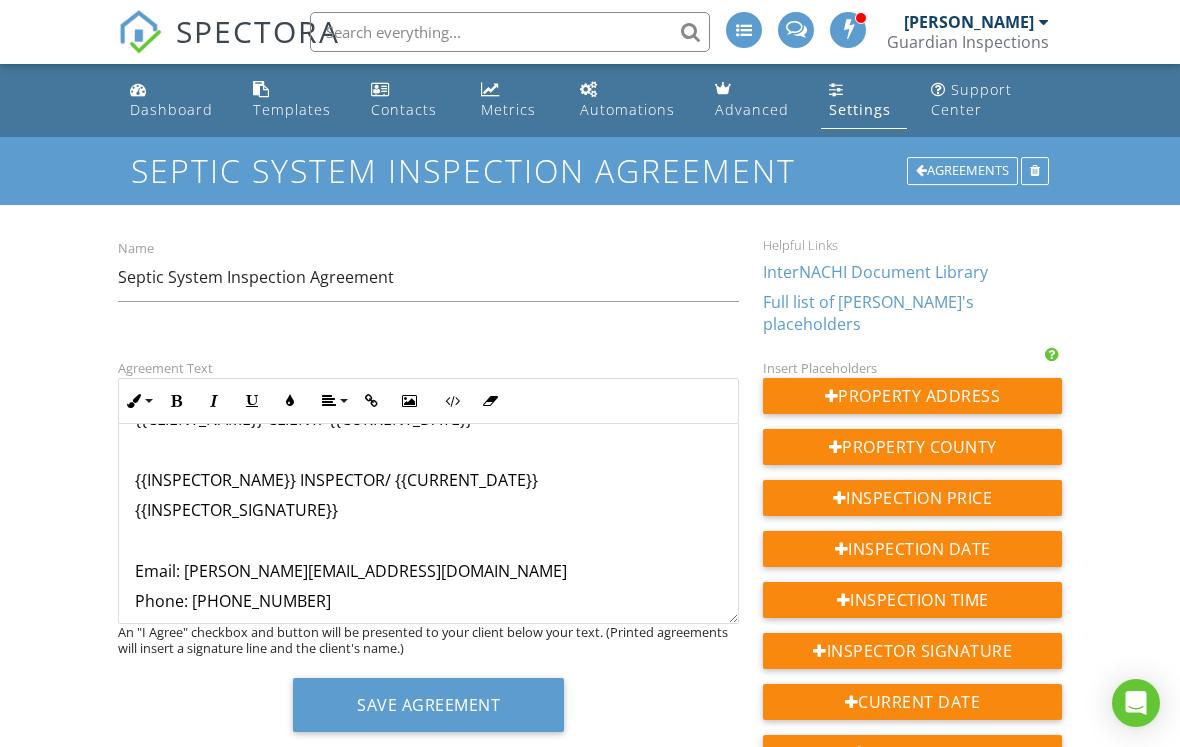 scroll, scrollTop: 1413, scrollLeft: 0, axis: vertical 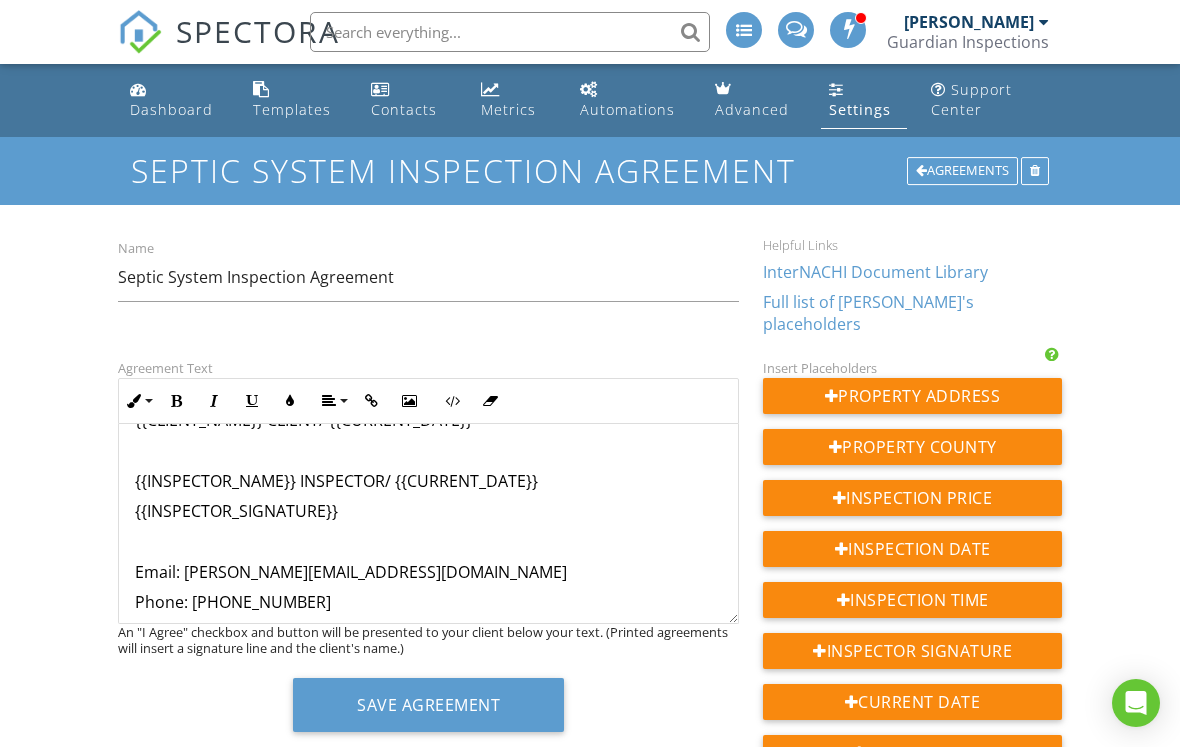 click on "{{ADD_ON_199061}}" at bounding box center (428, 633) 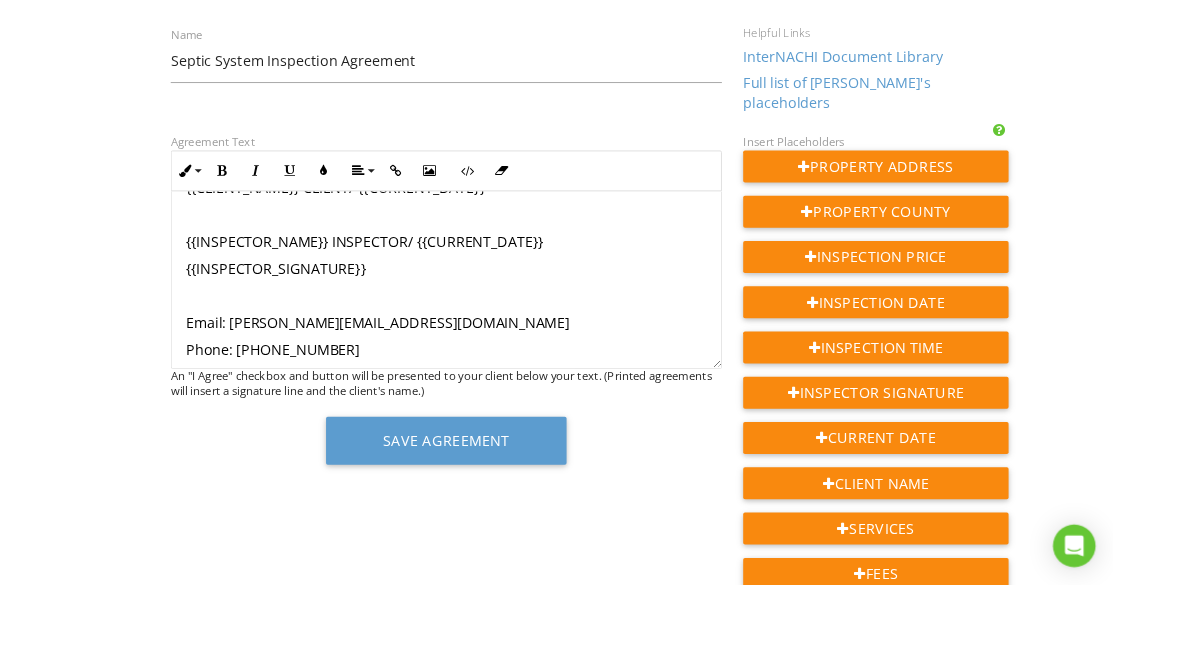 scroll, scrollTop: 205, scrollLeft: 0, axis: vertical 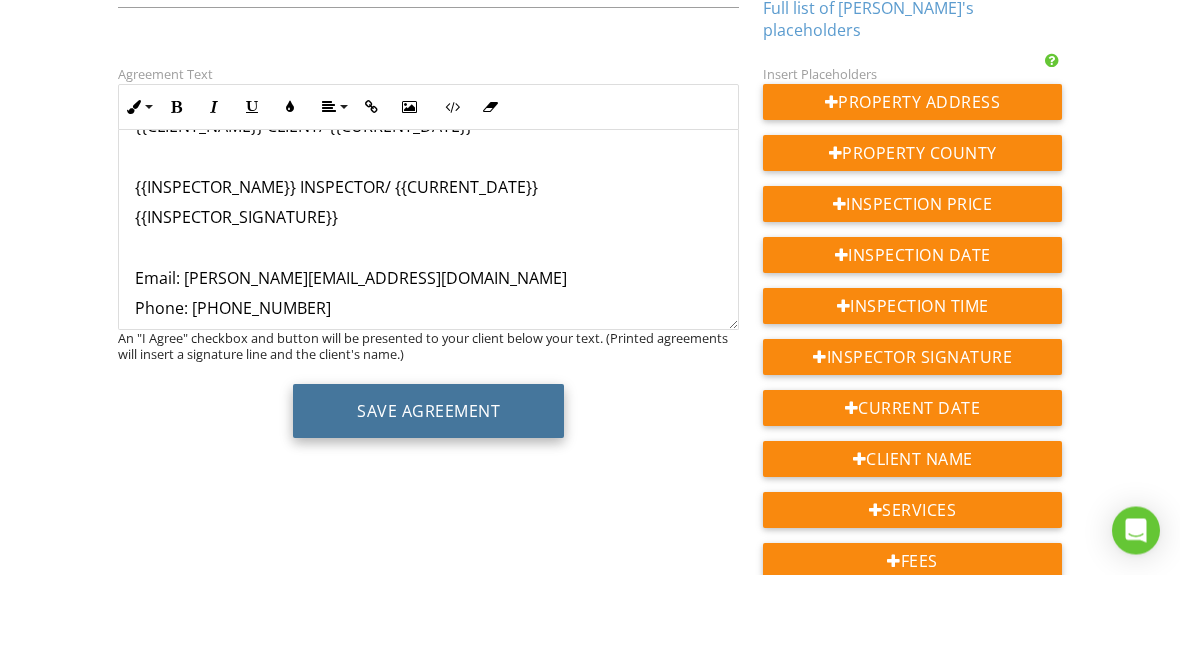 click on "Save Agreement" at bounding box center [428, 500] 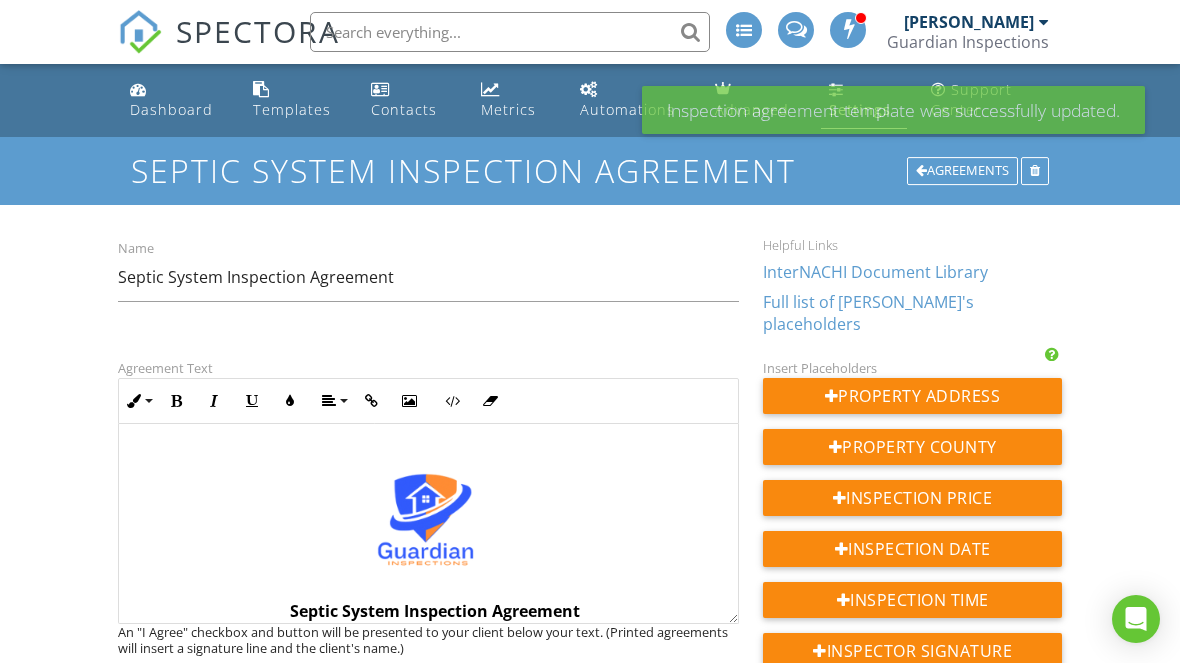 scroll, scrollTop: 0, scrollLeft: 0, axis: both 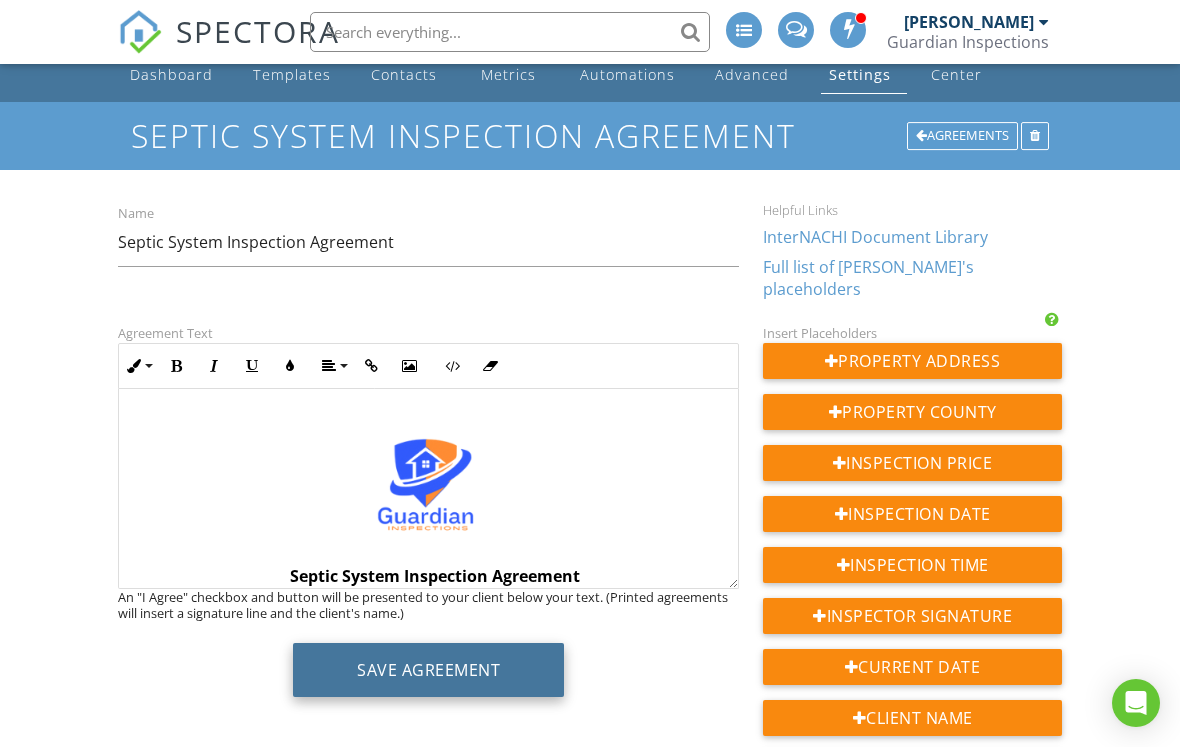 click on "Save Agreement" at bounding box center (428, 670) 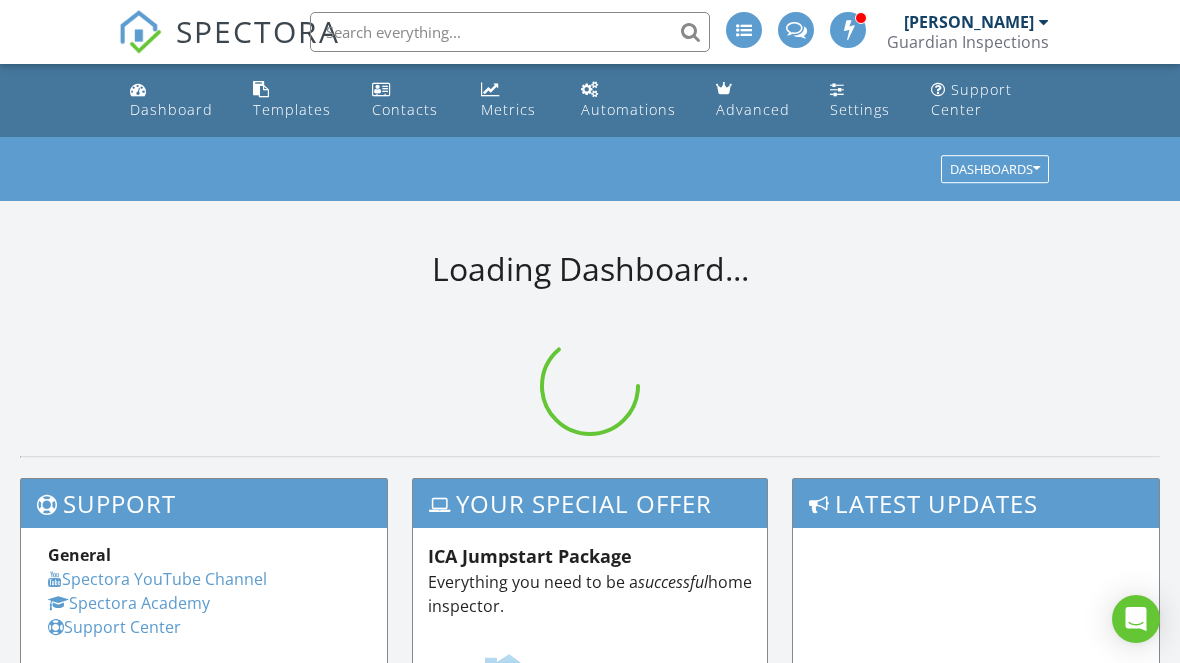 scroll, scrollTop: 0, scrollLeft: 0, axis: both 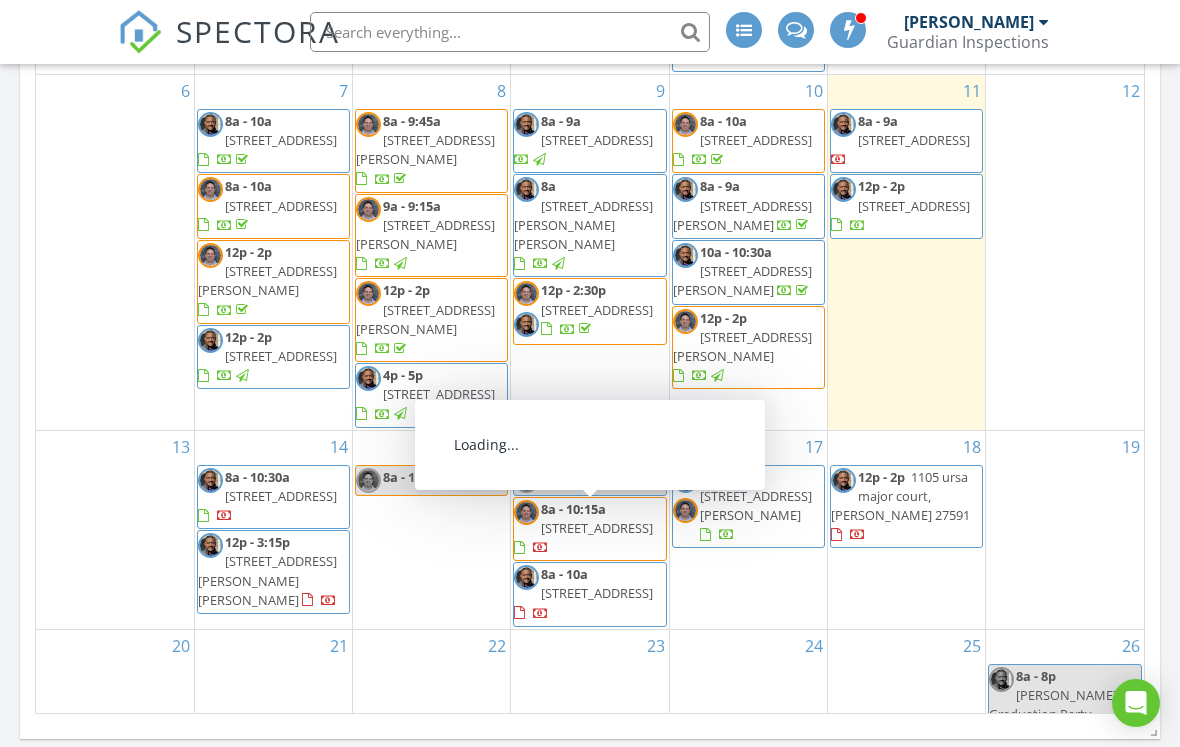 click on "206 Northcliff Dr, Durham 27712" at bounding box center [597, 593] 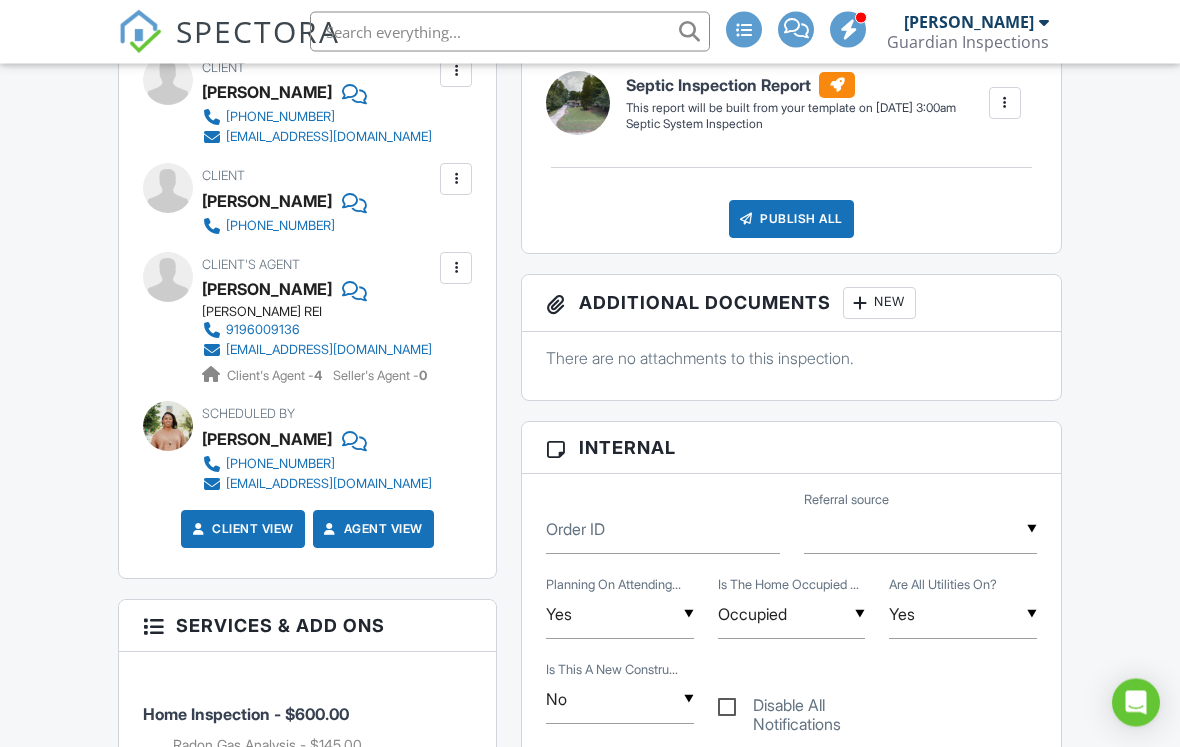 scroll, scrollTop: 0, scrollLeft: 0, axis: both 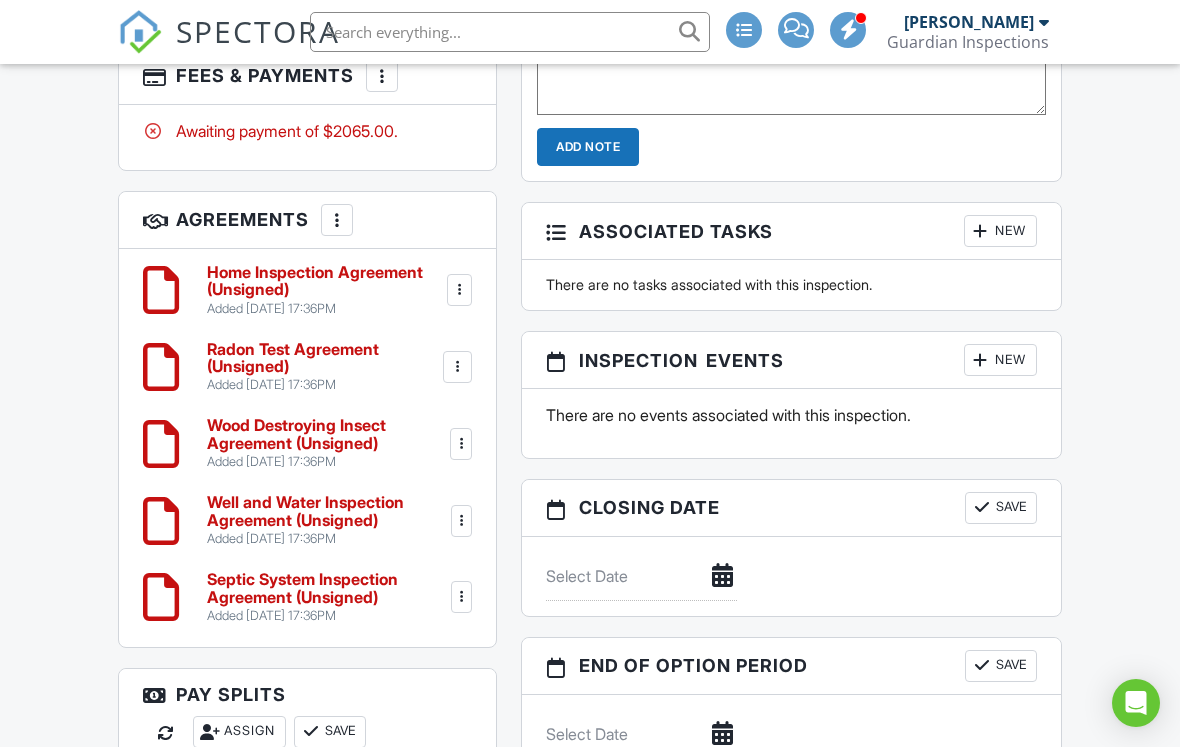 click at bounding box center [462, 597] 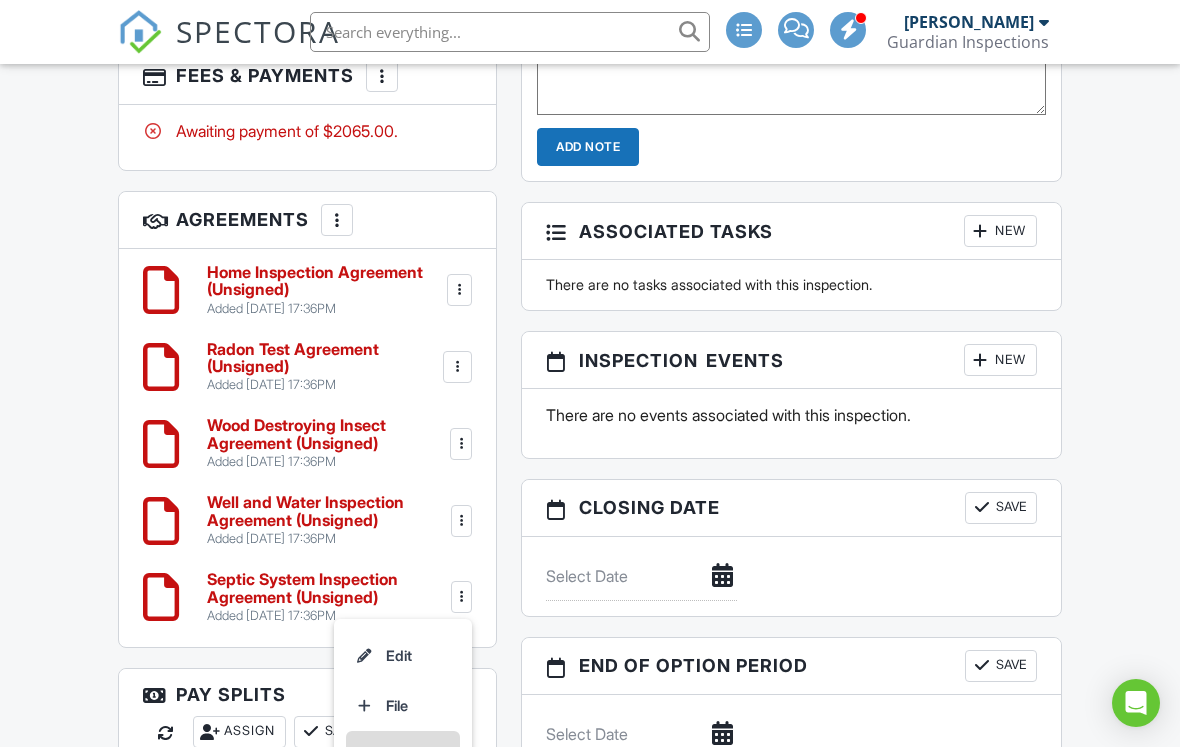 click on "Delete" at bounding box center [403, 756] 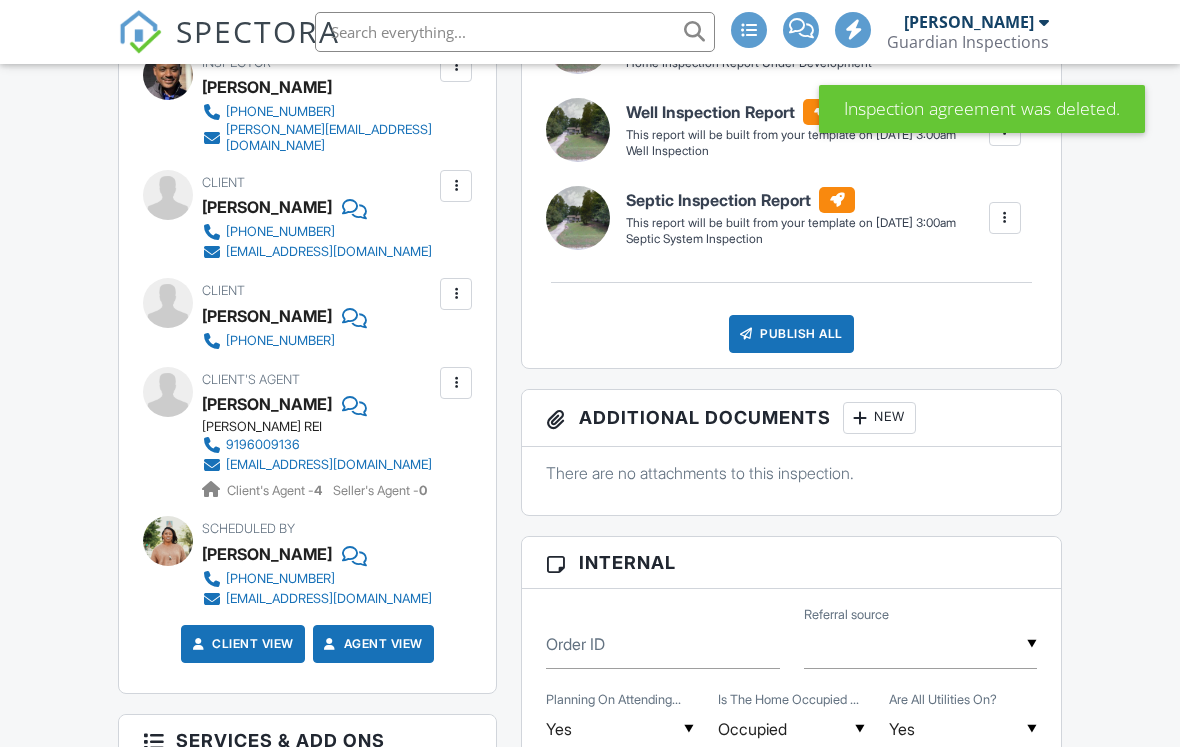 scroll, scrollTop: 0, scrollLeft: 0, axis: both 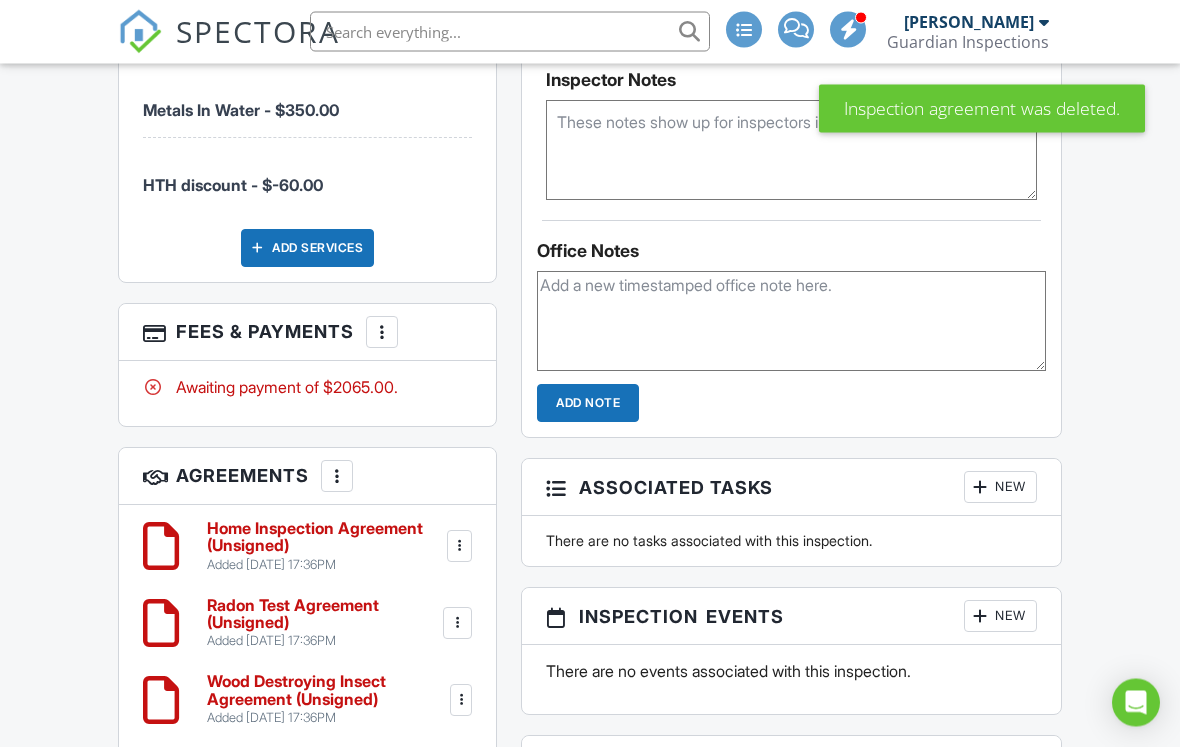 click at bounding box center [337, 477] 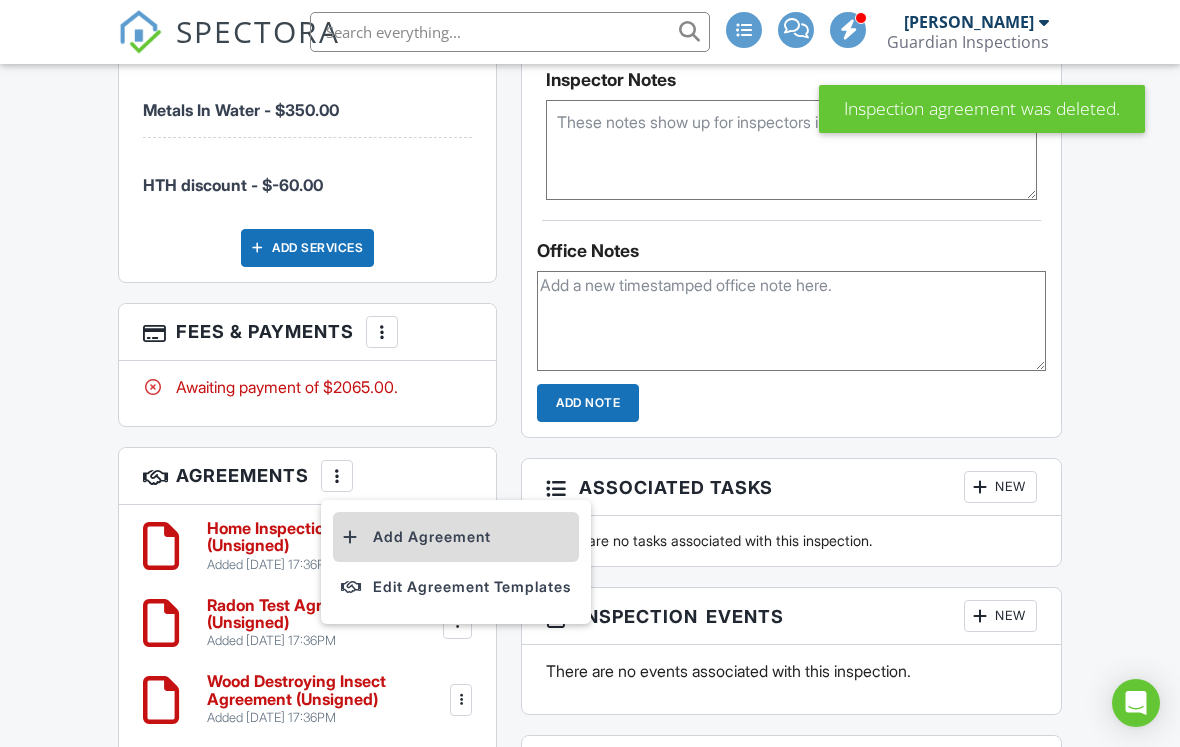 click on "Add Agreement" at bounding box center [456, 537] 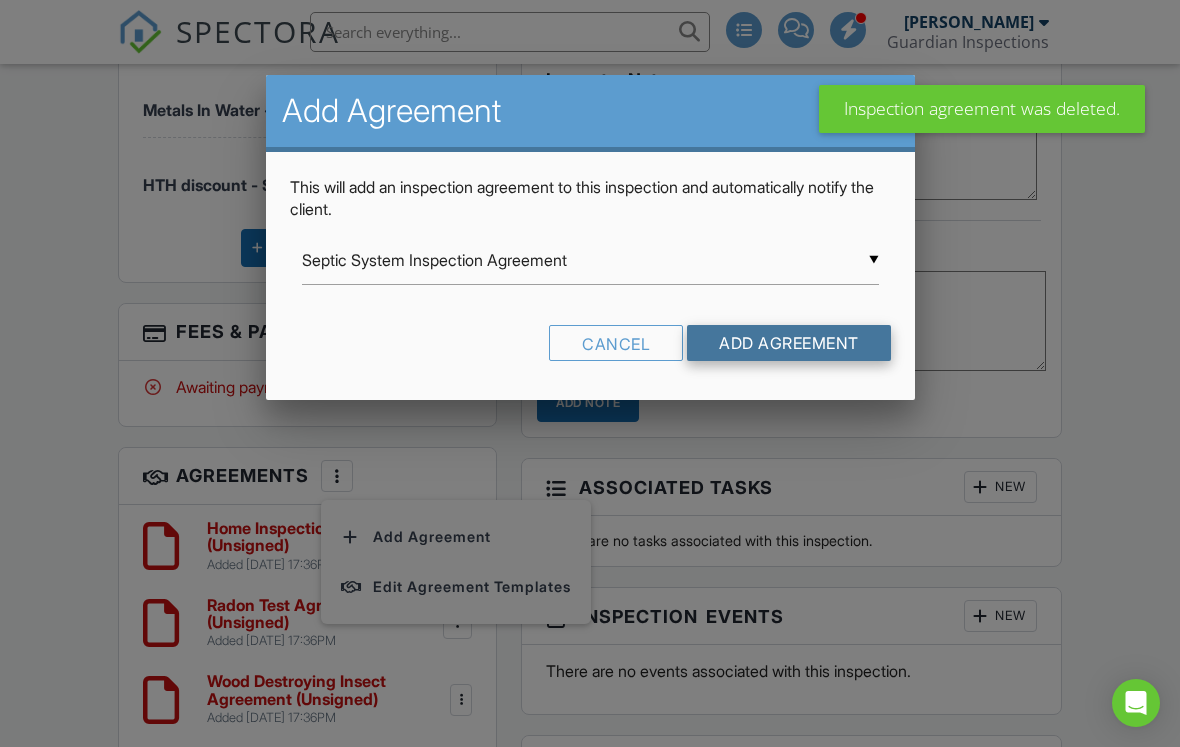 click on "Add Agreement" at bounding box center (789, 343) 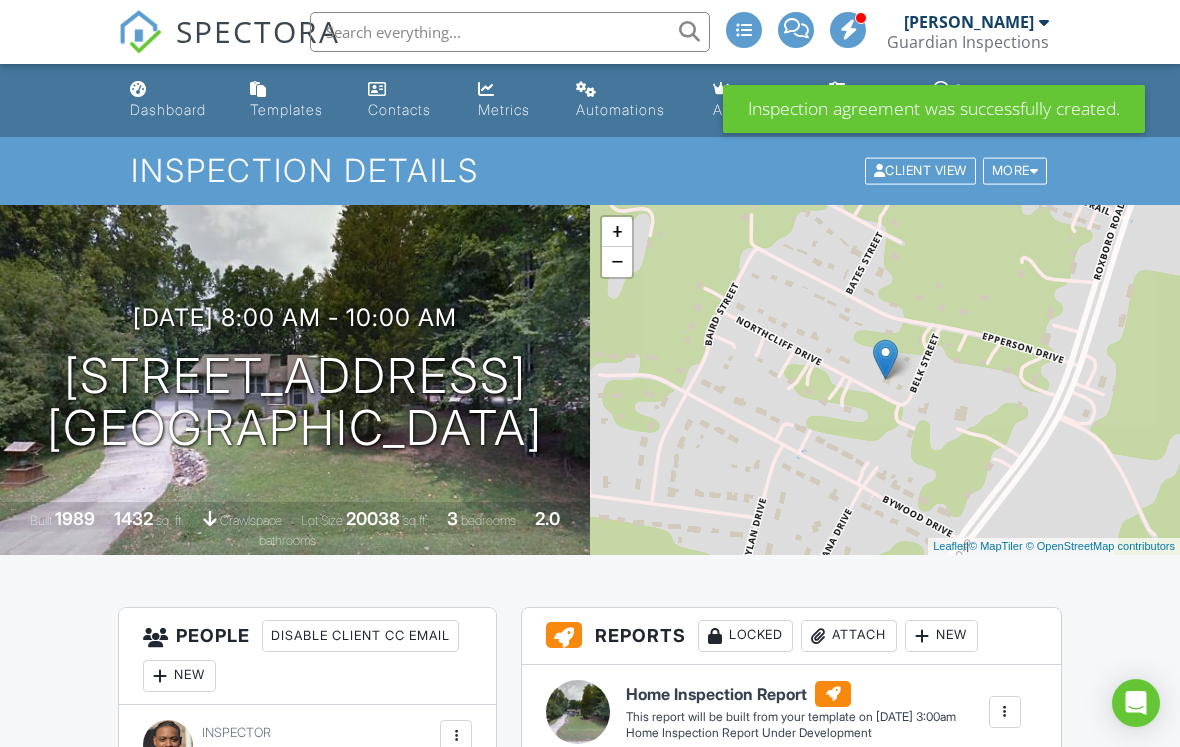 scroll, scrollTop: 895, scrollLeft: 0, axis: vertical 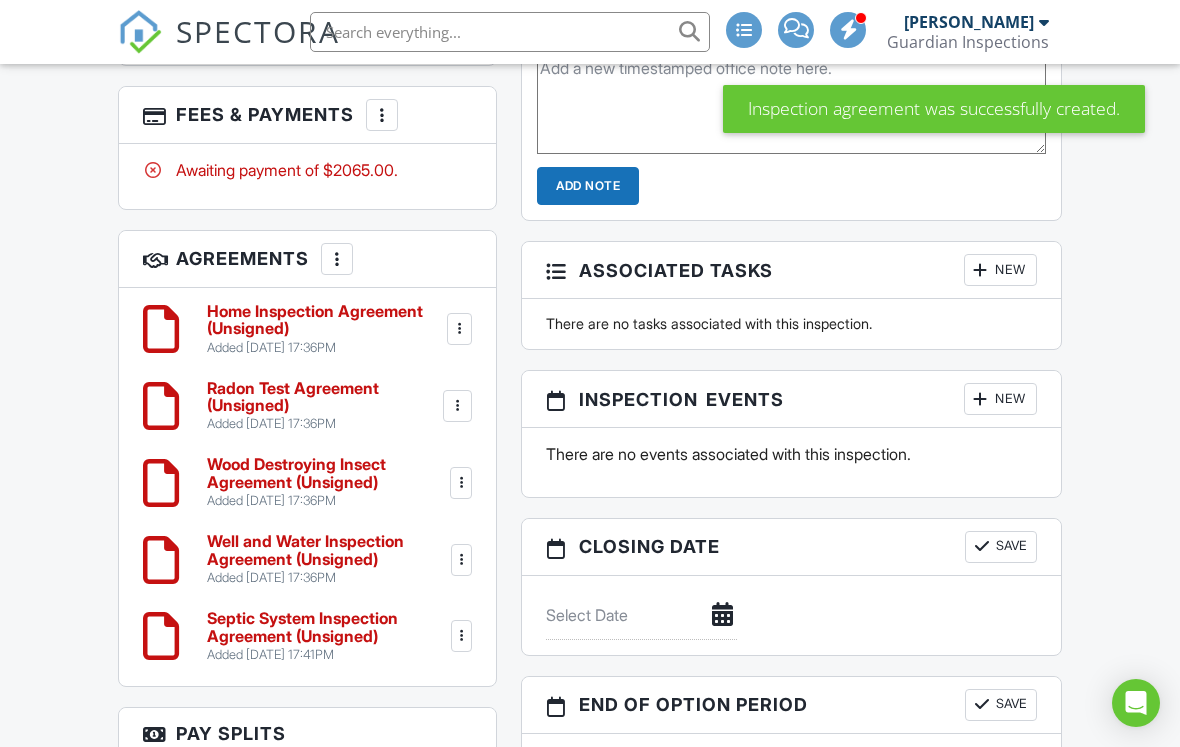 click on "Septic System Inspection Agreement
(Unsigned)" at bounding box center [327, 627] 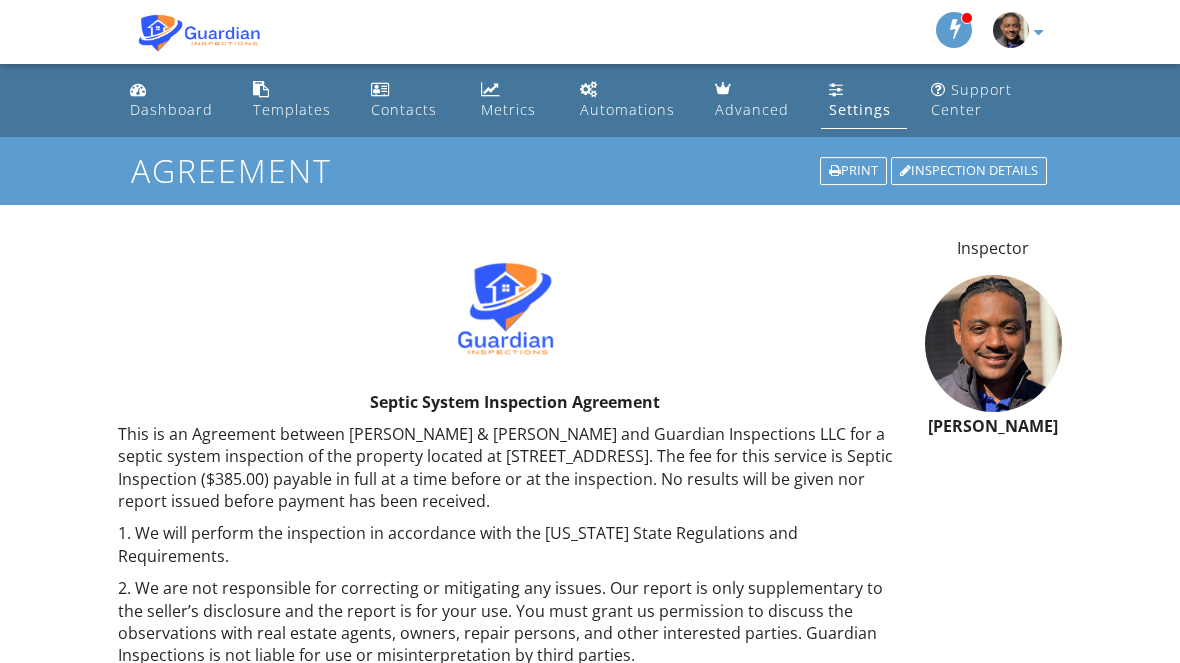scroll, scrollTop: 0, scrollLeft: 0, axis: both 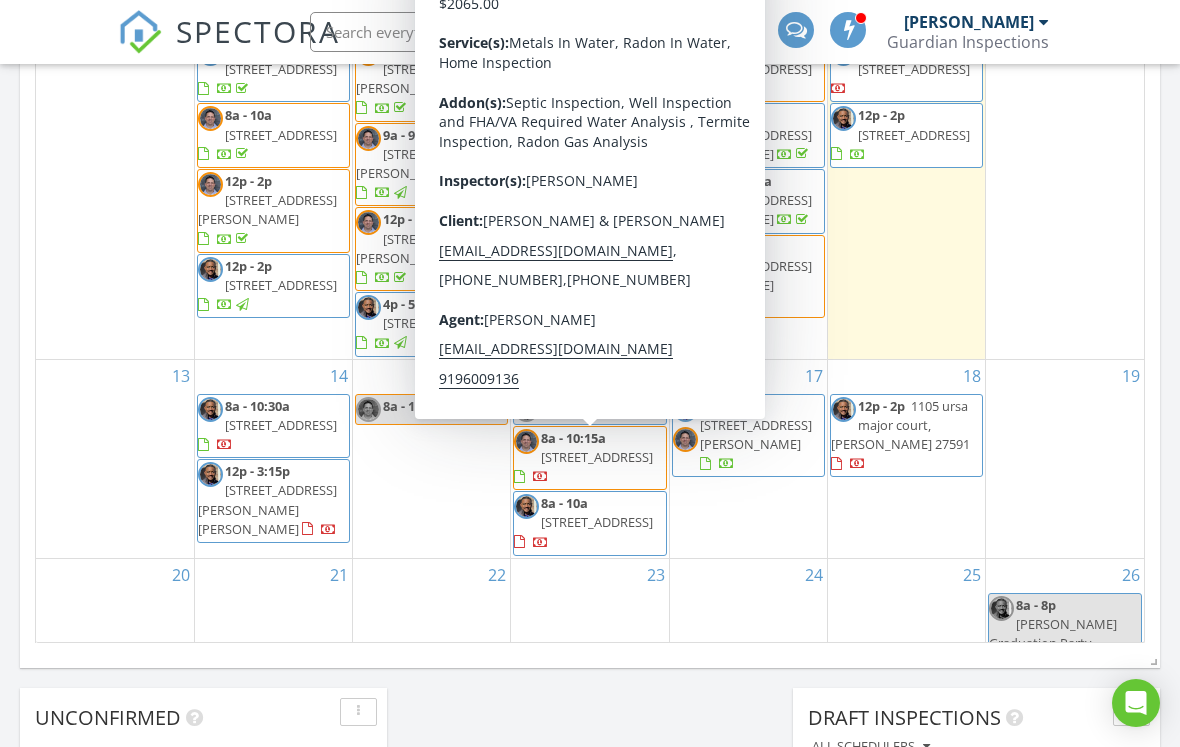 click on "[STREET_ADDRESS]" at bounding box center [597, 522] 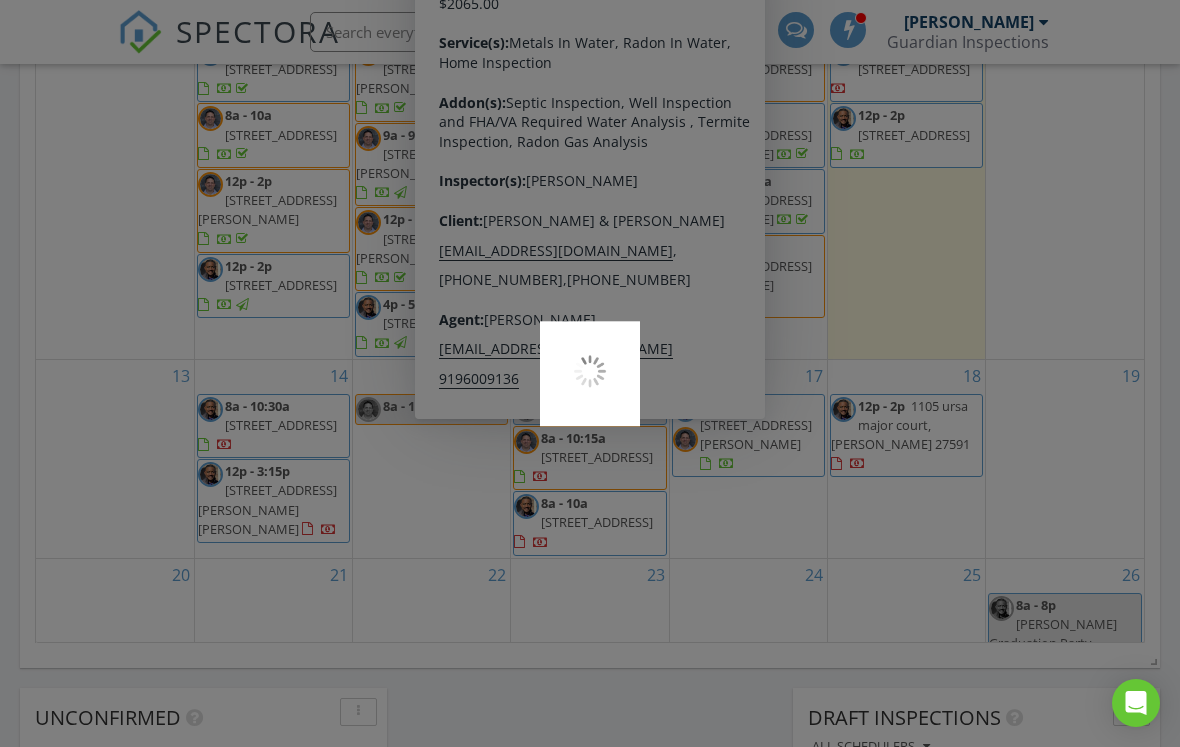 click at bounding box center [590, 373] 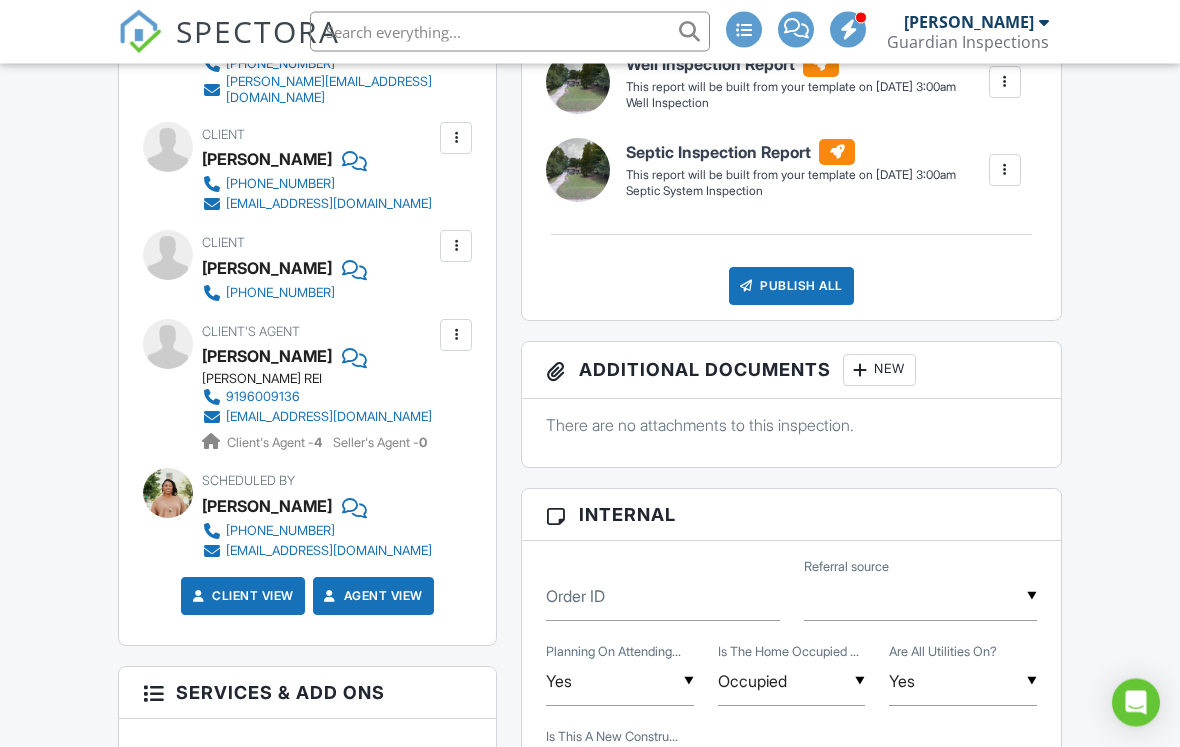 scroll, scrollTop: 847, scrollLeft: 0, axis: vertical 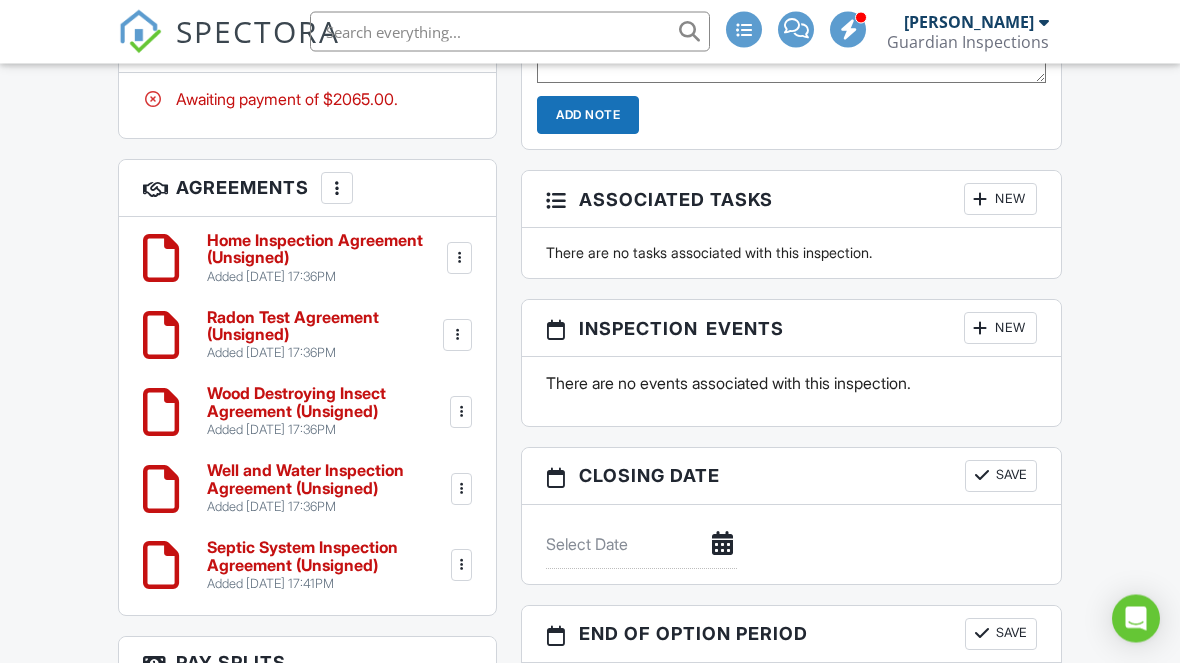 click on "Well and Water Inspection Agreement
(Unsigned)" at bounding box center (327, 480) 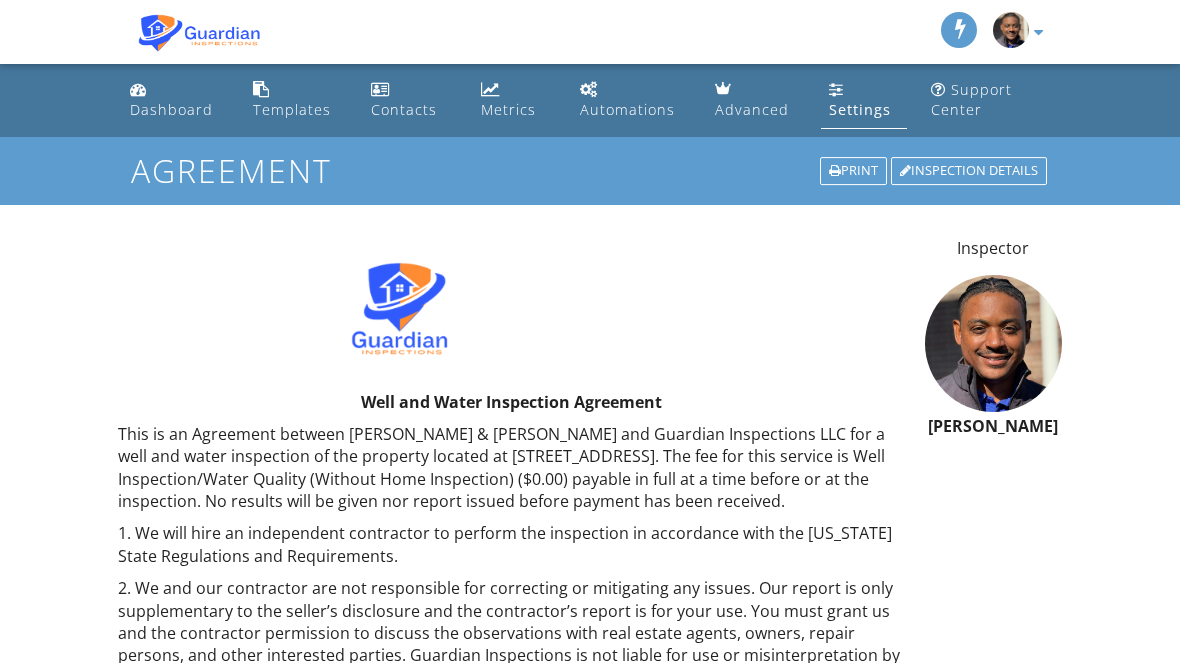 scroll, scrollTop: 0, scrollLeft: 0, axis: both 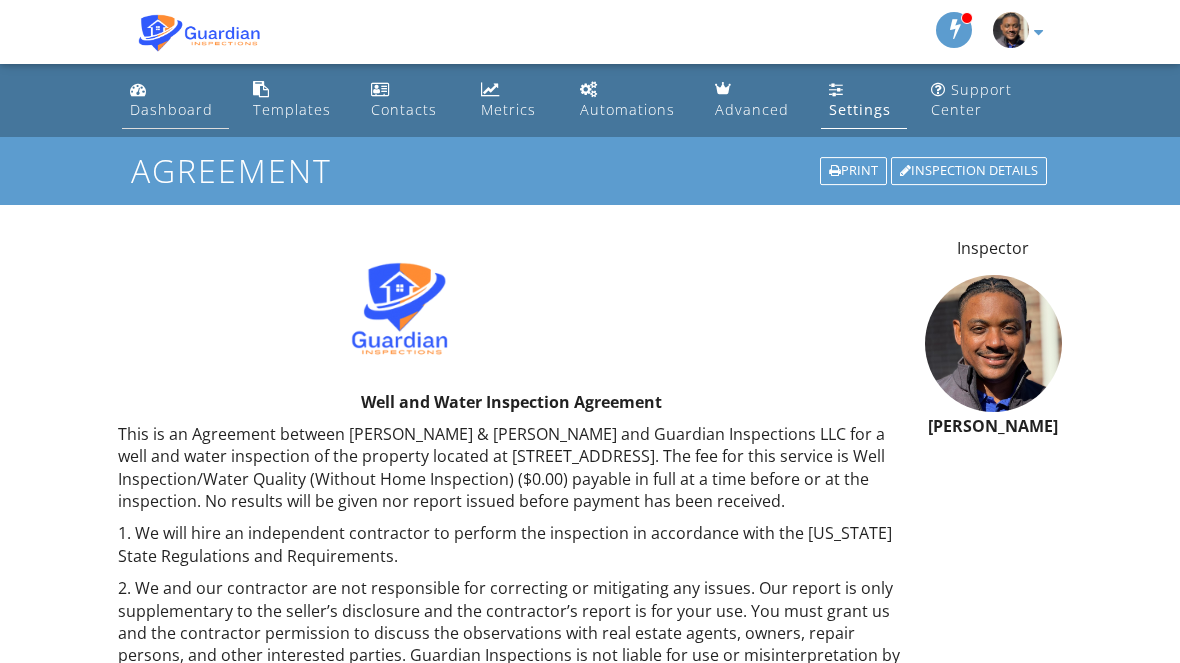 click on "Dashboard" at bounding box center (171, 109) 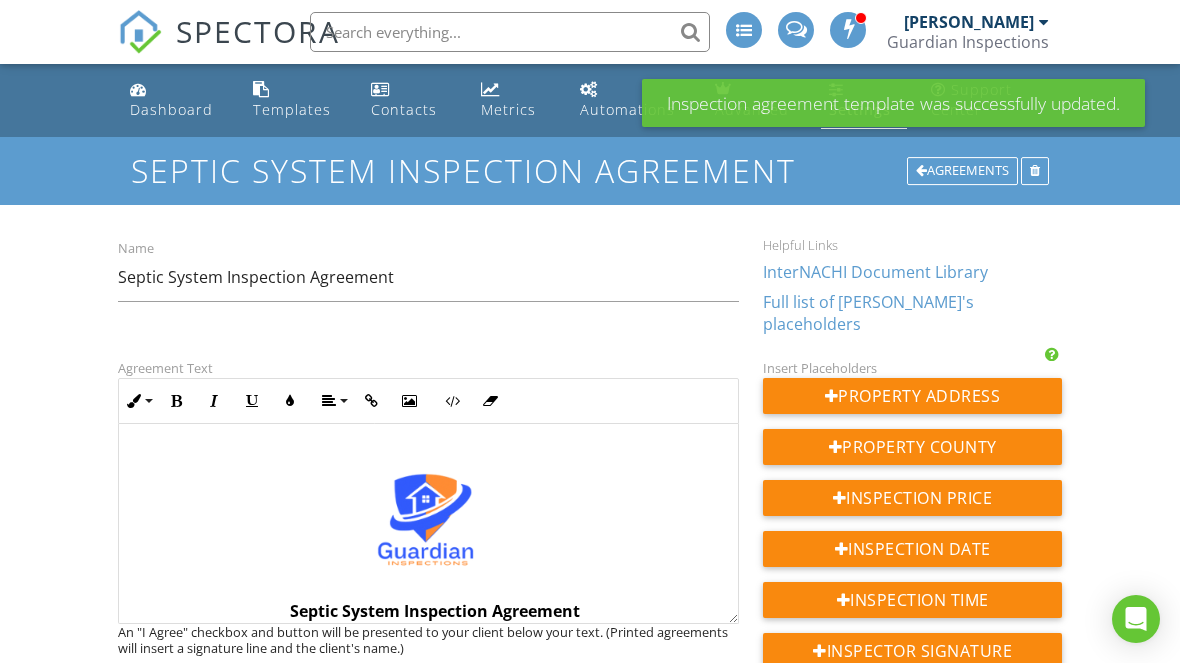 scroll, scrollTop: 0, scrollLeft: 0, axis: both 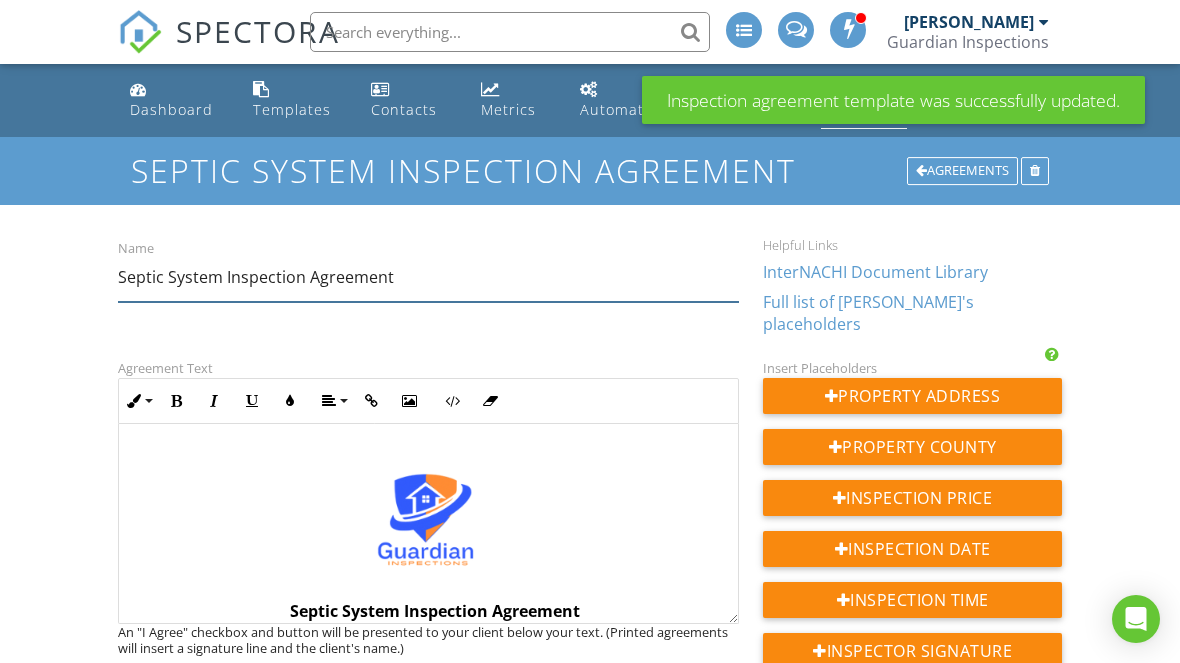 click on "Septic System Inspection Agreement" at bounding box center [428, 277] 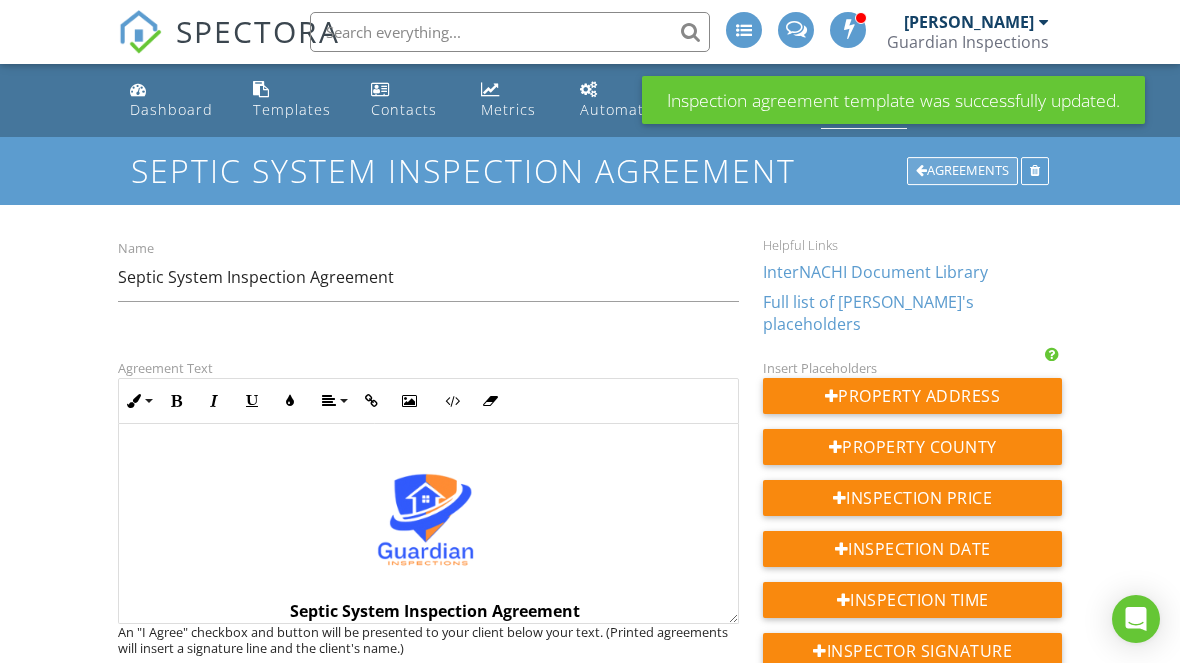 click on "Agreements" at bounding box center (962, 171) 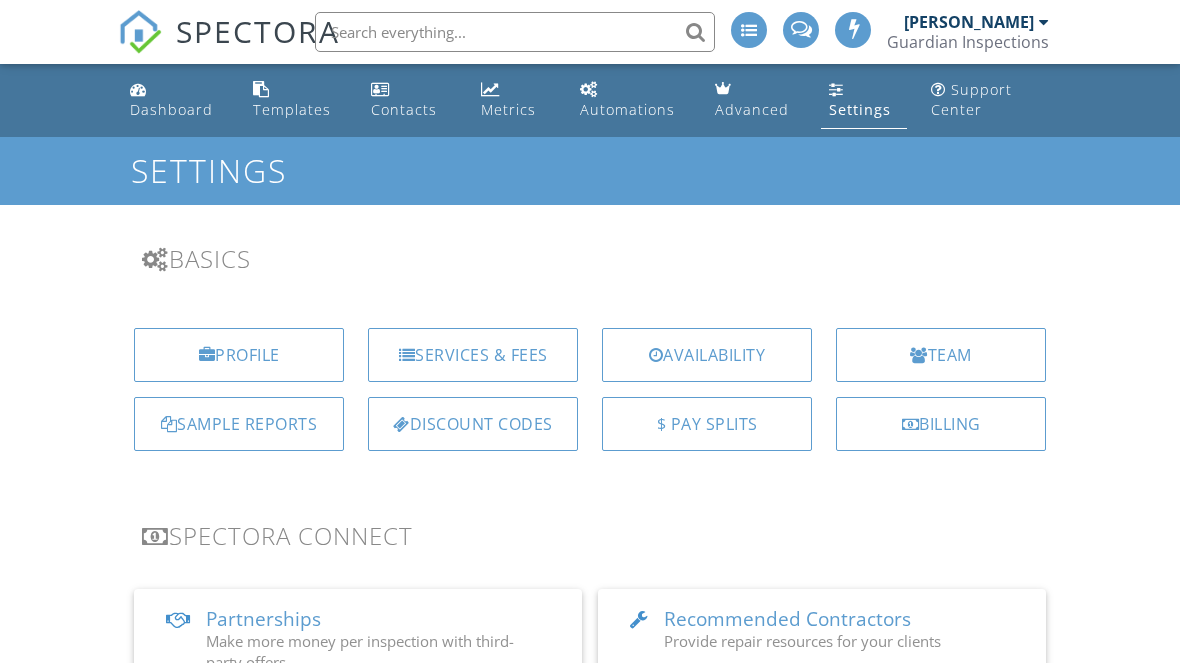 scroll, scrollTop: 614, scrollLeft: 0, axis: vertical 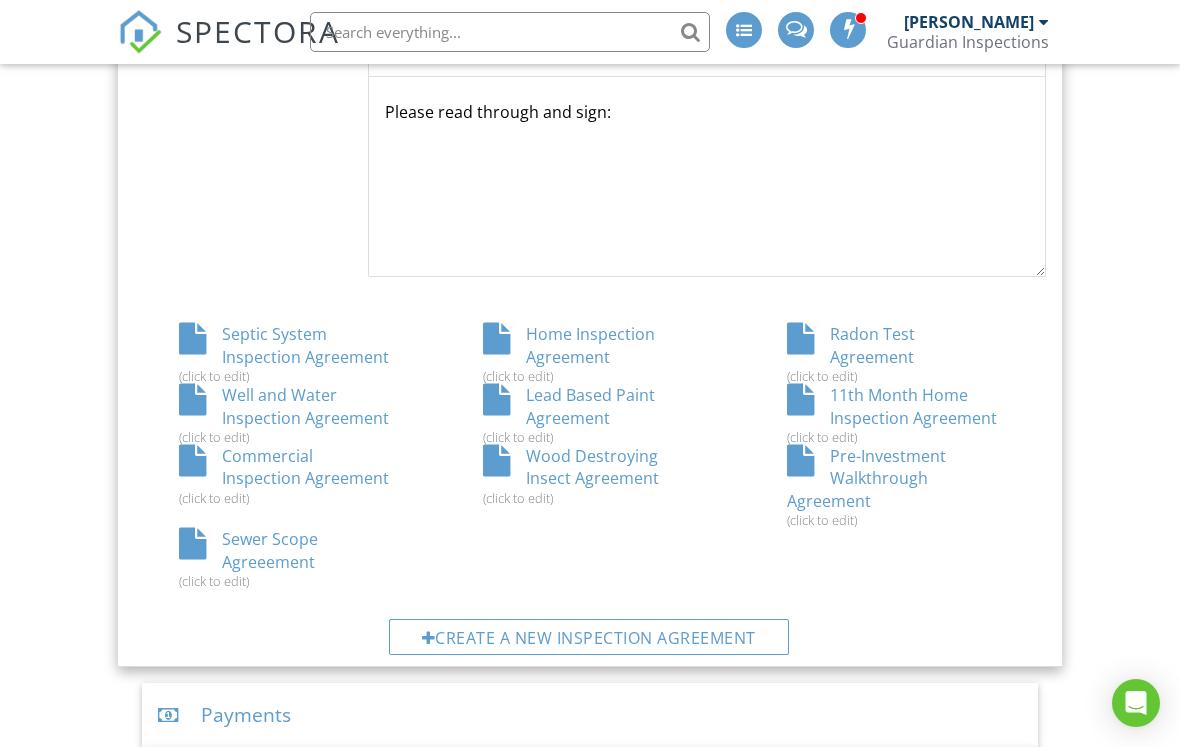 click on "Septic System Inspection Agreement
(click to edit)" at bounding box center (286, 353) 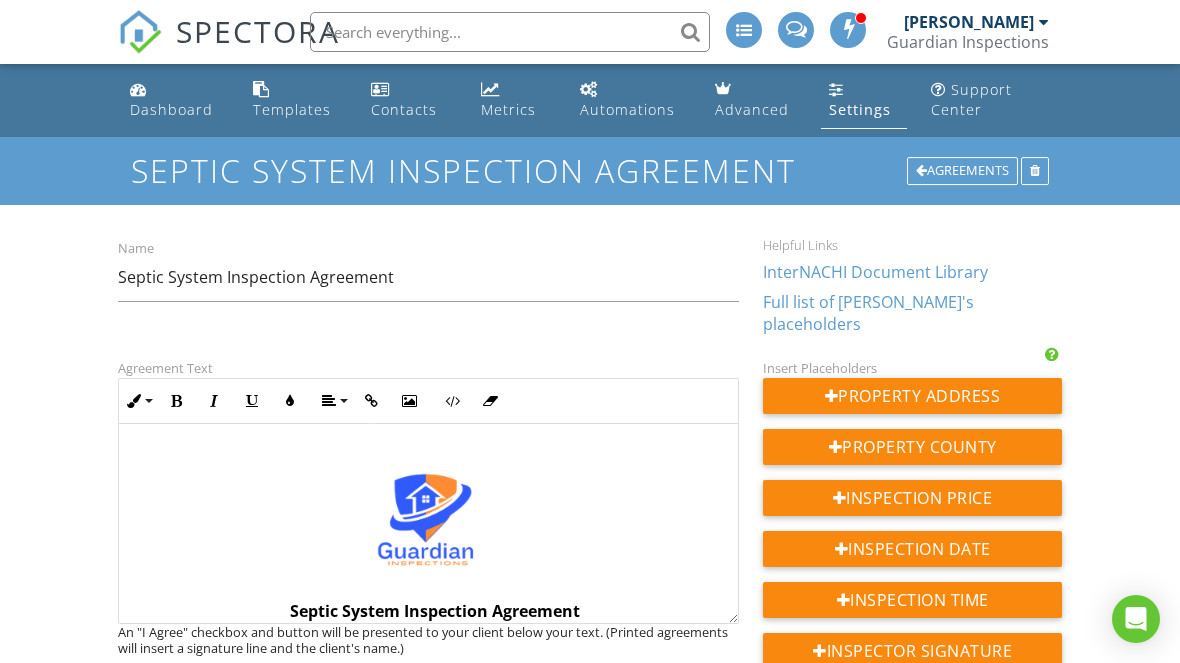 scroll, scrollTop: 0, scrollLeft: 0, axis: both 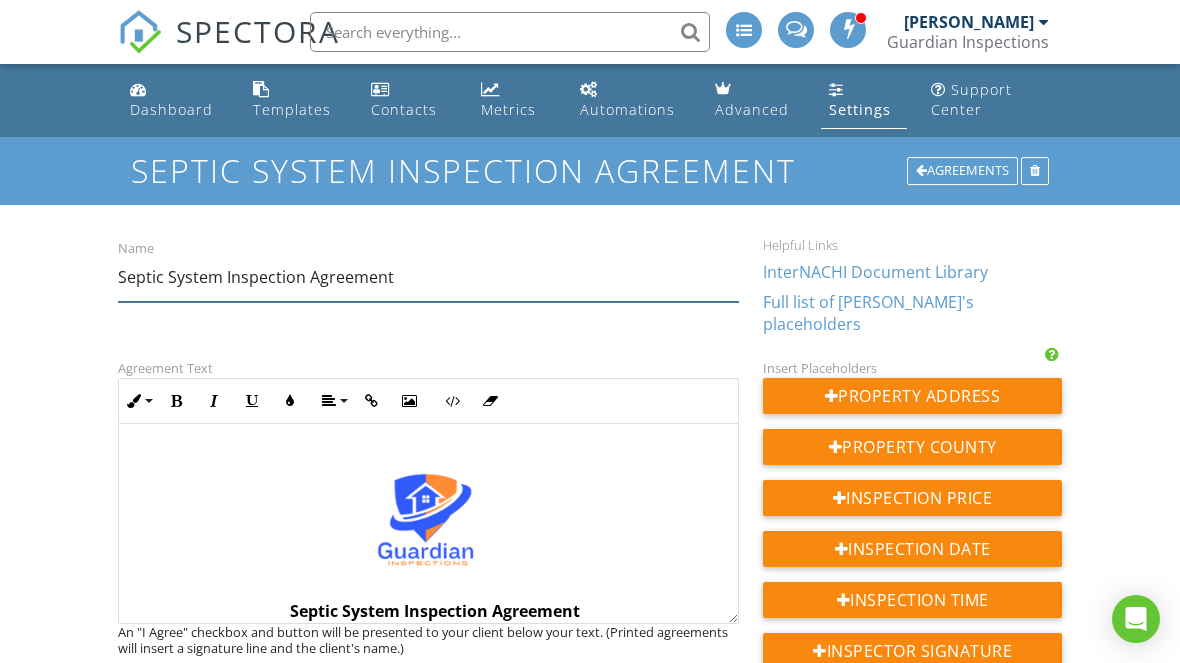 click on "Septic System Inspection Agreement" at bounding box center (428, 277) 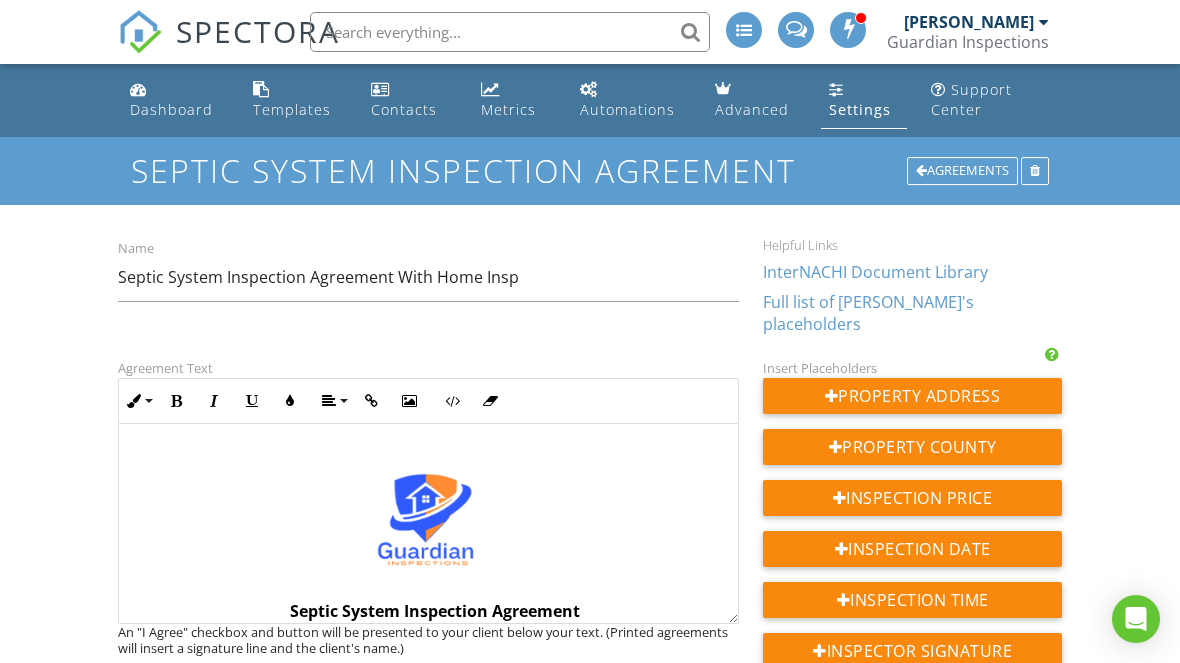 click on "Name
Septic System Inspection Agreement With Home Insp" at bounding box center (428, 280) 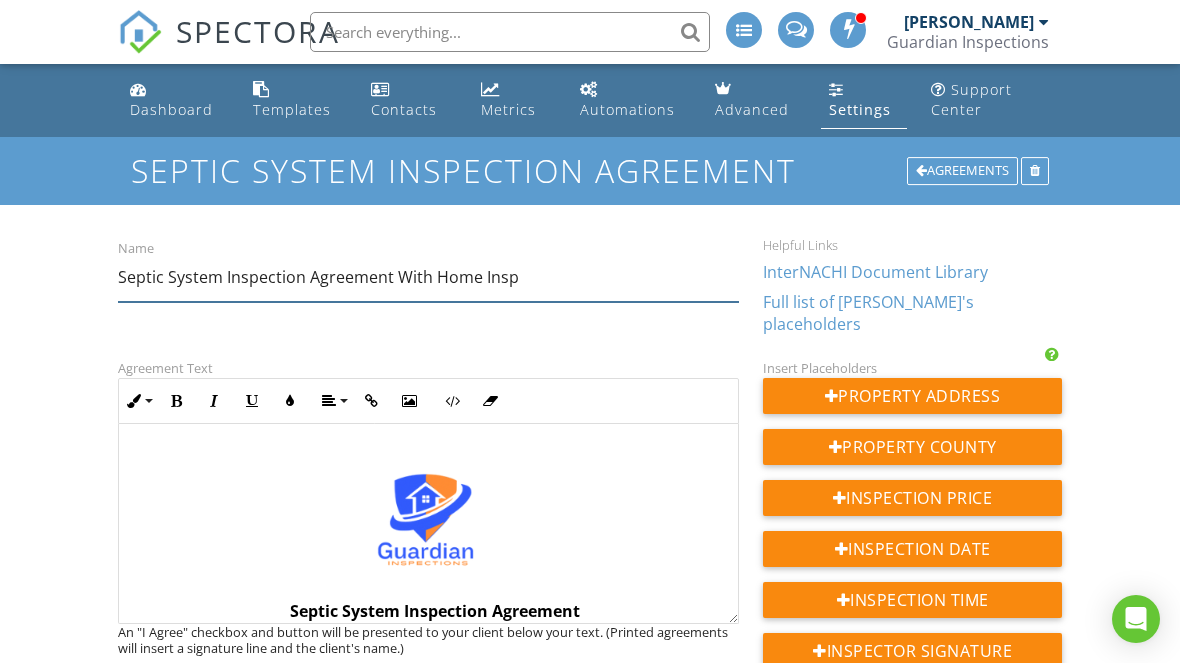 click on "Septic System Inspection Agreement With Home Insp" at bounding box center (428, 277) 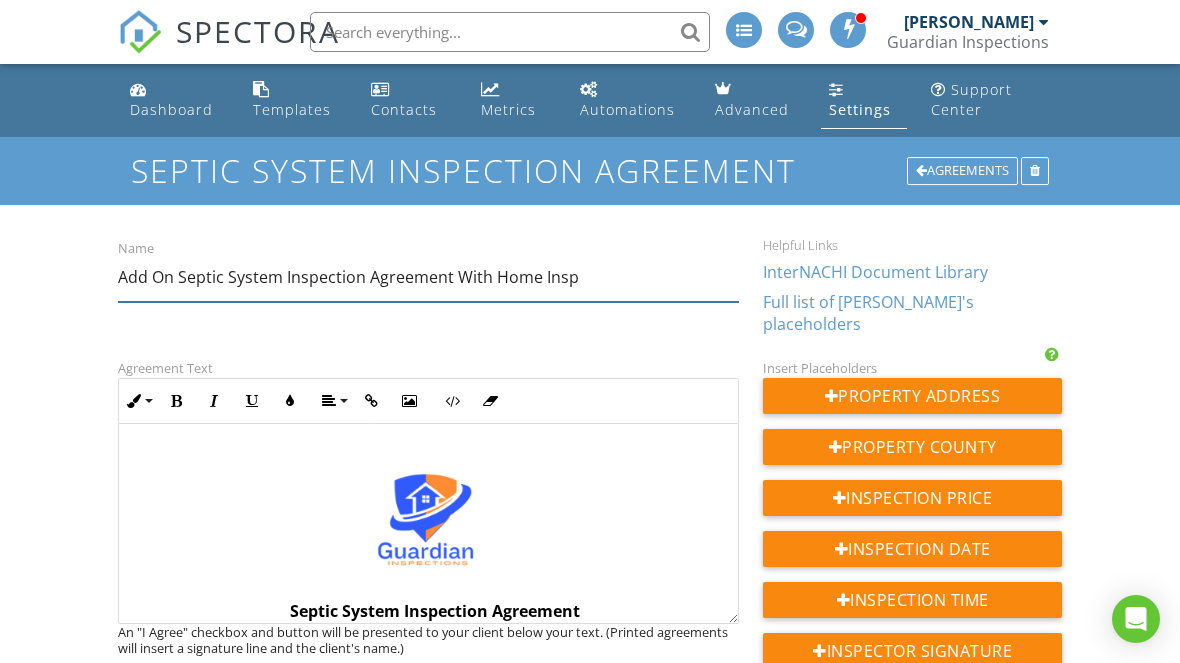 click on "Add On Septic System Inspection Agreement With Home Insp" at bounding box center [428, 277] 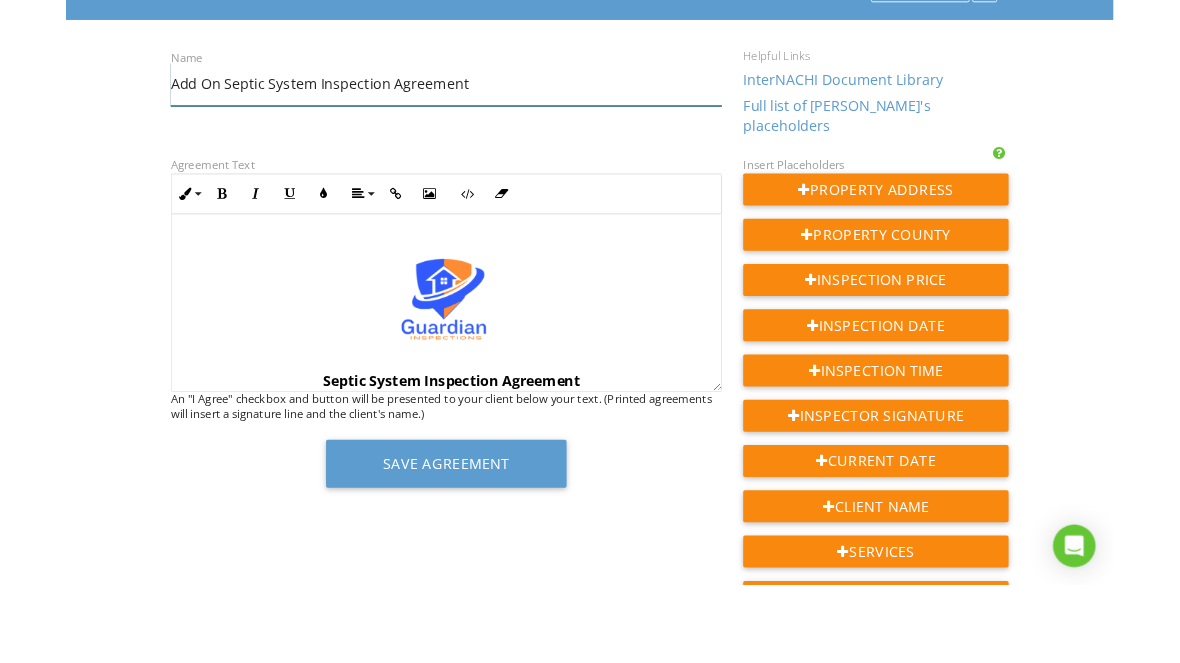 scroll, scrollTop: 179, scrollLeft: 0, axis: vertical 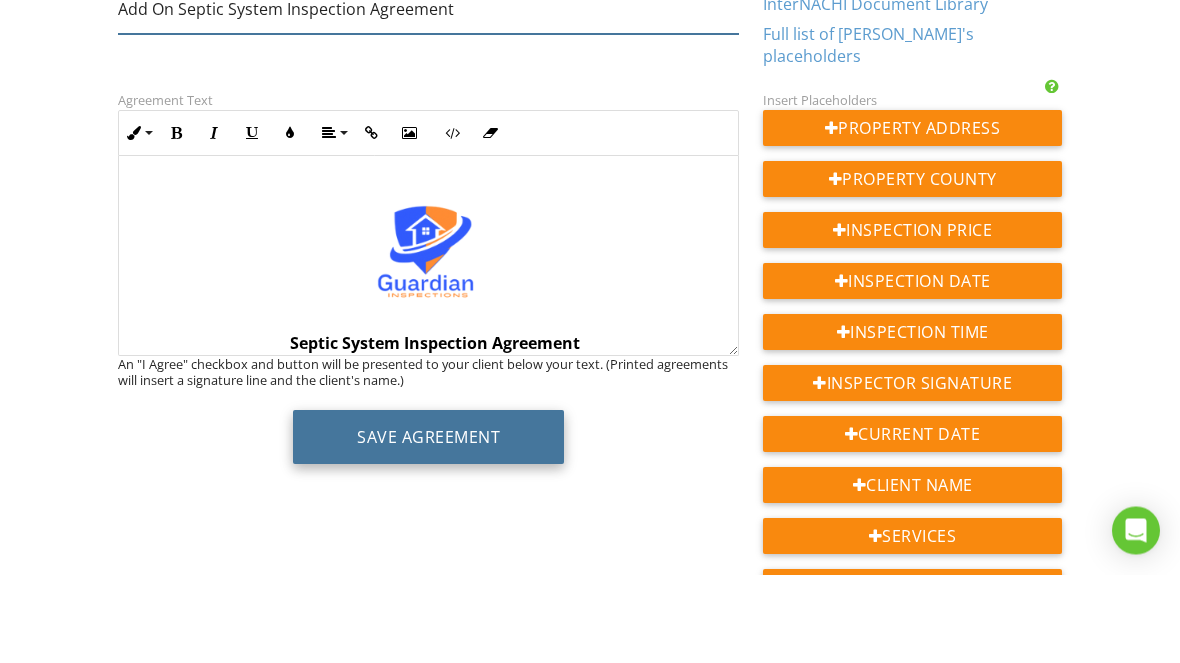 type on "Add On Septic System Inspection Agreement" 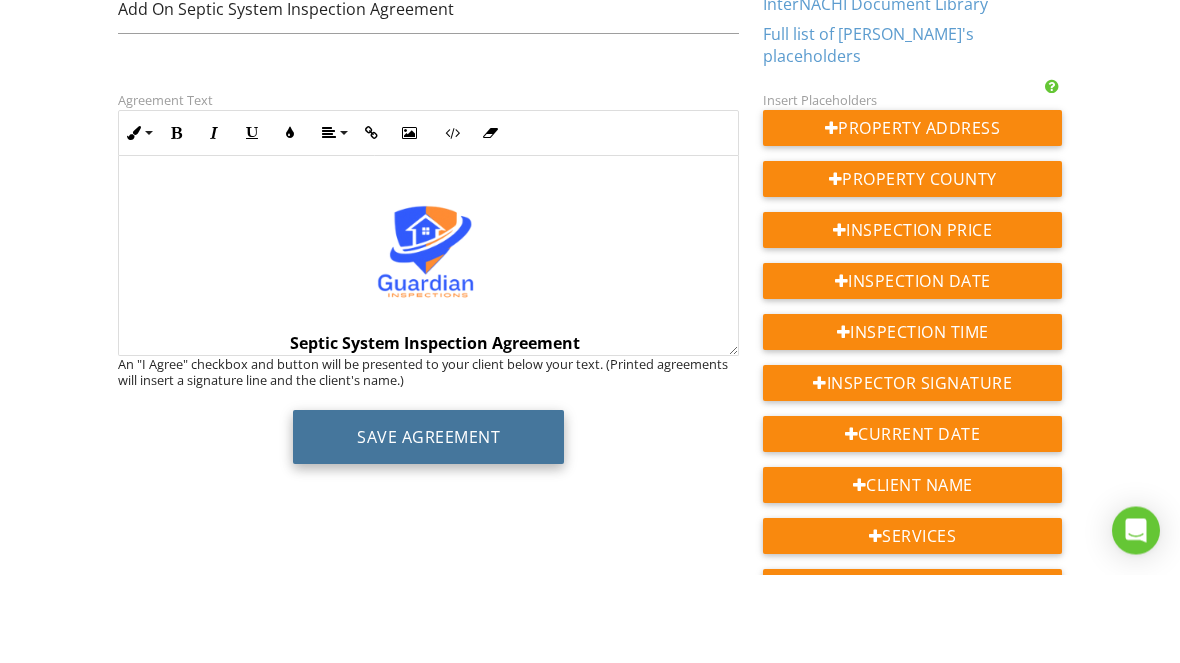 click on "Save Agreement" at bounding box center [428, 526] 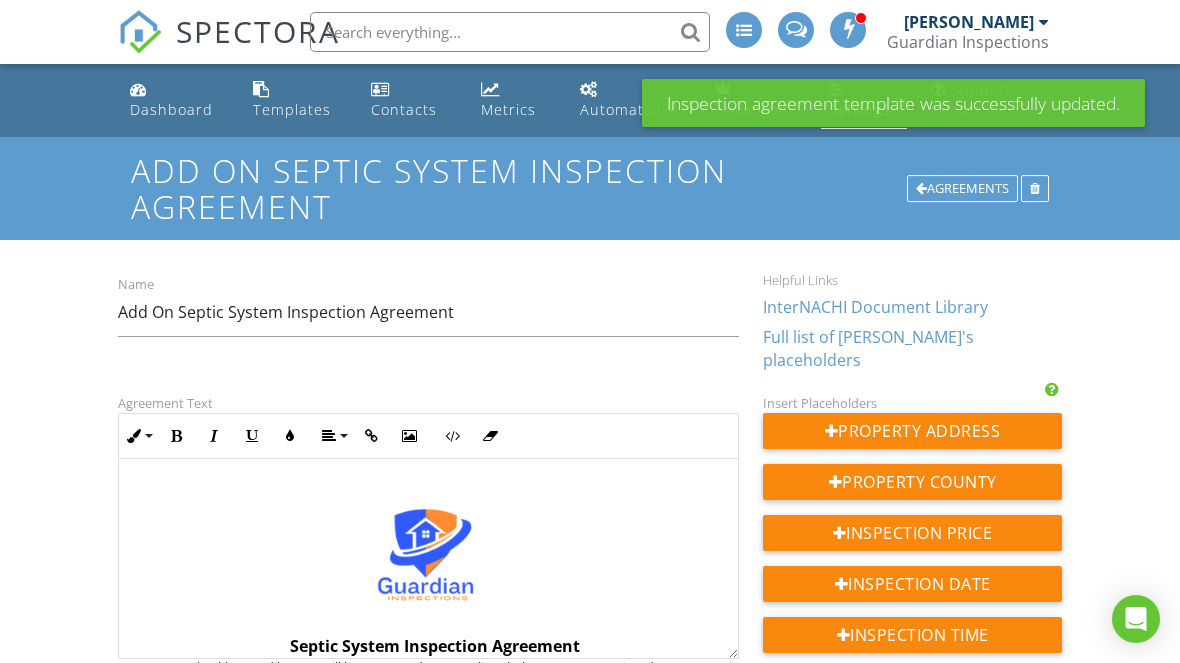scroll, scrollTop: 0, scrollLeft: 0, axis: both 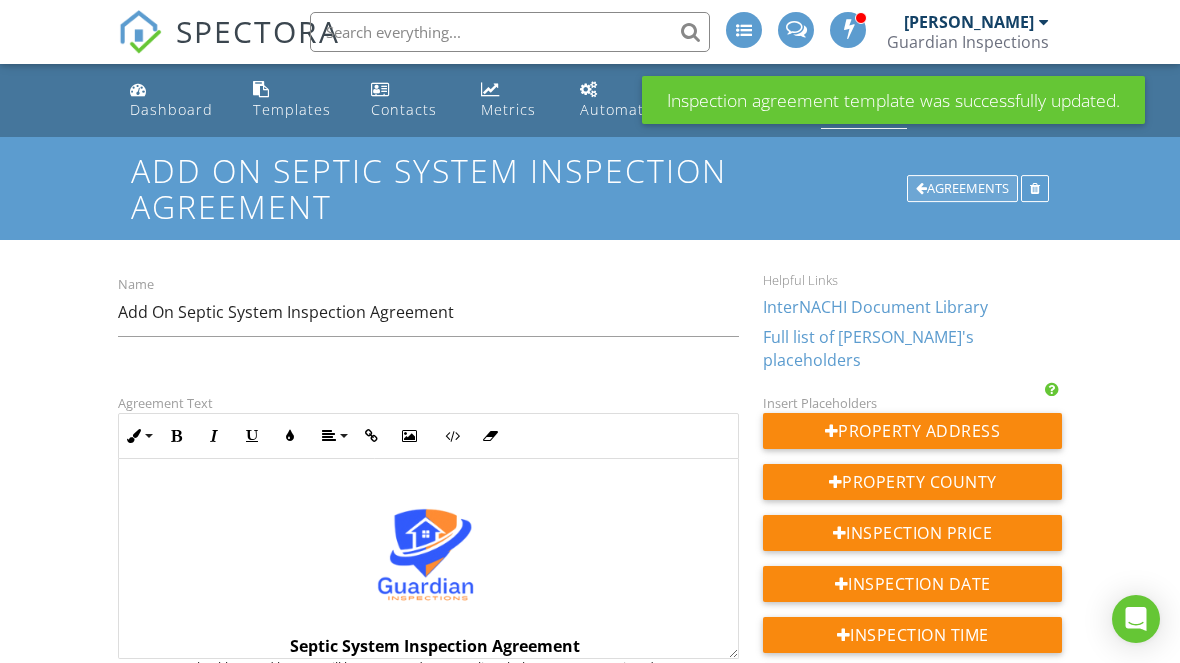 click on "Agreements" at bounding box center (962, 189) 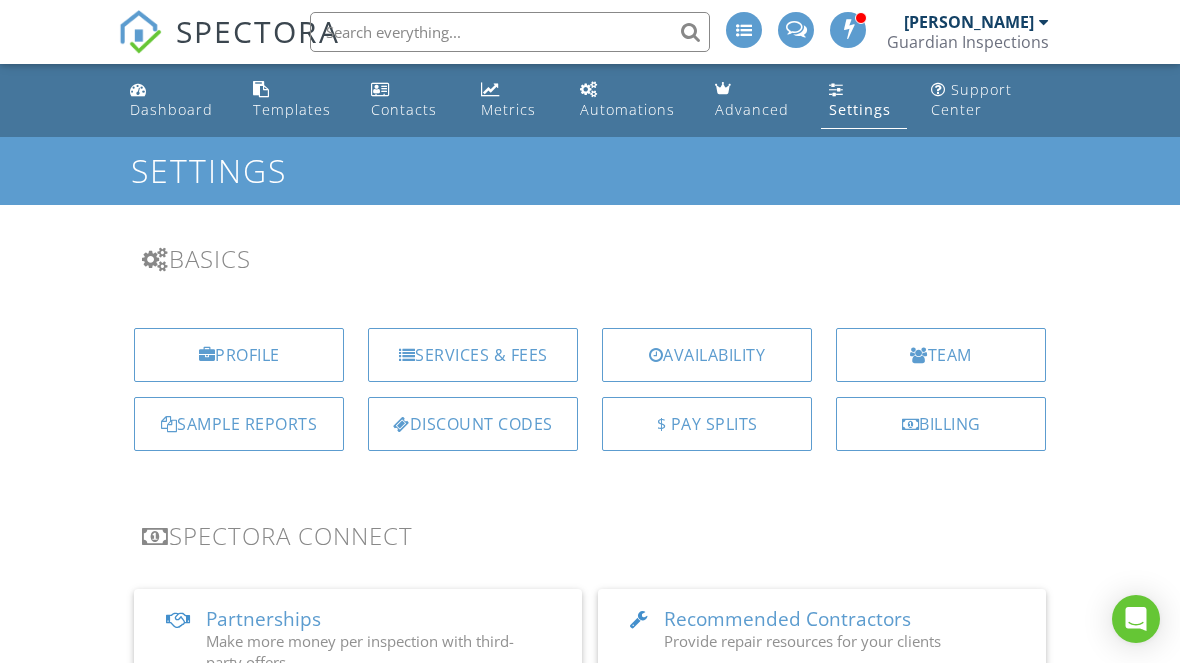 scroll, scrollTop: 712, scrollLeft: 0, axis: vertical 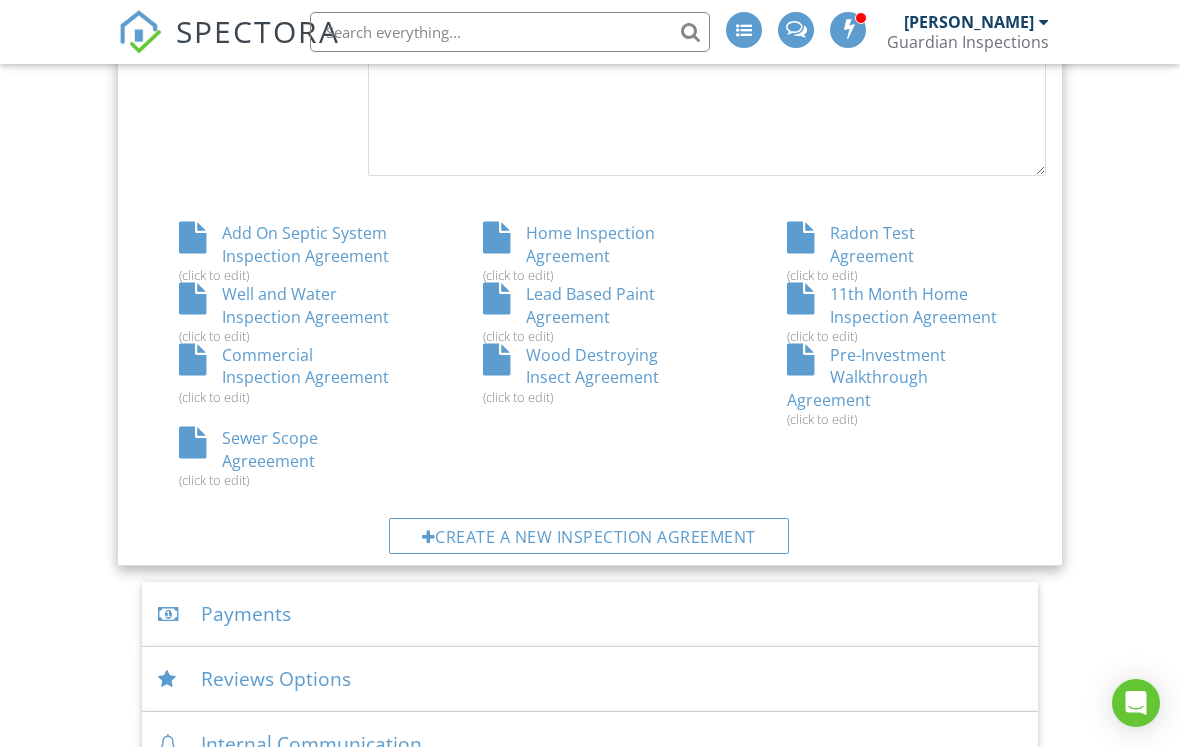 click on "Well and Water Inspection Agreement
(click to edit)" at bounding box center [286, 313] 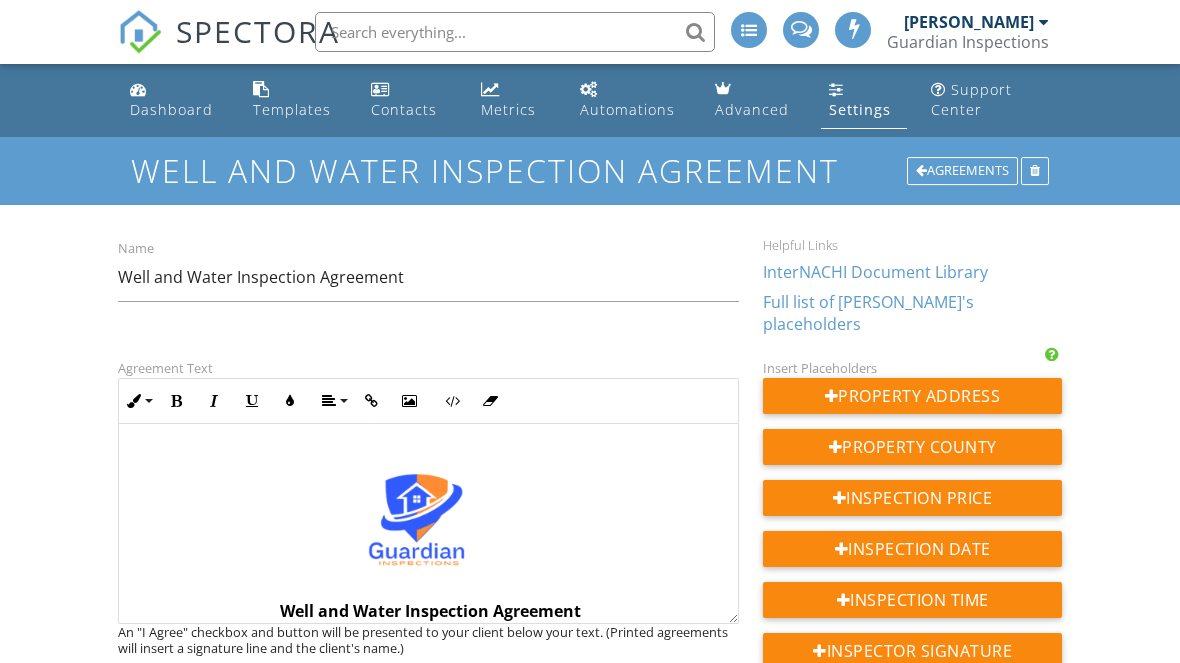 scroll, scrollTop: 0, scrollLeft: 0, axis: both 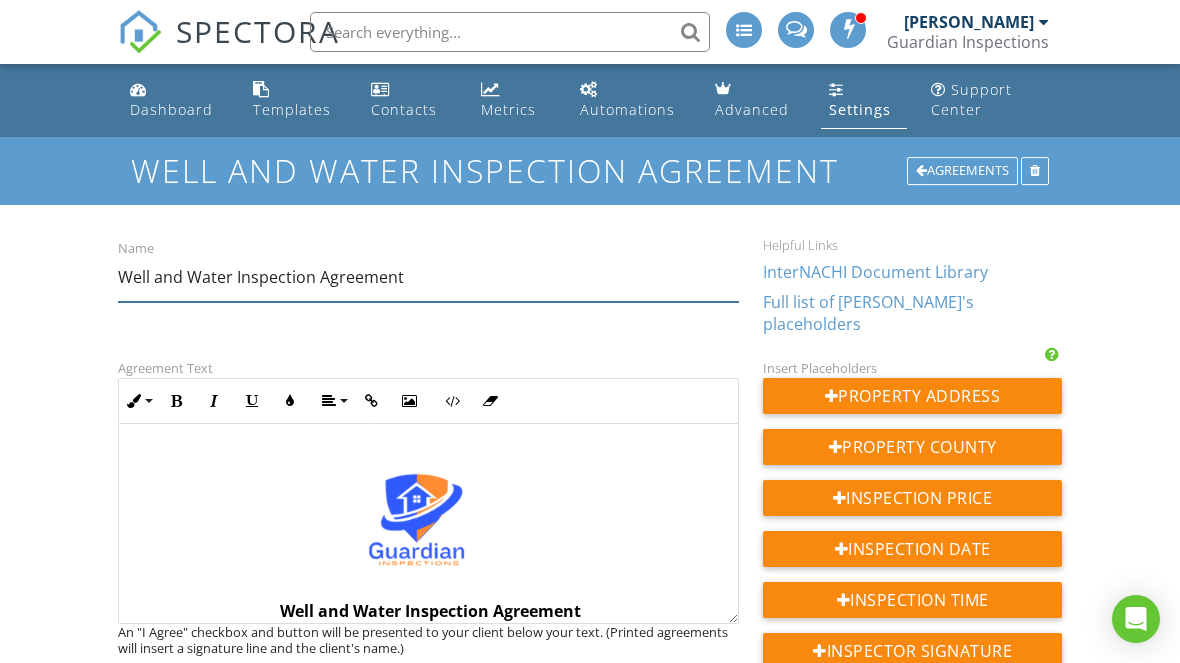 click on "Well and Water Inspection Agreement" at bounding box center (428, 277) 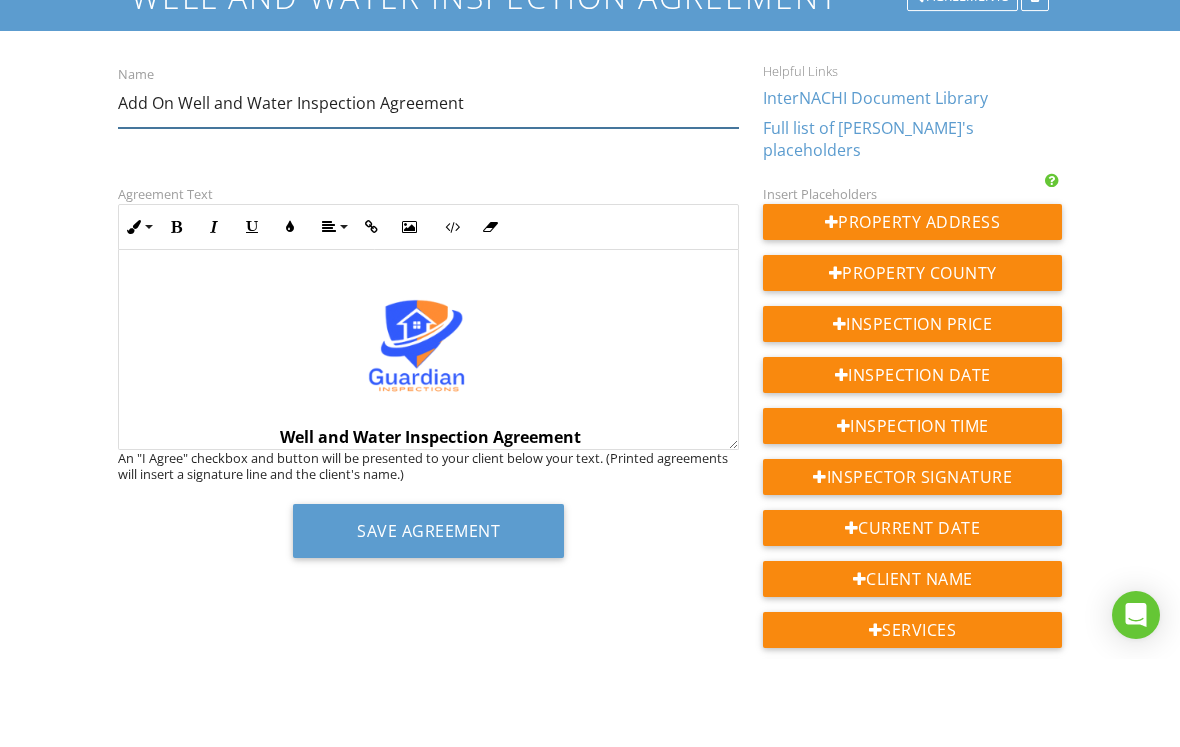 scroll, scrollTop: 87, scrollLeft: 0, axis: vertical 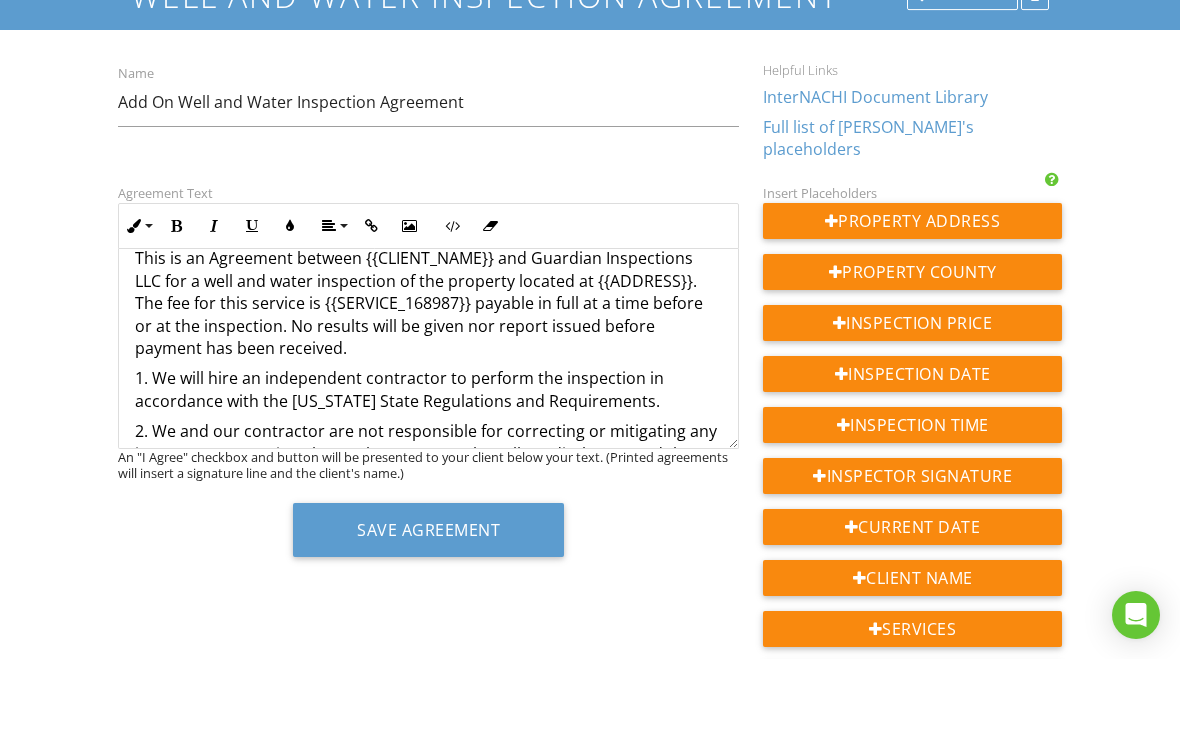 click on "This is an Agreement between {{CLIENT_NAME}} and Guardian Inspections LLC for a well and water inspection of the property located at {{ADDRESS}}. The fee for this service is {{SERVICE_168987}} payable in full at a time before or at the inspection. No results will be given nor report issued before payment has been received." at bounding box center (428, 391) 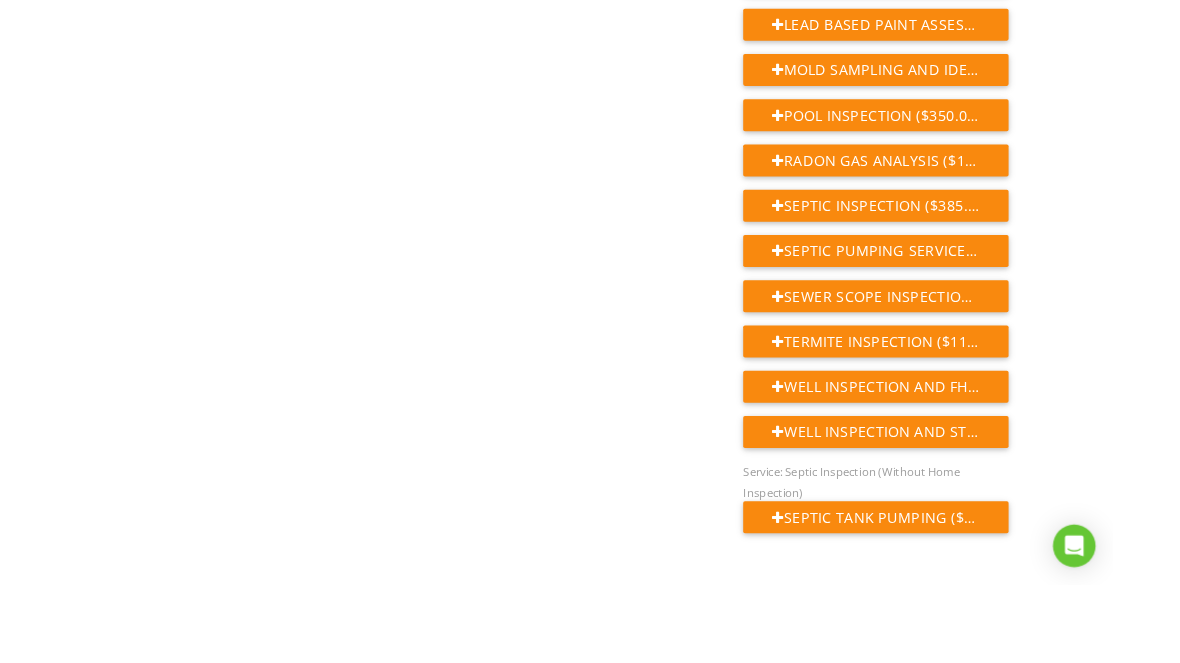 scroll, scrollTop: 3384, scrollLeft: 0, axis: vertical 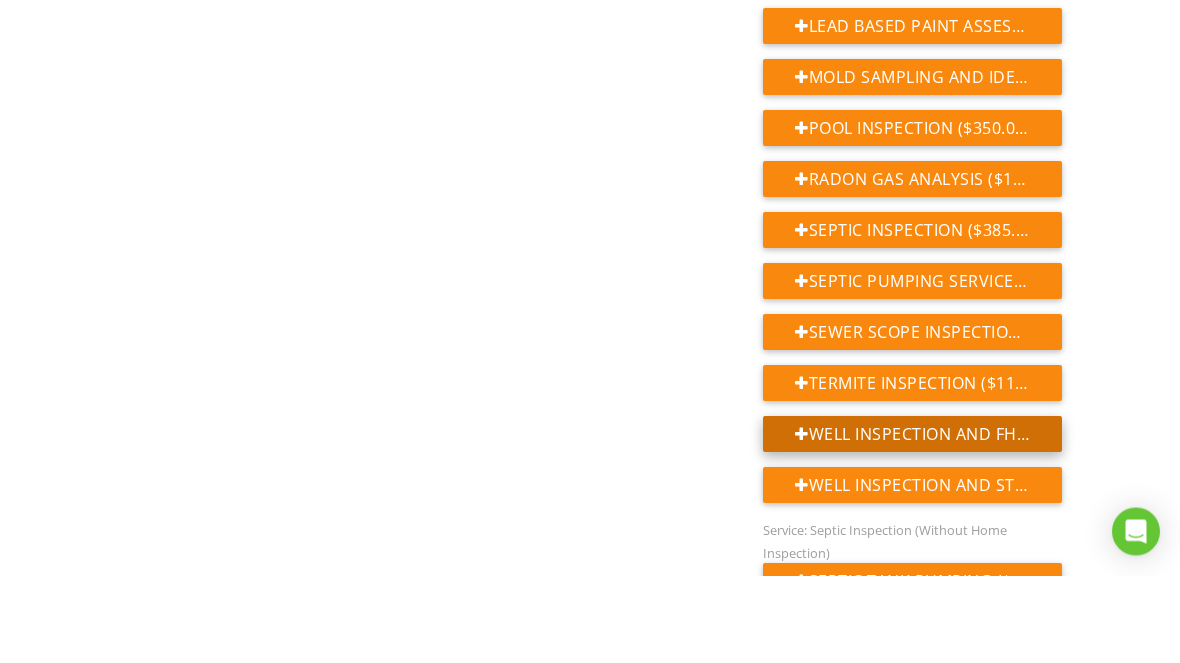 click on "Well Inspection and FHA/VA Required Water Analysis   ($350.00)" at bounding box center (912, 522) 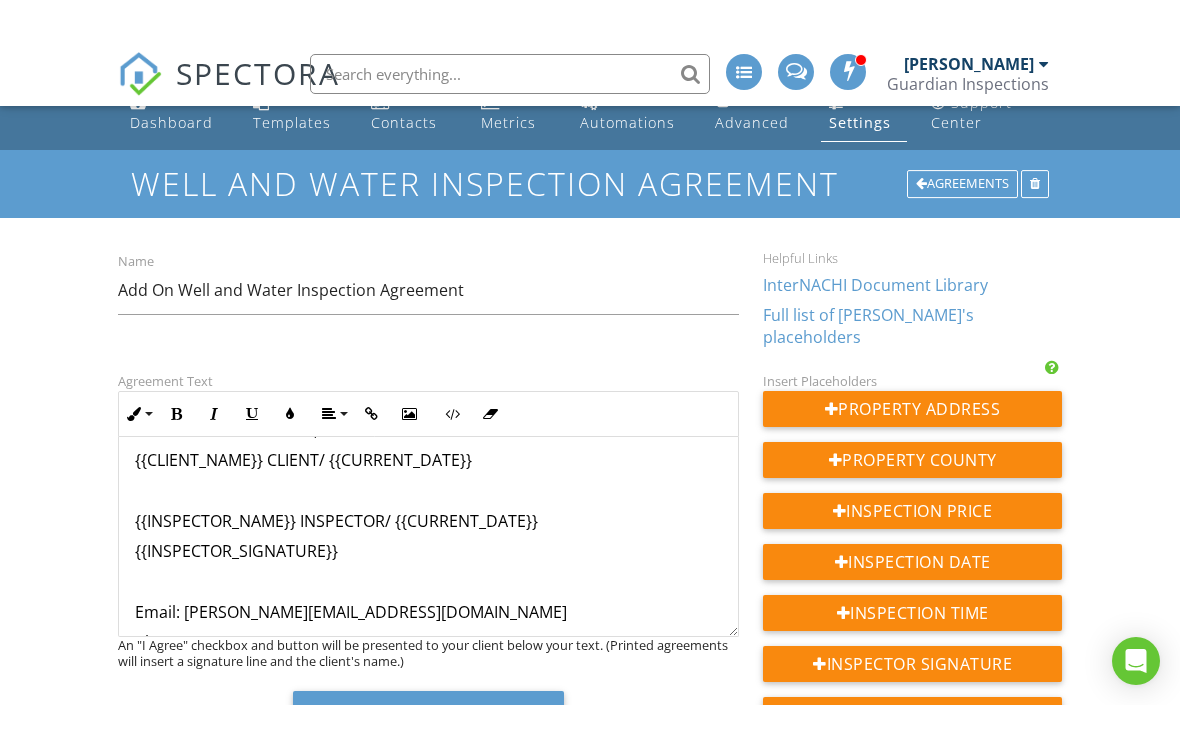 scroll, scrollTop: 0, scrollLeft: 0, axis: both 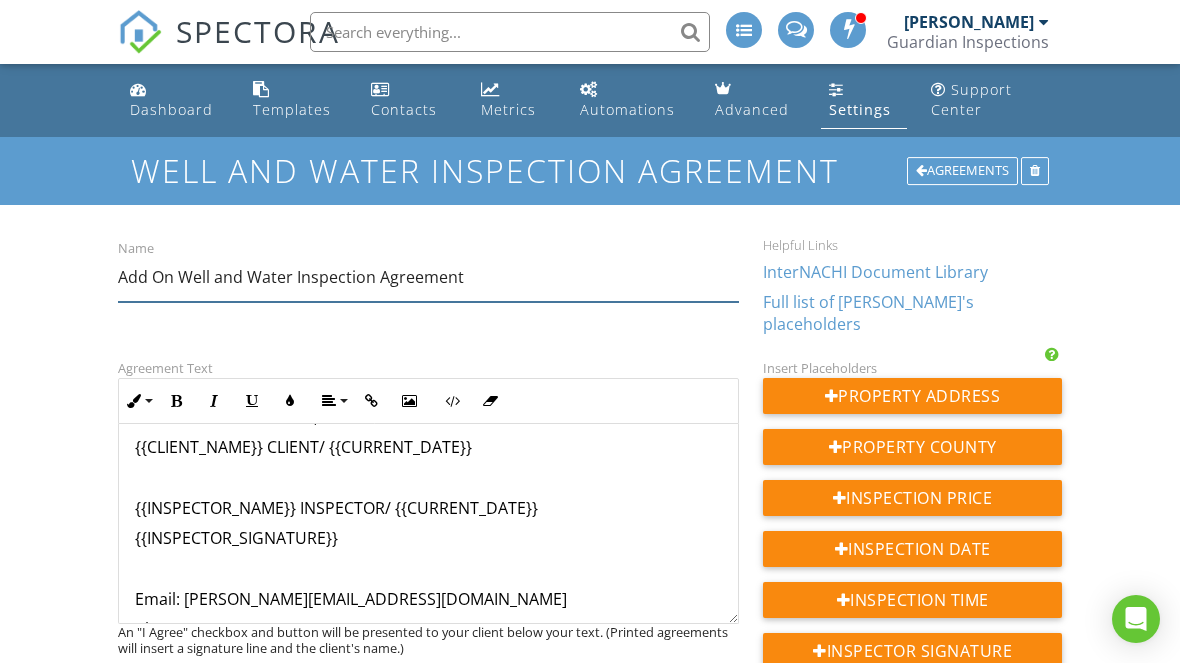click on "Add On Well and Water Inspection Agreement" at bounding box center (428, 277) 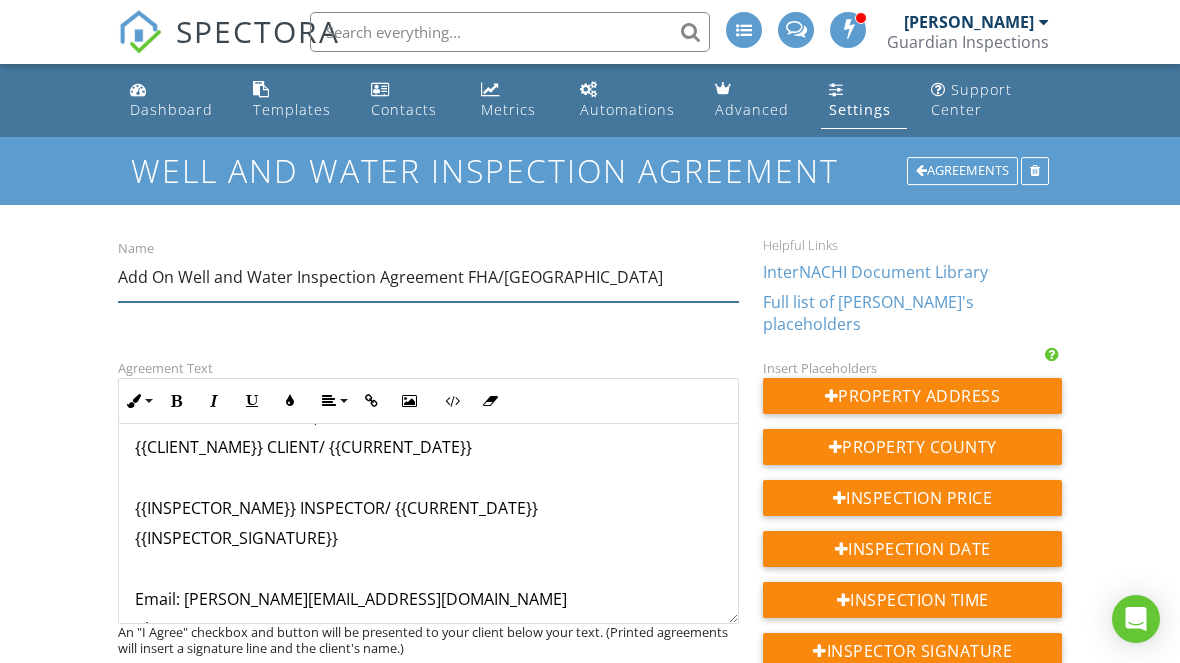 click on "Add On Well and Water Inspection Agreement FHA/VA" at bounding box center [428, 277] 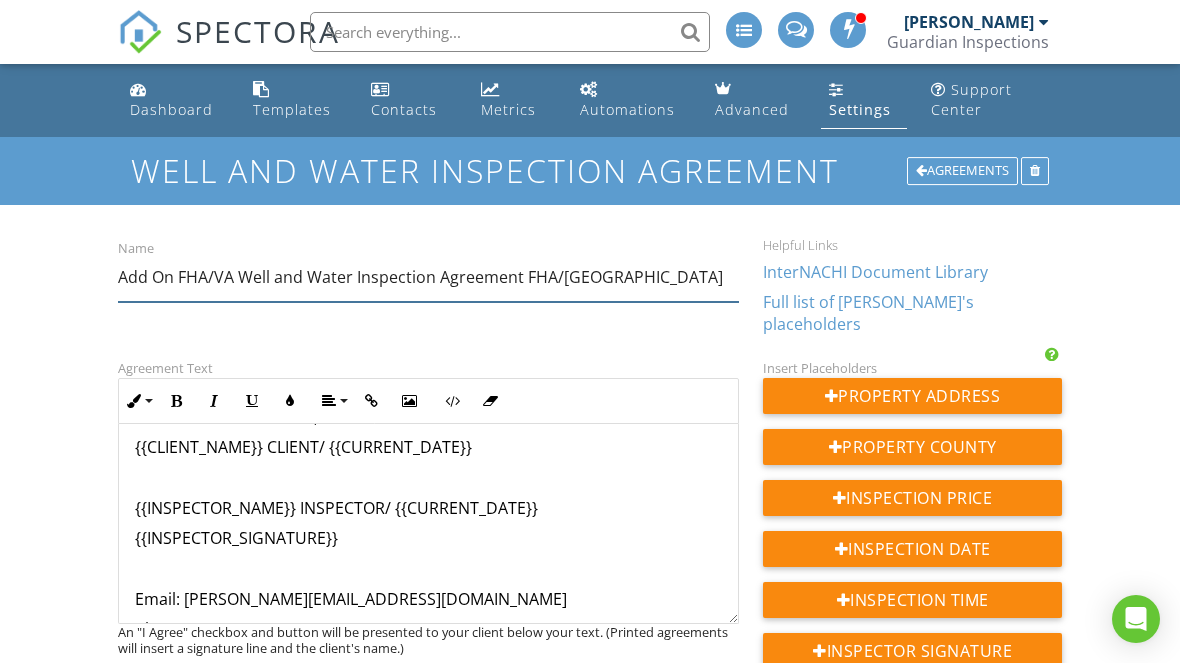 click on "Add On FHA/VA Well and Water Inspection Agreement FHA/VA" at bounding box center (428, 277) 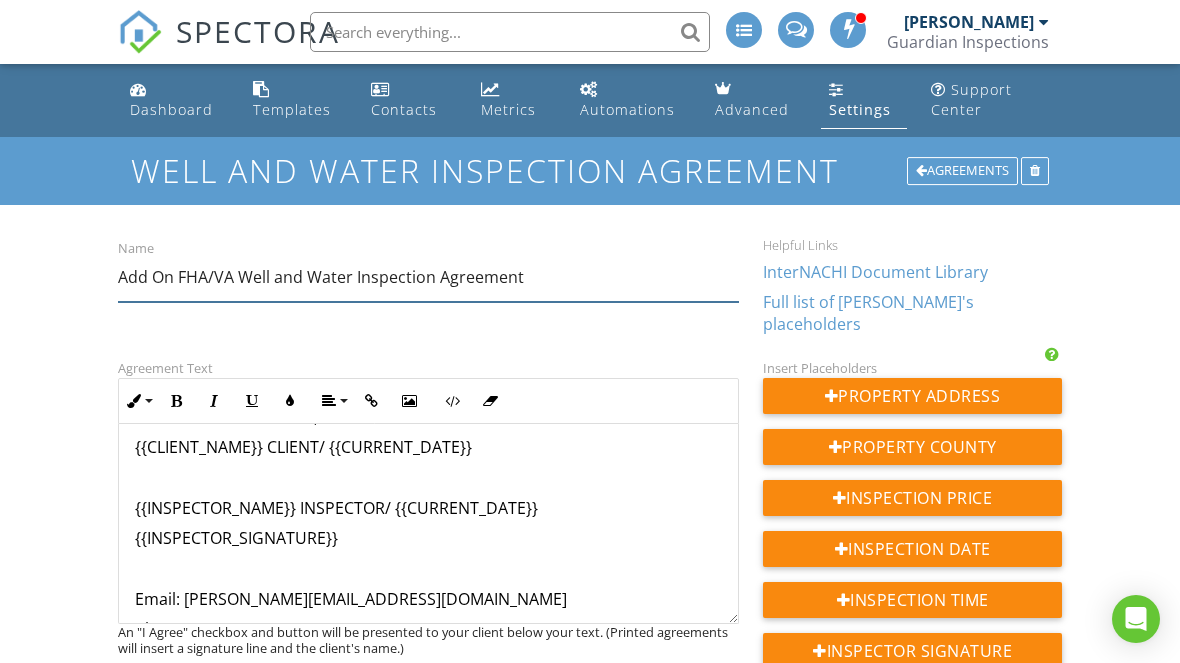 type on "Add On FHA/VA Well and Water Inspection Agreement" 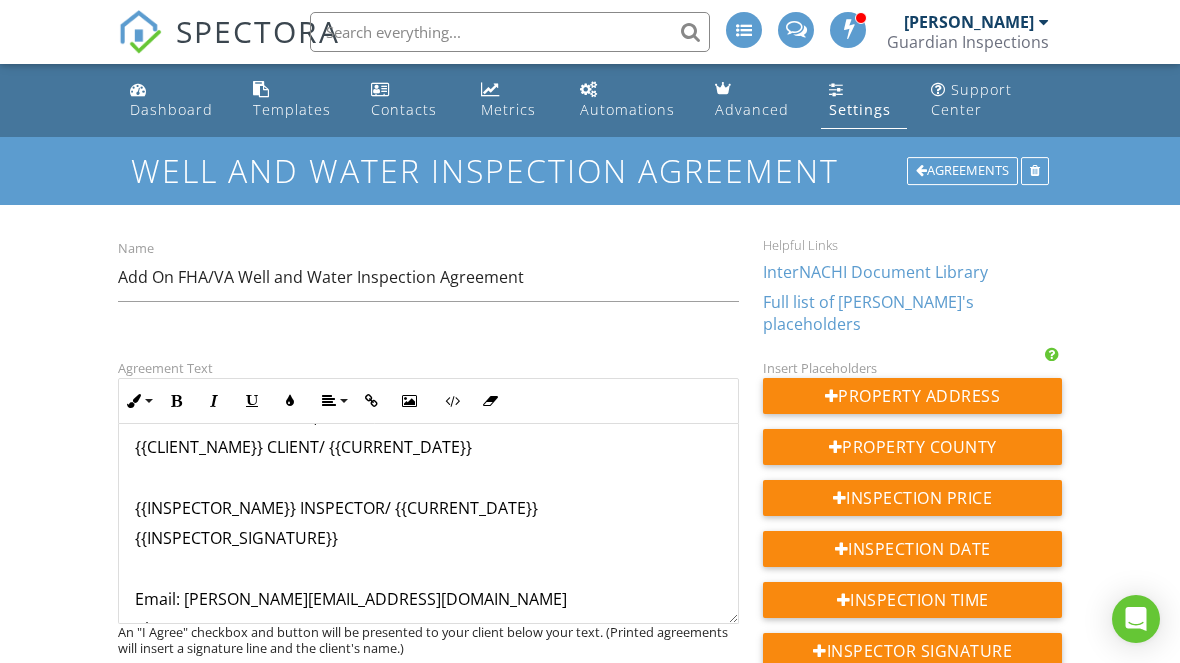 click on "Dashboard
Templates
Contacts
Metrics
Automations
Advanced
Settings
Support Center
Well and Water Inspection Agreement
Agreements
Name
Add On FHA/VA Well and Water Inspection Agreement
Helpful Links
InterNACHI Document Library
Full list of Spectora's placeholders
Agreement Text
Ordered List Unordered List Insert Video Insert Table Inline Style XLarge Large Normal Small Light Small/Light Bold Italic Underline Colors Align Align Left Align Center Align Right Align Justify Insert Link Insert Image Code View Clear Formatting                                                 Well and Water Inspection Agreement 1. We will hire an independent contractor to perform the inspection in accordance with the North Carolina State Regulations and Requirements. 4. This Agreement is for a well and standard water quality inspection only." at bounding box center [590, 2111] 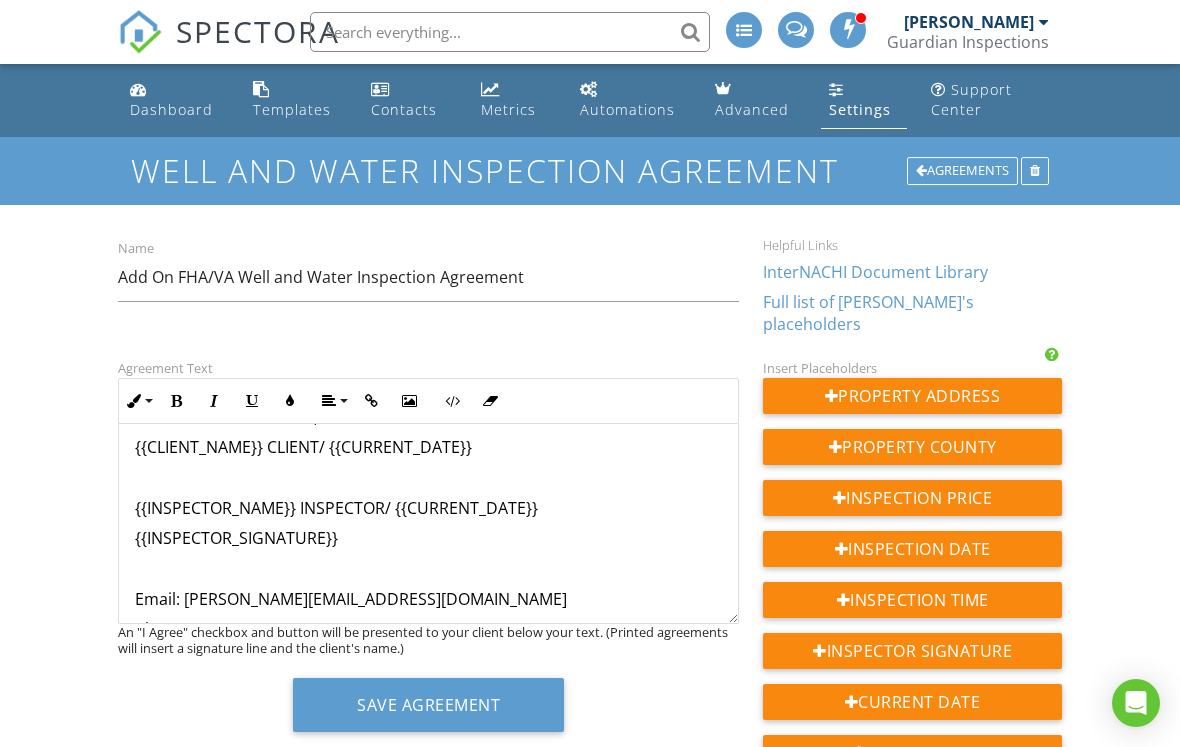 click on "Dashboard
Templates
Contacts
Metrics
Automations
Advanced
Settings
Support Center
Well and Water Inspection Agreement
Agreements
Name
Add On FHA/VA Well and Water Inspection Agreement
Helpful Links
InterNACHI Document Library
Full list of Spectora's placeholders
Agreement Text
Ordered List Unordered List Insert Video Insert Table Inline Style XLarge Large Normal Small Light Small/Light Bold Italic Underline Colors Align Align Left Align Center Align Right Align Justify Insert Link Insert Image Code View Clear Formatting                                                 Well and Water Inspection Agreement 1. We will hire an independent contractor to perform the inspection in accordance with the North Carolina State Regulations and Requirements. 4. This Agreement is for a well and standard water quality inspection only." at bounding box center [590, 2111] 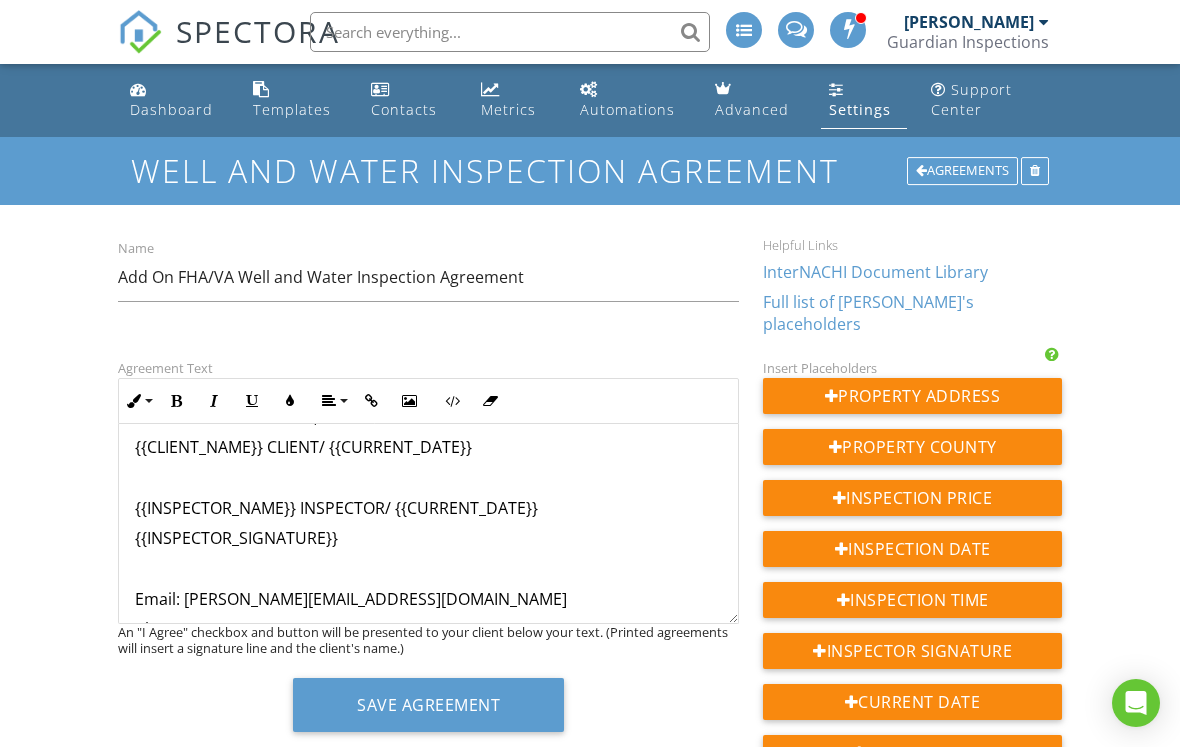 scroll, scrollTop: 1389, scrollLeft: 0, axis: vertical 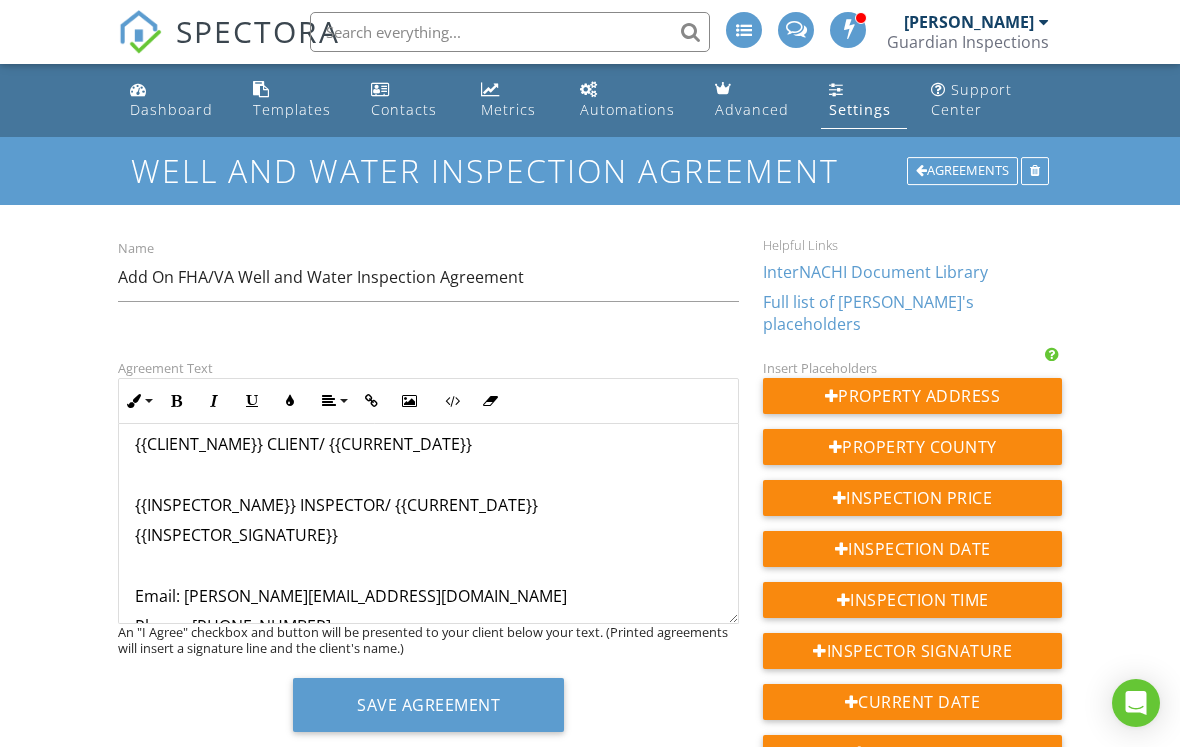 copy on "{{ADD_ON_199064}}" 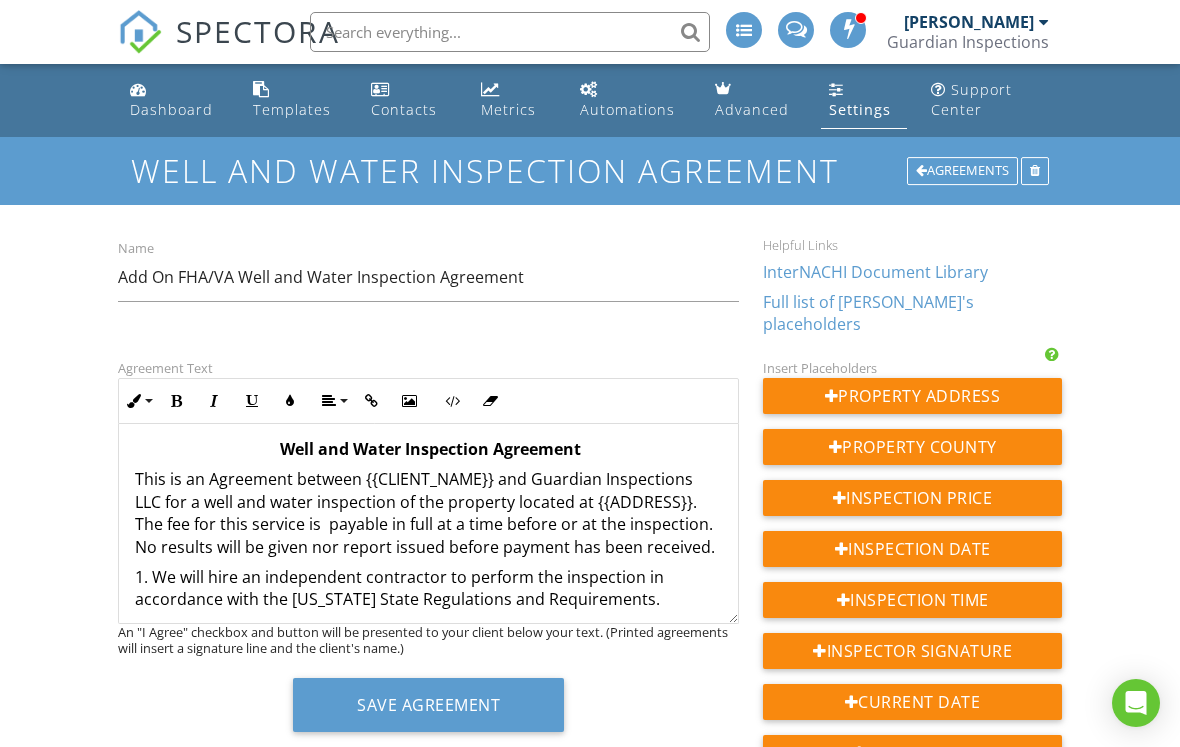 scroll, scrollTop: 177, scrollLeft: 0, axis: vertical 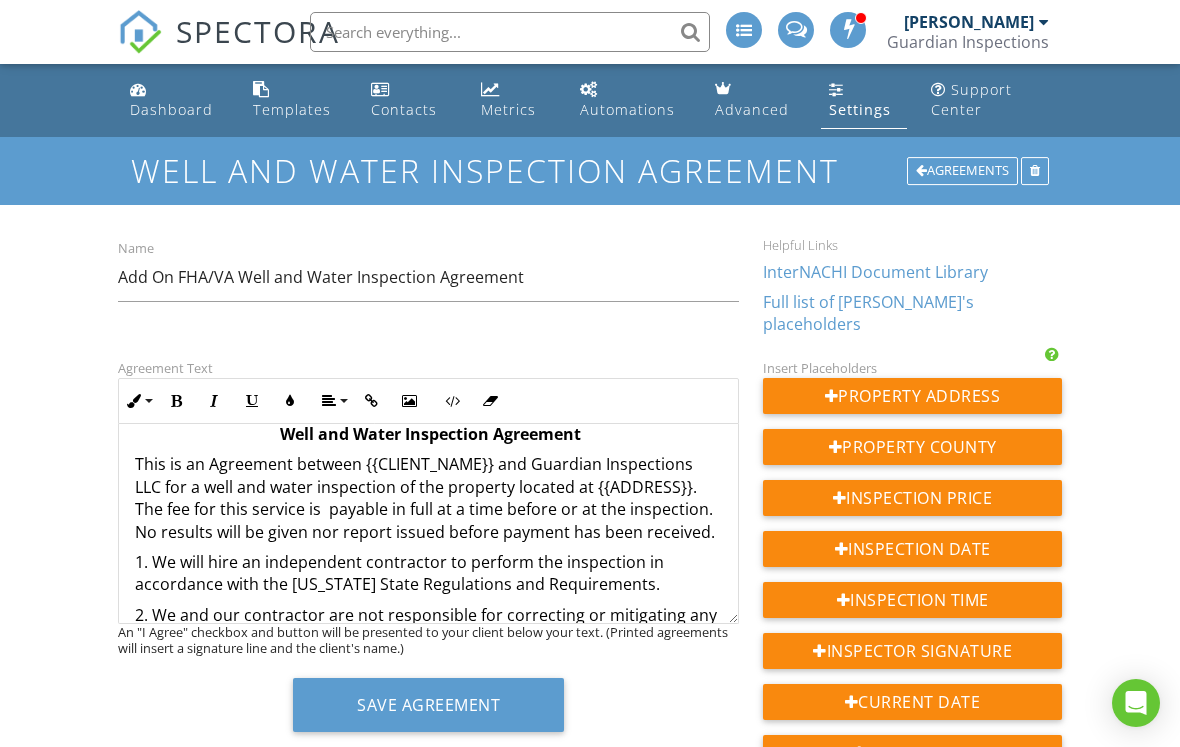 click on "This is an Agreement between {{CLIENT_NAME}} and Guardian Inspections LLC for a well and water inspection of the property located at {{ADDRESS}}. The fee for this service is  payable in full at a time before or at the inspection. No results will be given nor report issued before payment has been received." at bounding box center (428, 498) 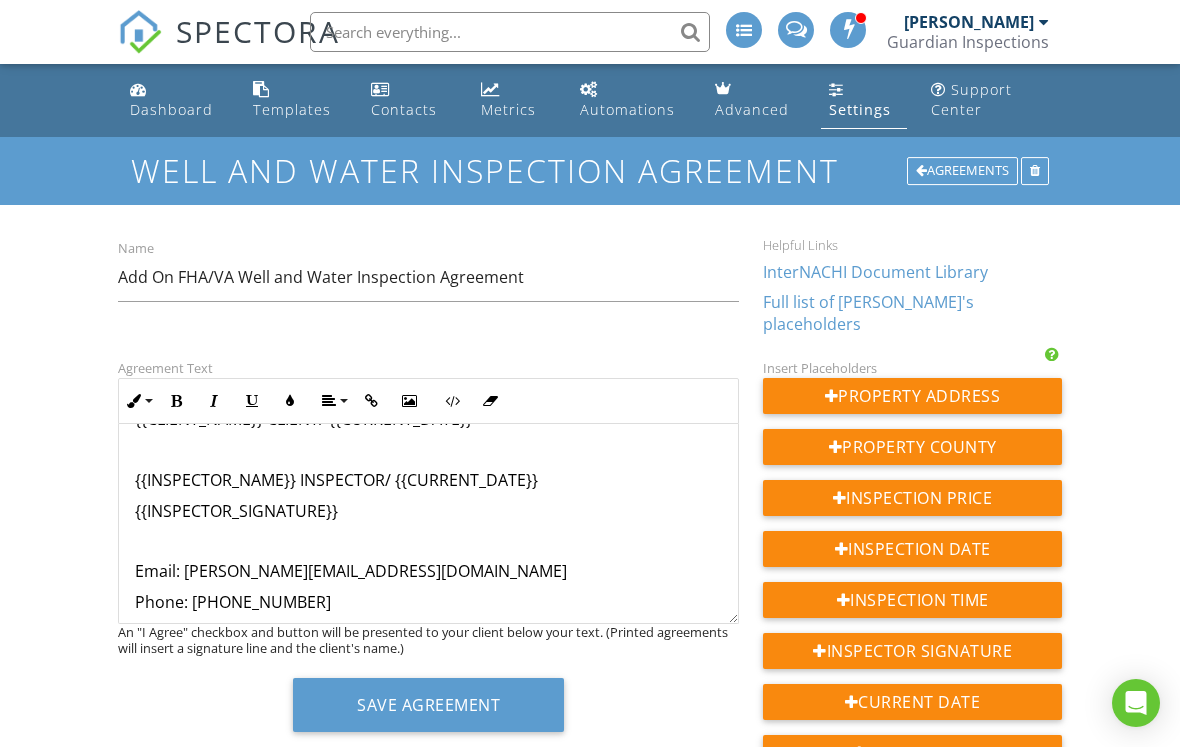 scroll, scrollTop: 1435, scrollLeft: 0, axis: vertical 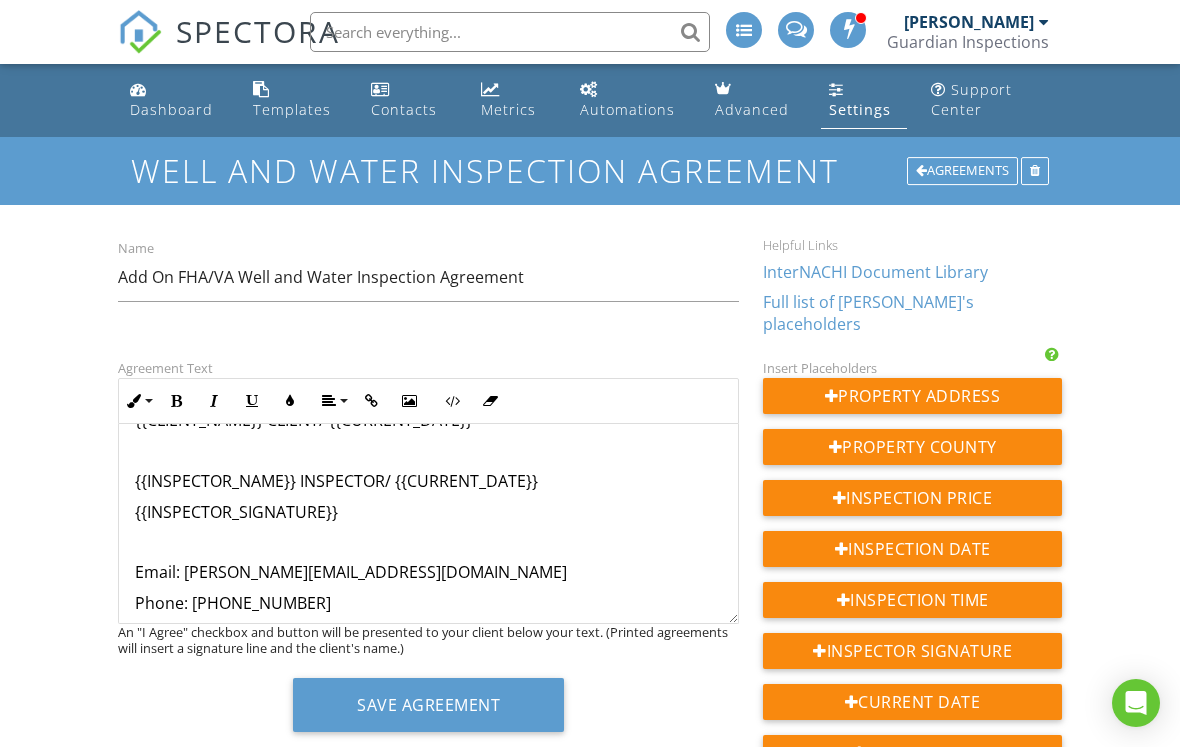 click on "{{ADD_ON_199064}}" at bounding box center [428, 633] 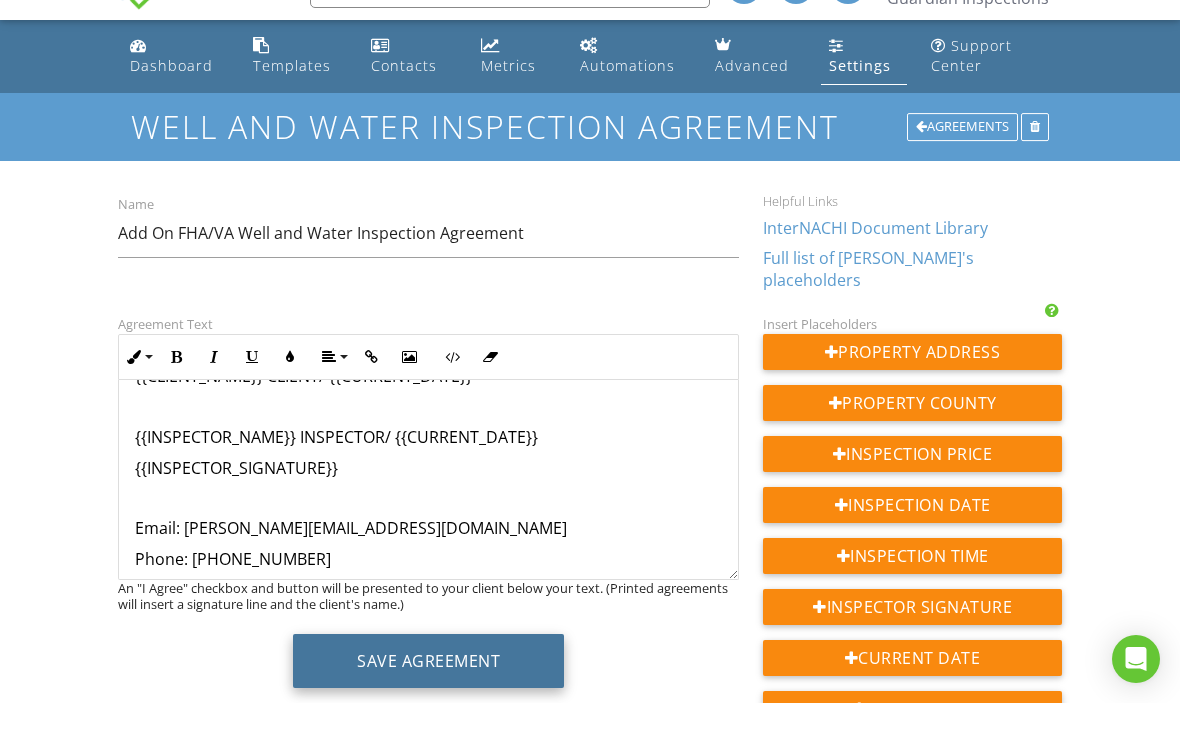 click on "Save Agreement" at bounding box center (428, 705) 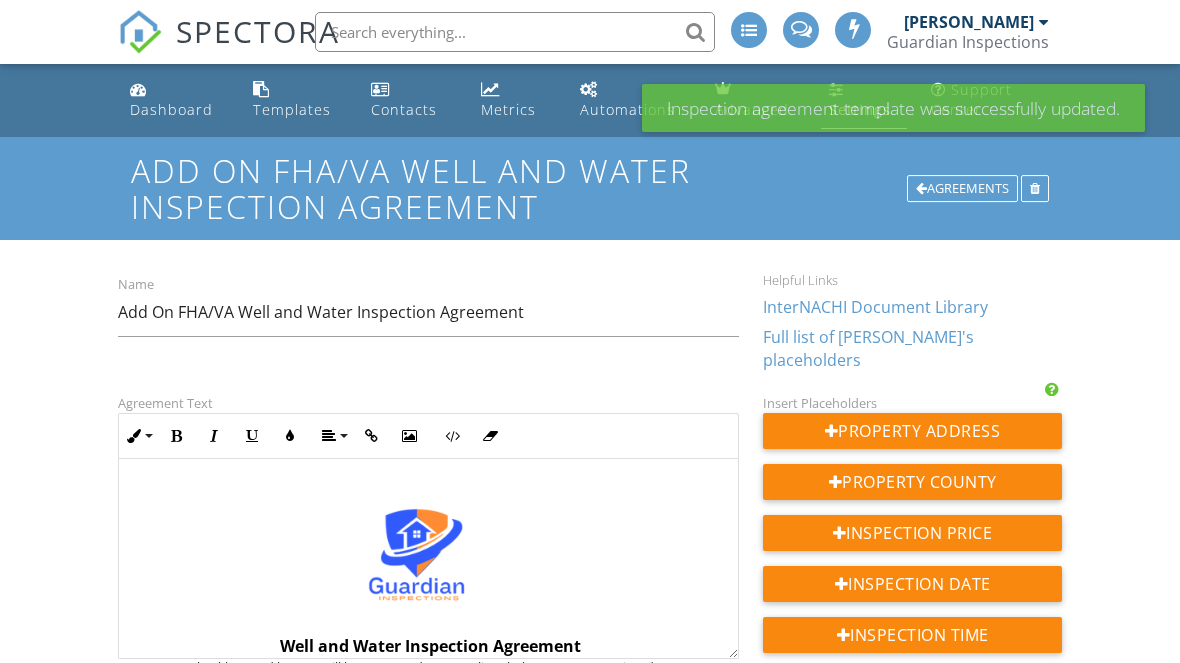 scroll, scrollTop: 0, scrollLeft: 0, axis: both 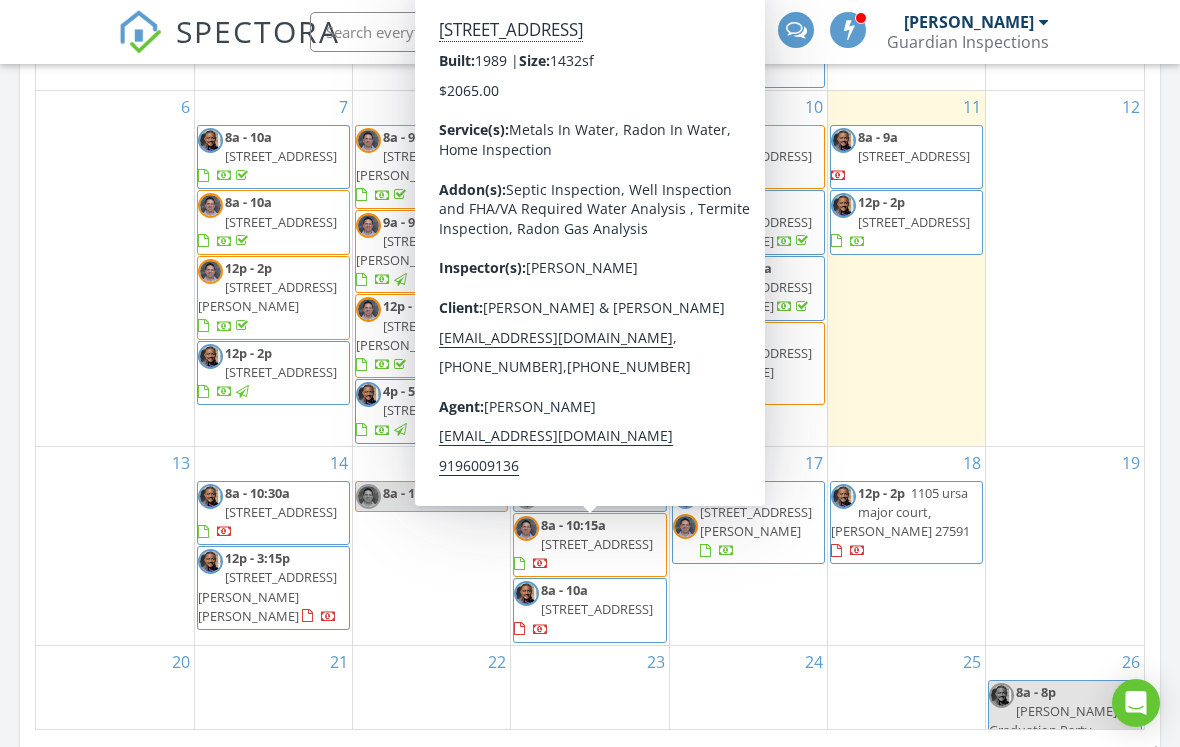 click on "206 Northcliff Dr, Durham 27712" at bounding box center (597, 609) 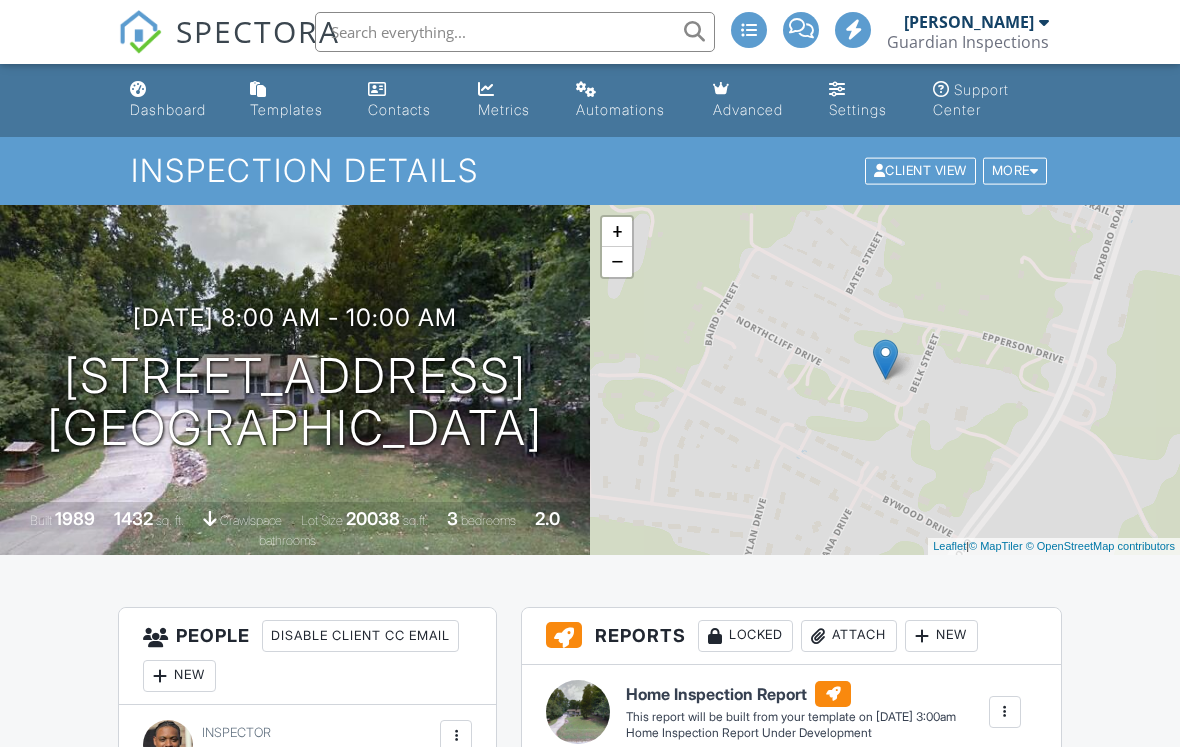 scroll, scrollTop: 144, scrollLeft: 0, axis: vertical 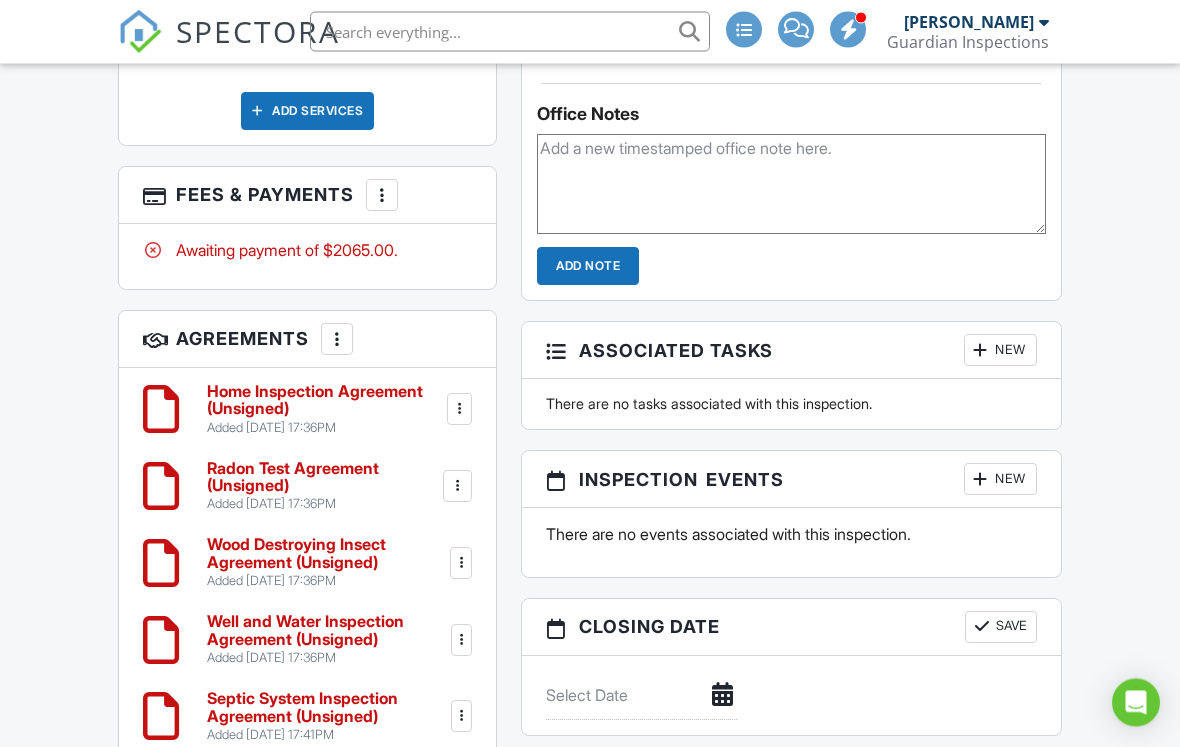 click at bounding box center [462, 641] 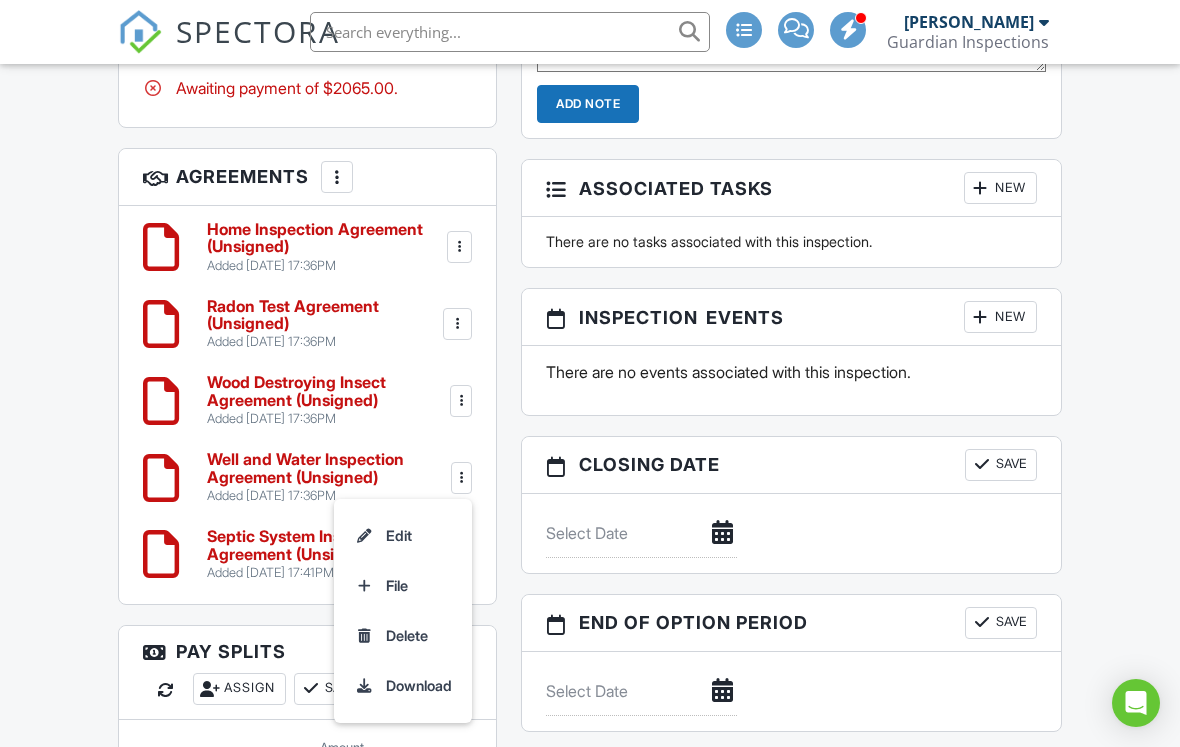 scroll, scrollTop: 1951, scrollLeft: 0, axis: vertical 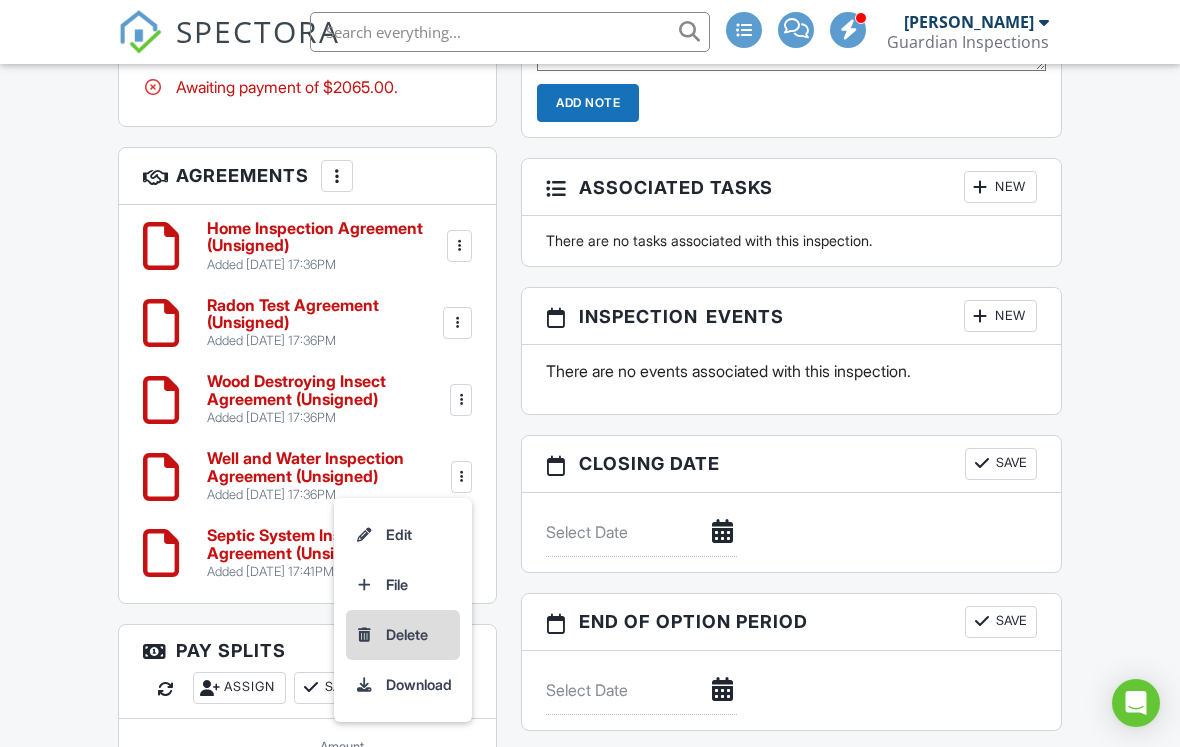 click on "Delete" at bounding box center [403, 635] 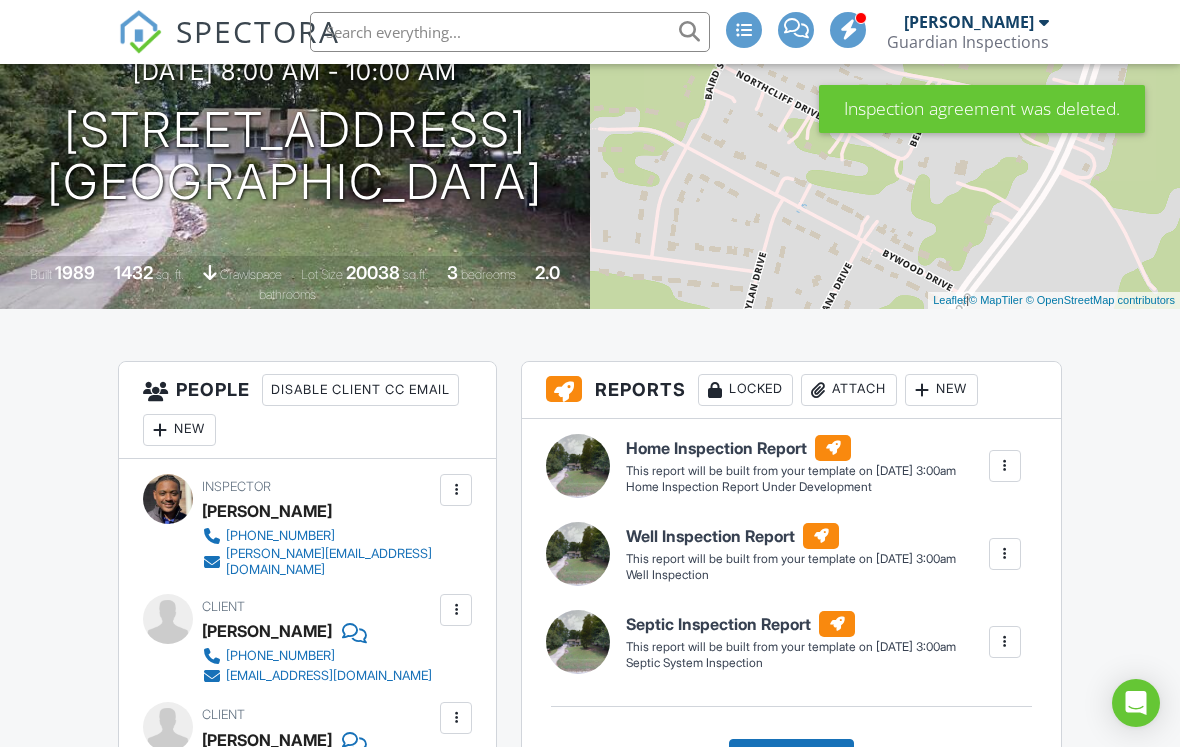 scroll, scrollTop: 687, scrollLeft: 0, axis: vertical 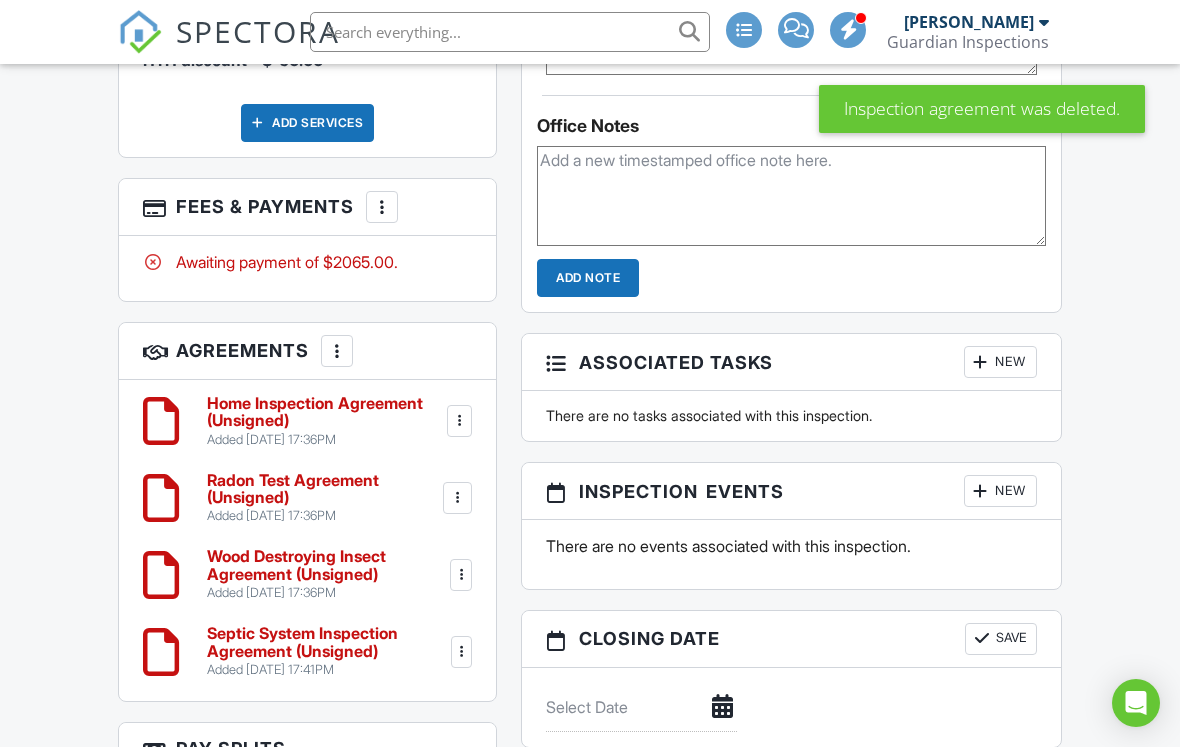 click at bounding box center [337, 351] 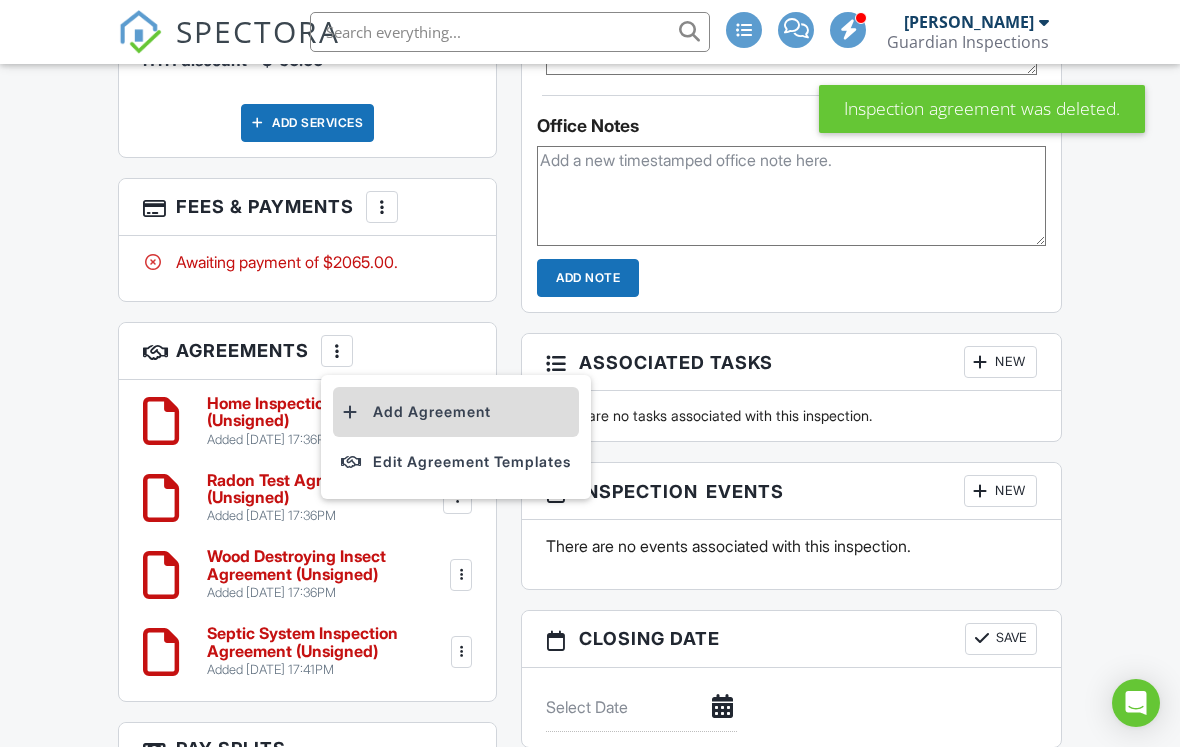 click on "Add Agreement" at bounding box center [456, 412] 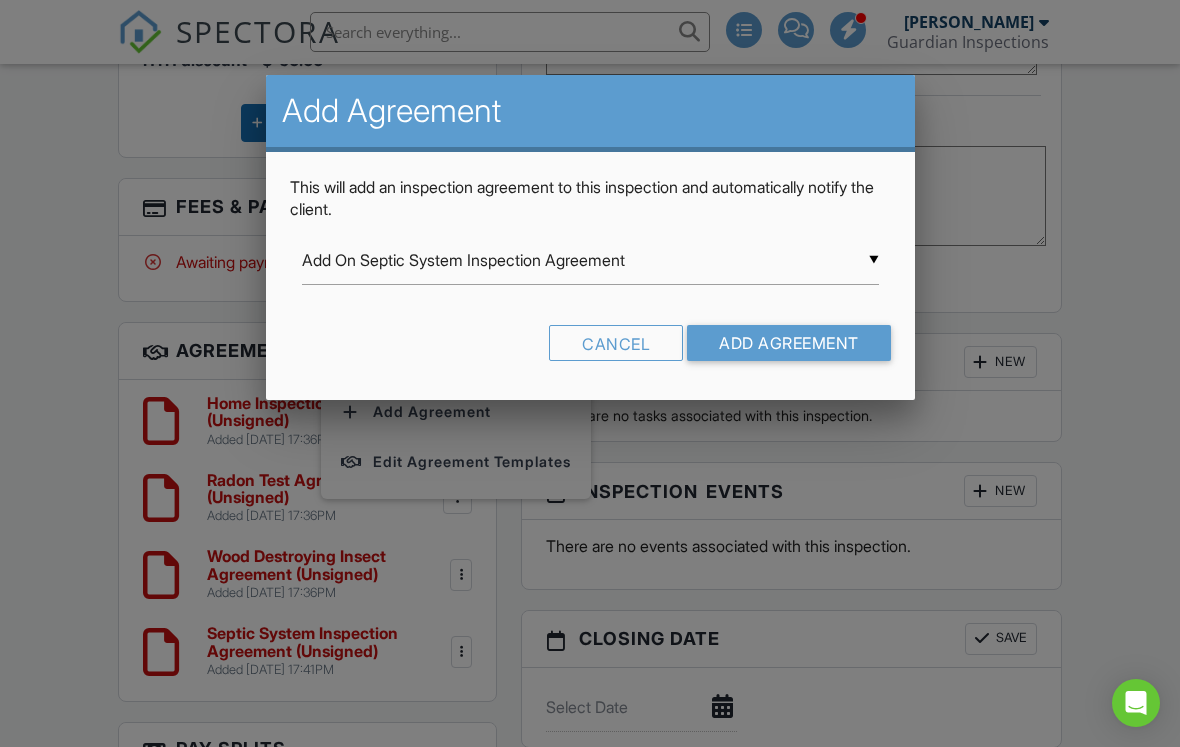 click on "Add On Septic System Inspection Agreement" at bounding box center (590, 260) 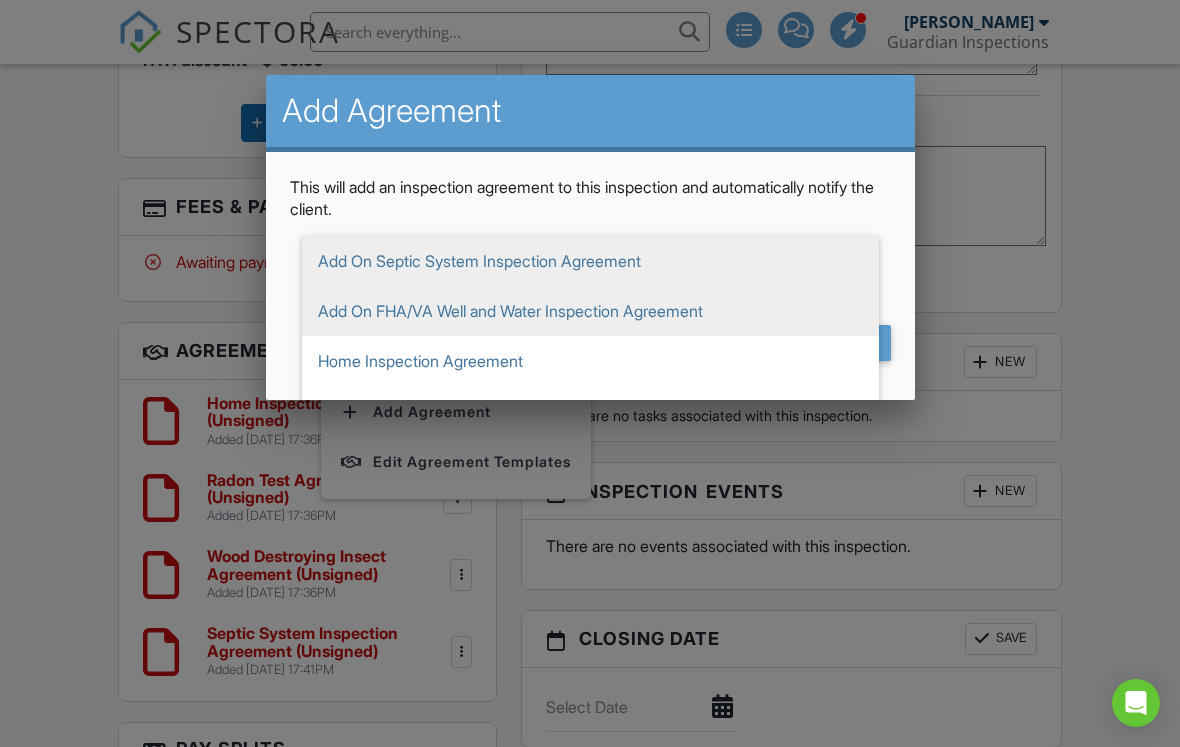 click on "Add On FHA/VA Well and Water Inspection Agreement" at bounding box center [590, 311] 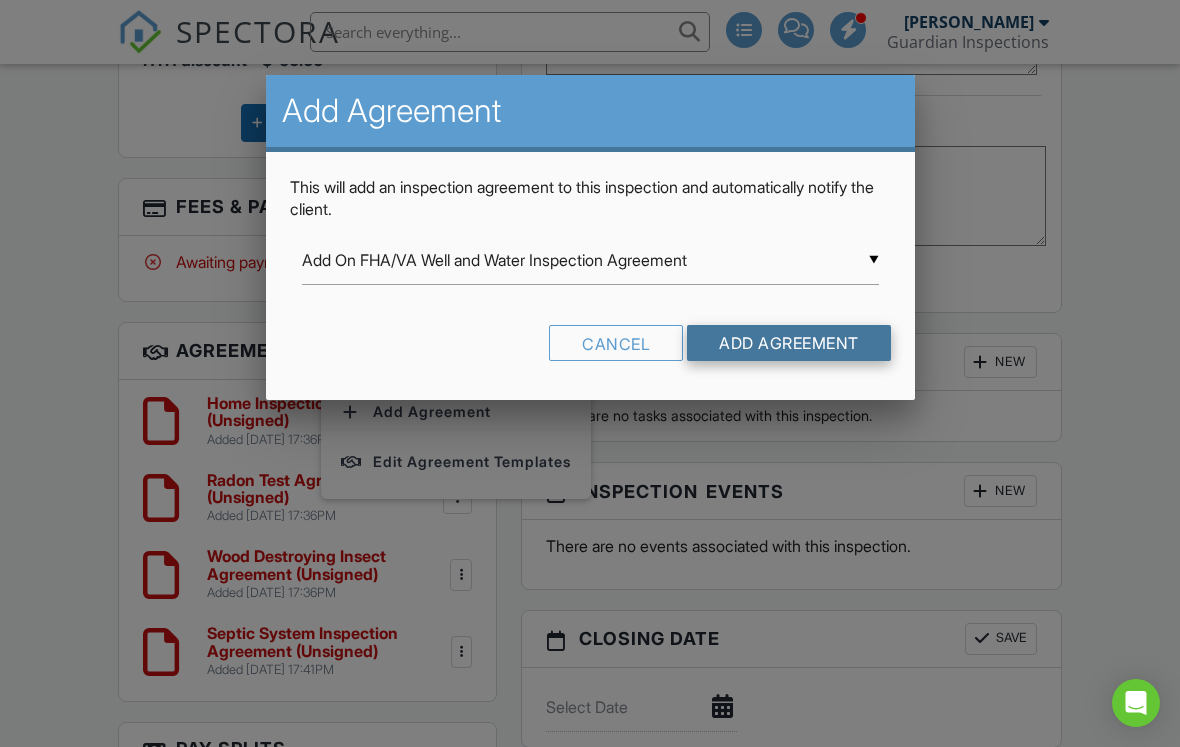 click on "Add Agreement" at bounding box center [789, 343] 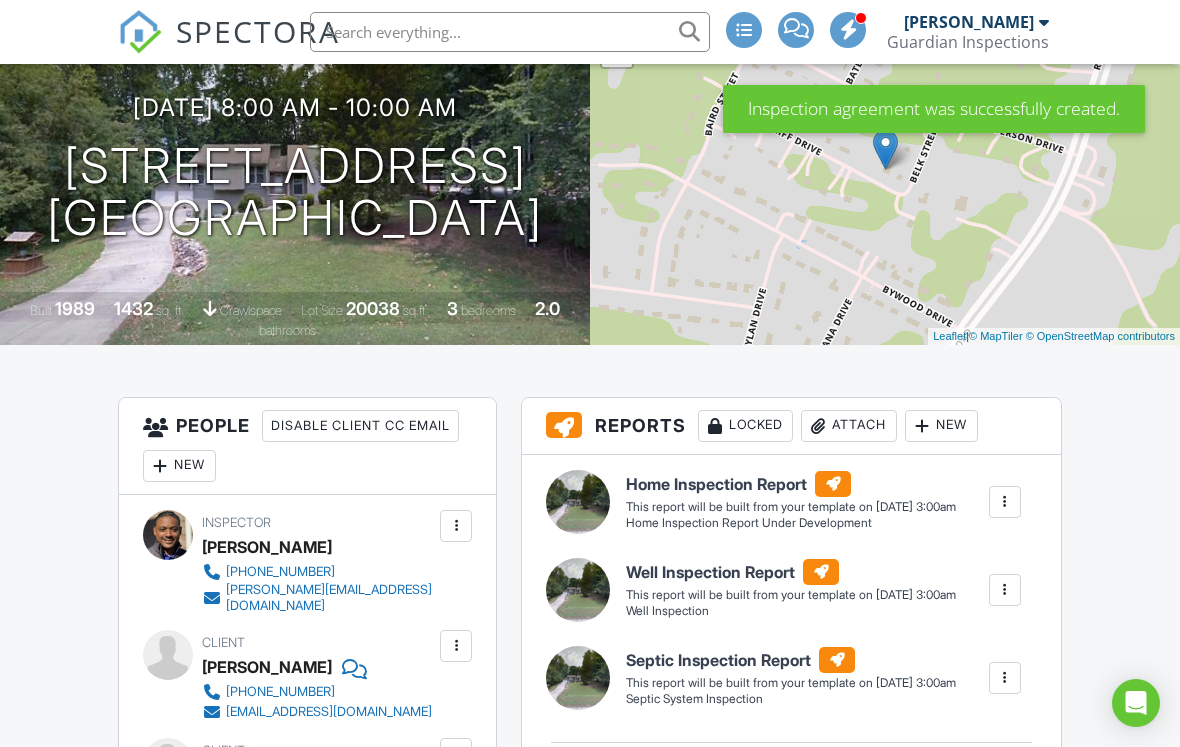 scroll, scrollTop: 771, scrollLeft: 0, axis: vertical 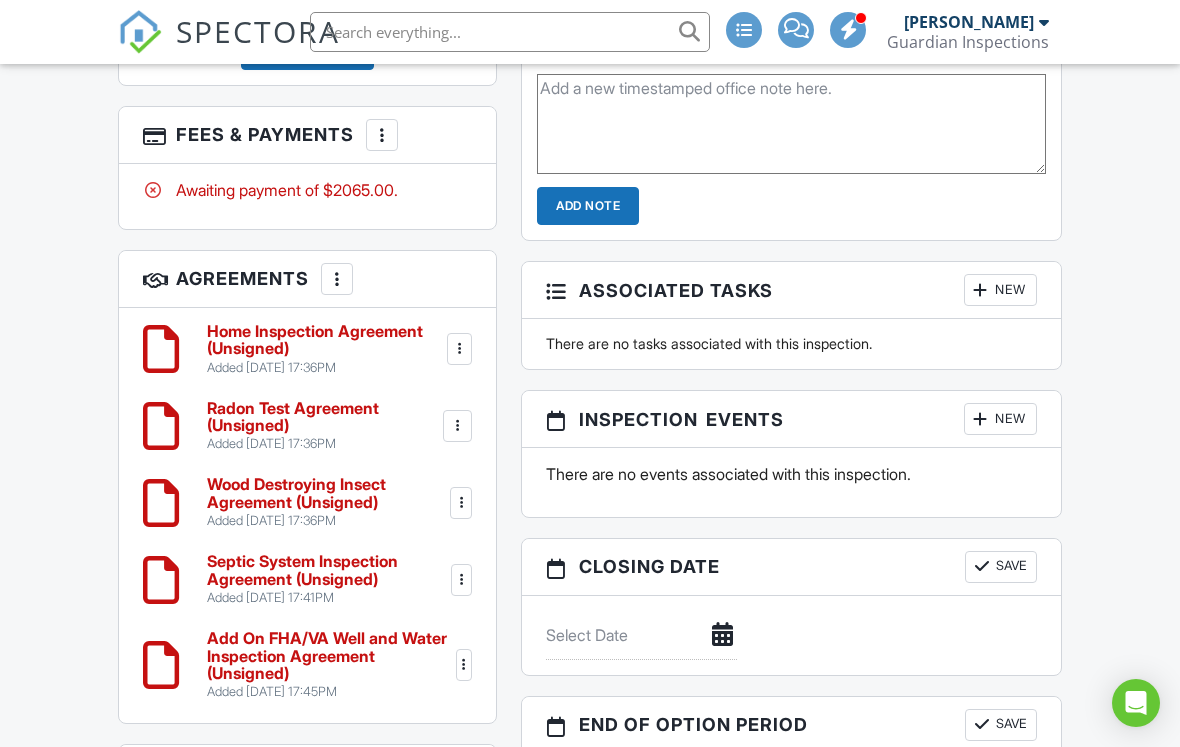 click on "Add On FHA/VA Well and Water Inspection Agreement
(Unsigned)" at bounding box center [329, 656] 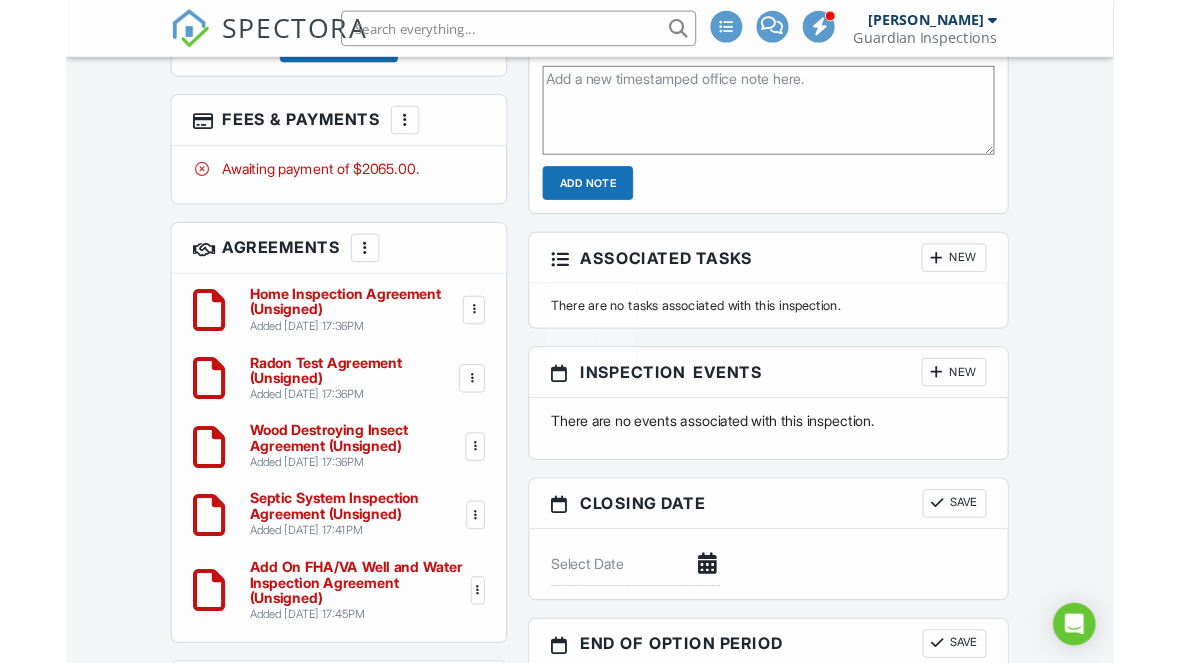 scroll, scrollTop: 1932, scrollLeft: 0, axis: vertical 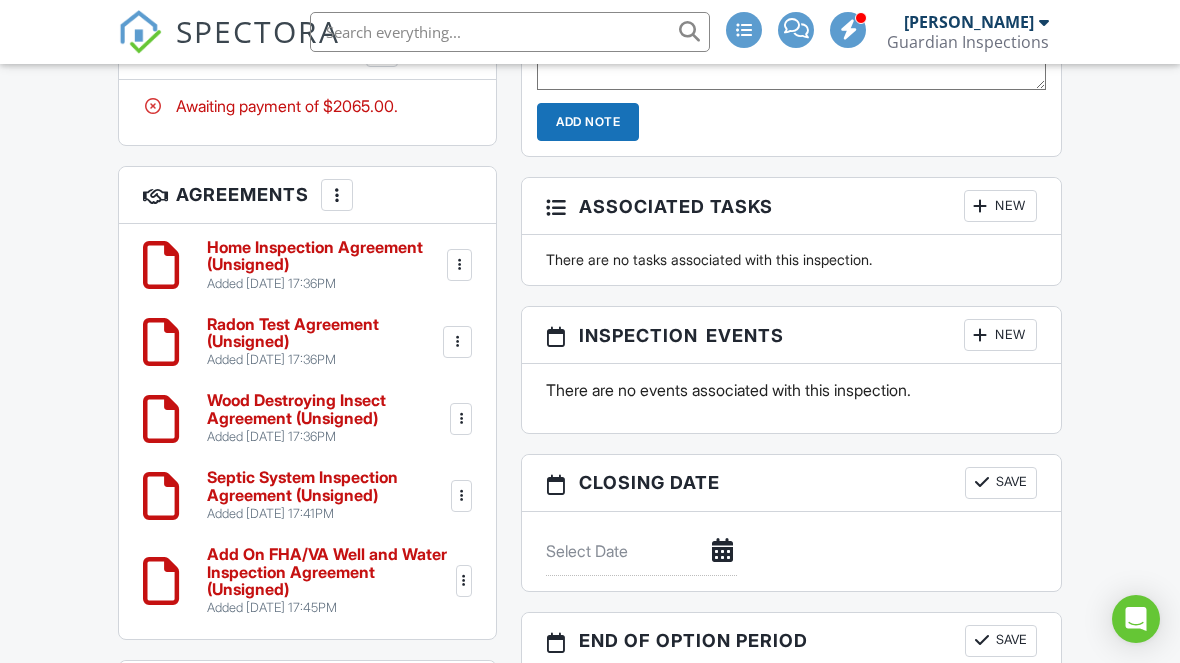 click on "Septic System Inspection Agreement
(Unsigned)" at bounding box center (327, 486) 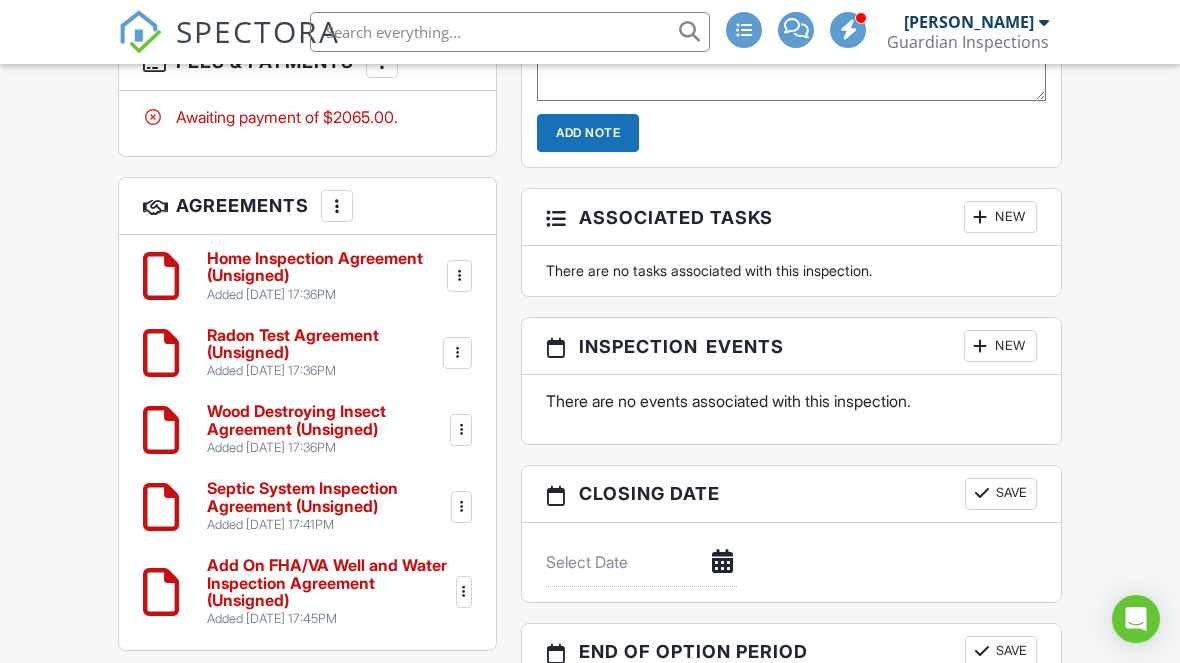 scroll, scrollTop: 1920, scrollLeft: 0, axis: vertical 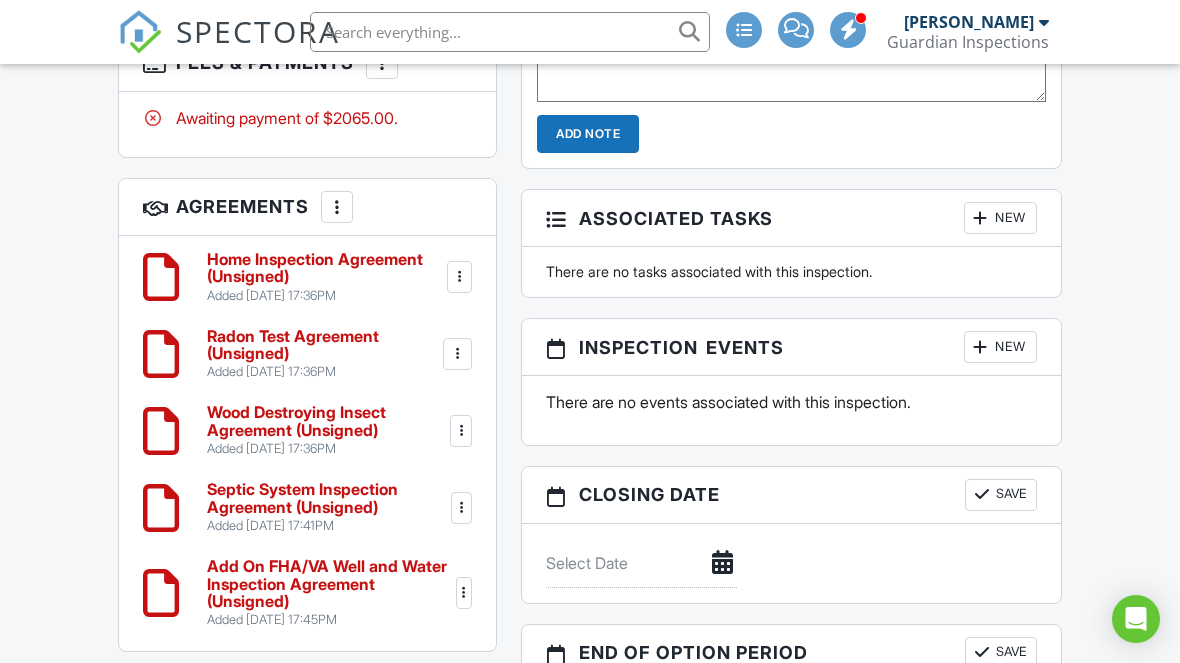 click on "Wood Destroying Insect Agreement
(Unsigned)" at bounding box center [326, 421] 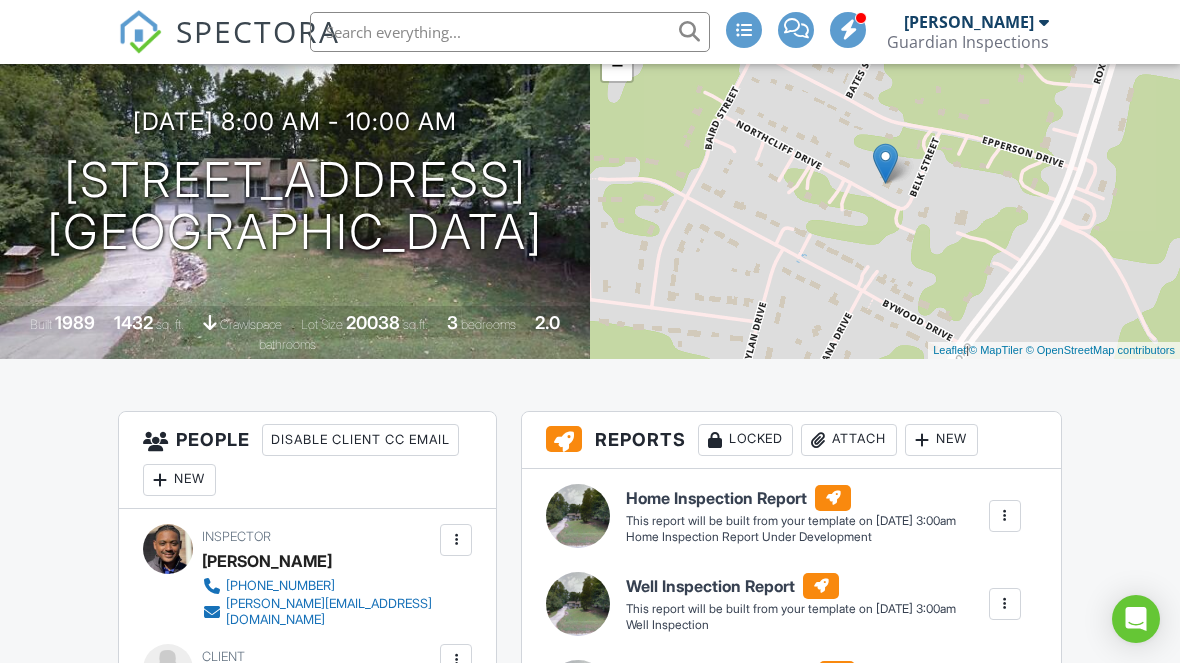 scroll, scrollTop: 0, scrollLeft: 0, axis: both 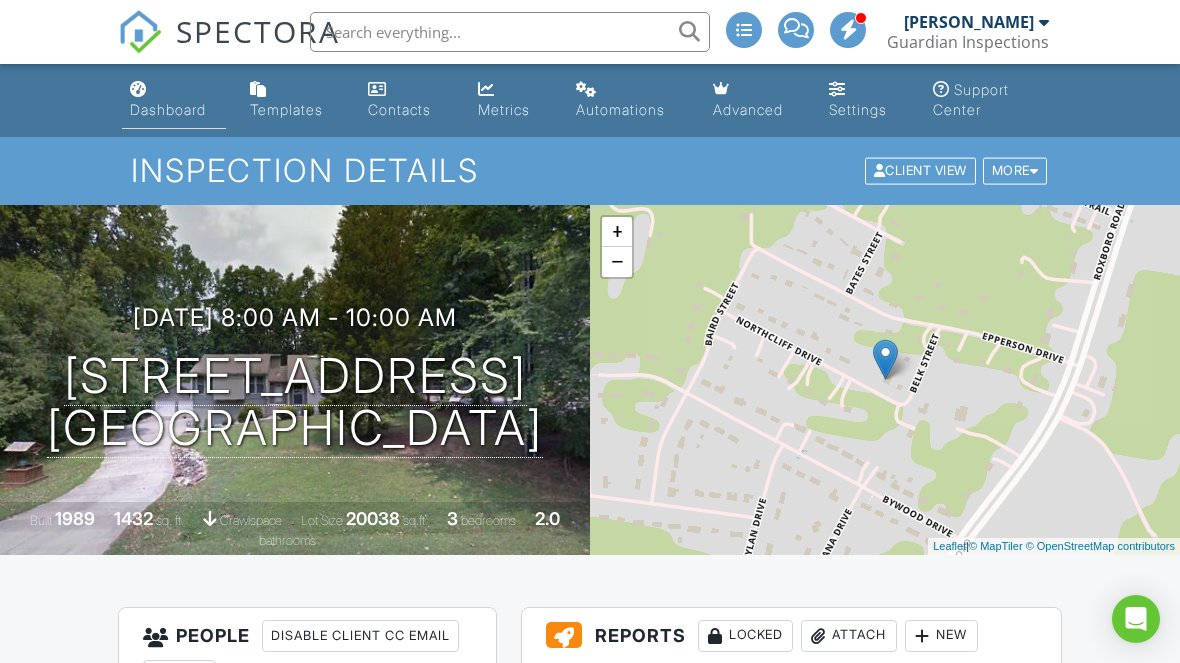 click on "Dashboard" at bounding box center [168, 109] 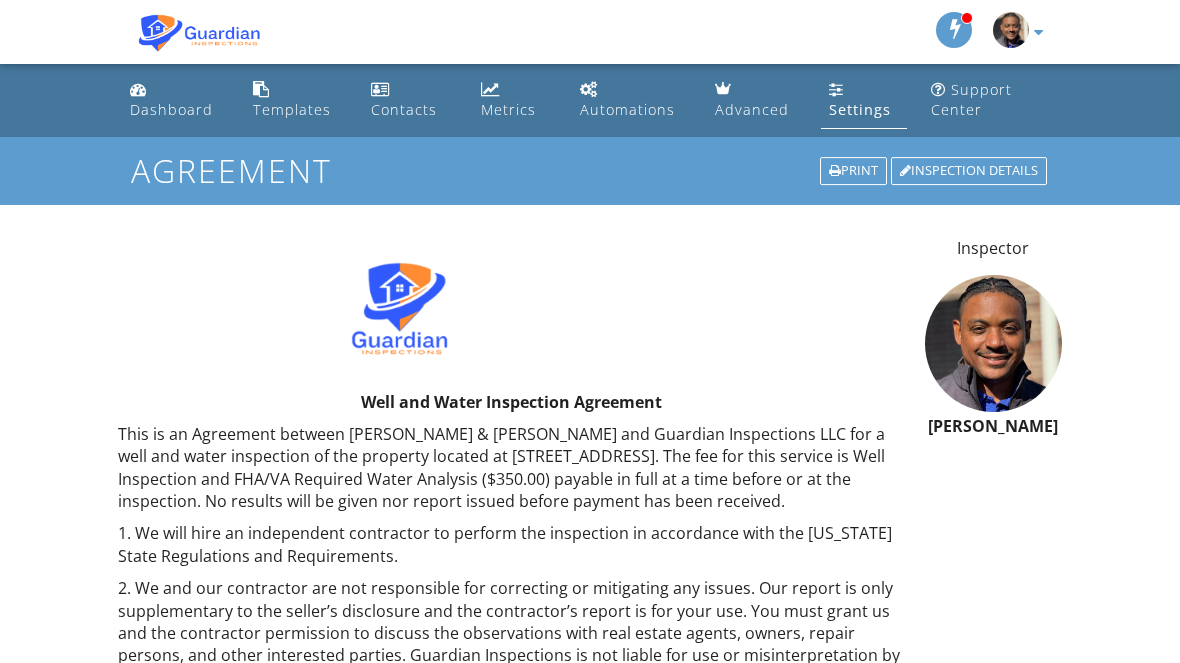 scroll, scrollTop: 0, scrollLeft: 0, axis: both 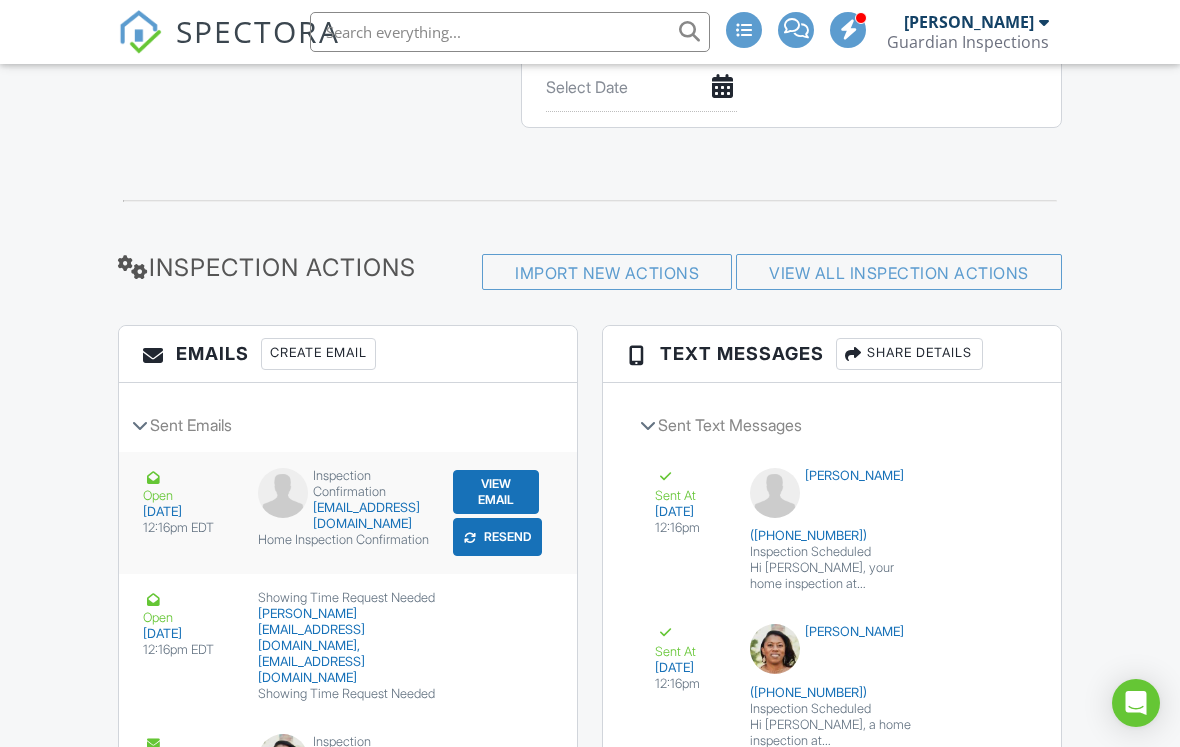 click on "View Email" at bounding box center (496, 492) 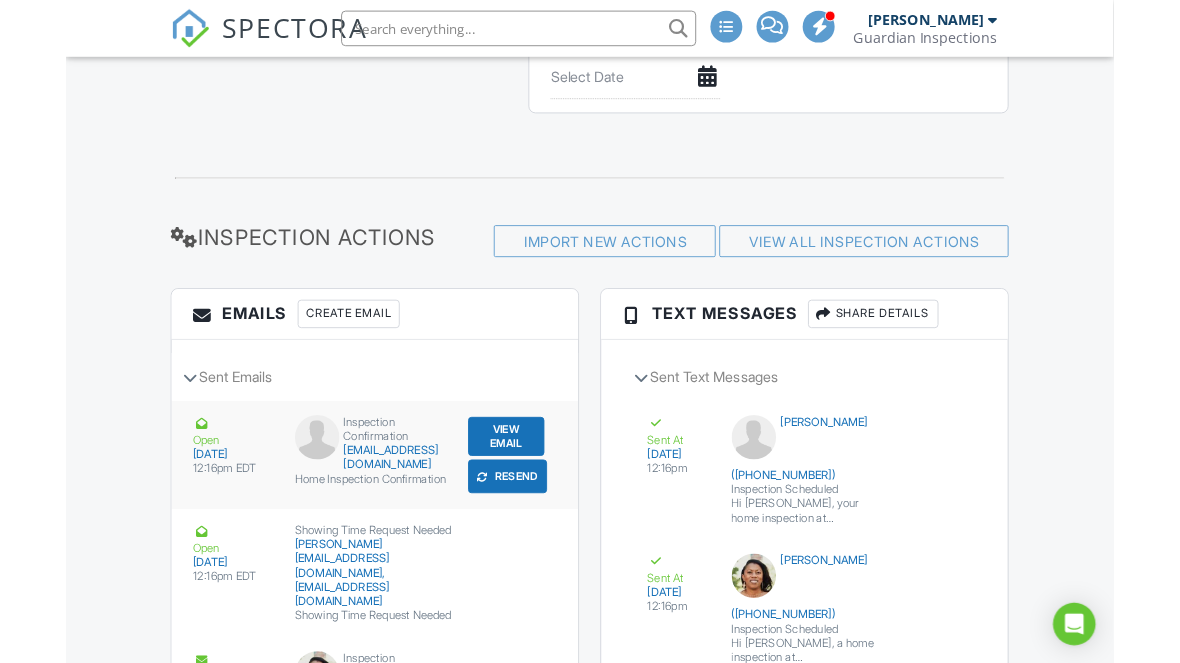 scroll, scrollTop: 2443, scrollLeft: 0, axis: vertical 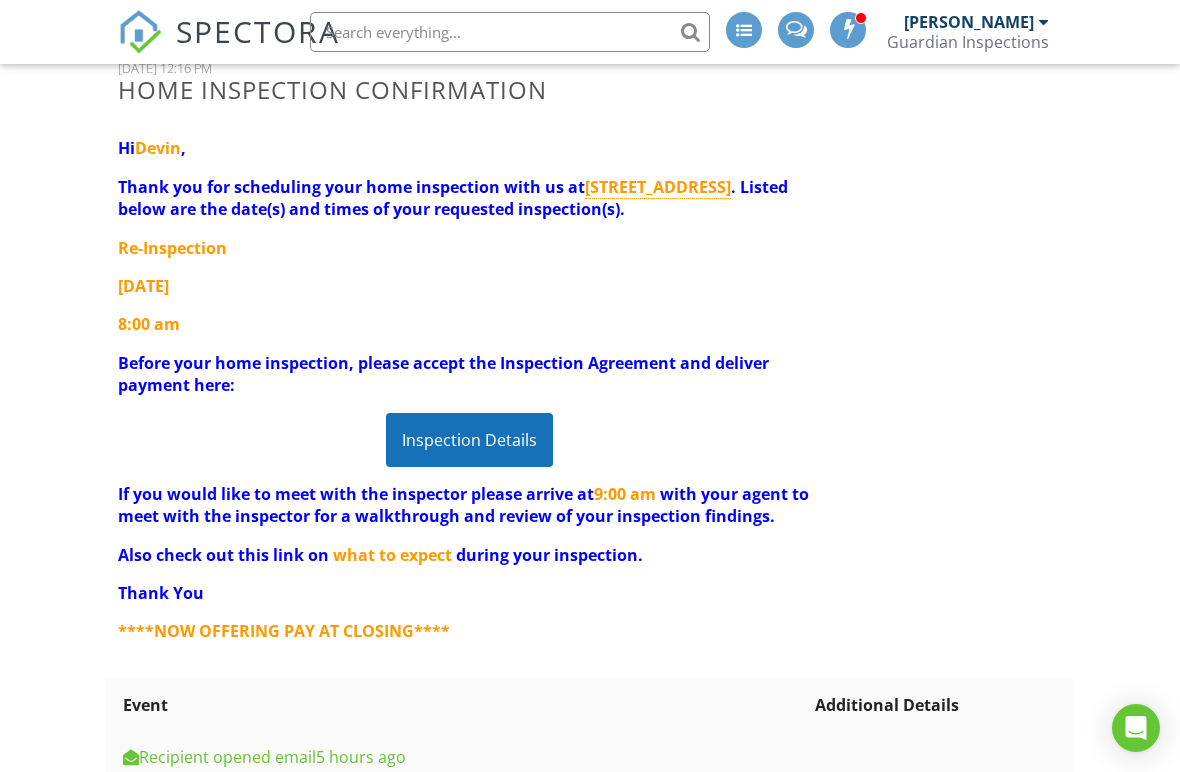 click on "Inspection Details" at bounding box center [469, 440] 